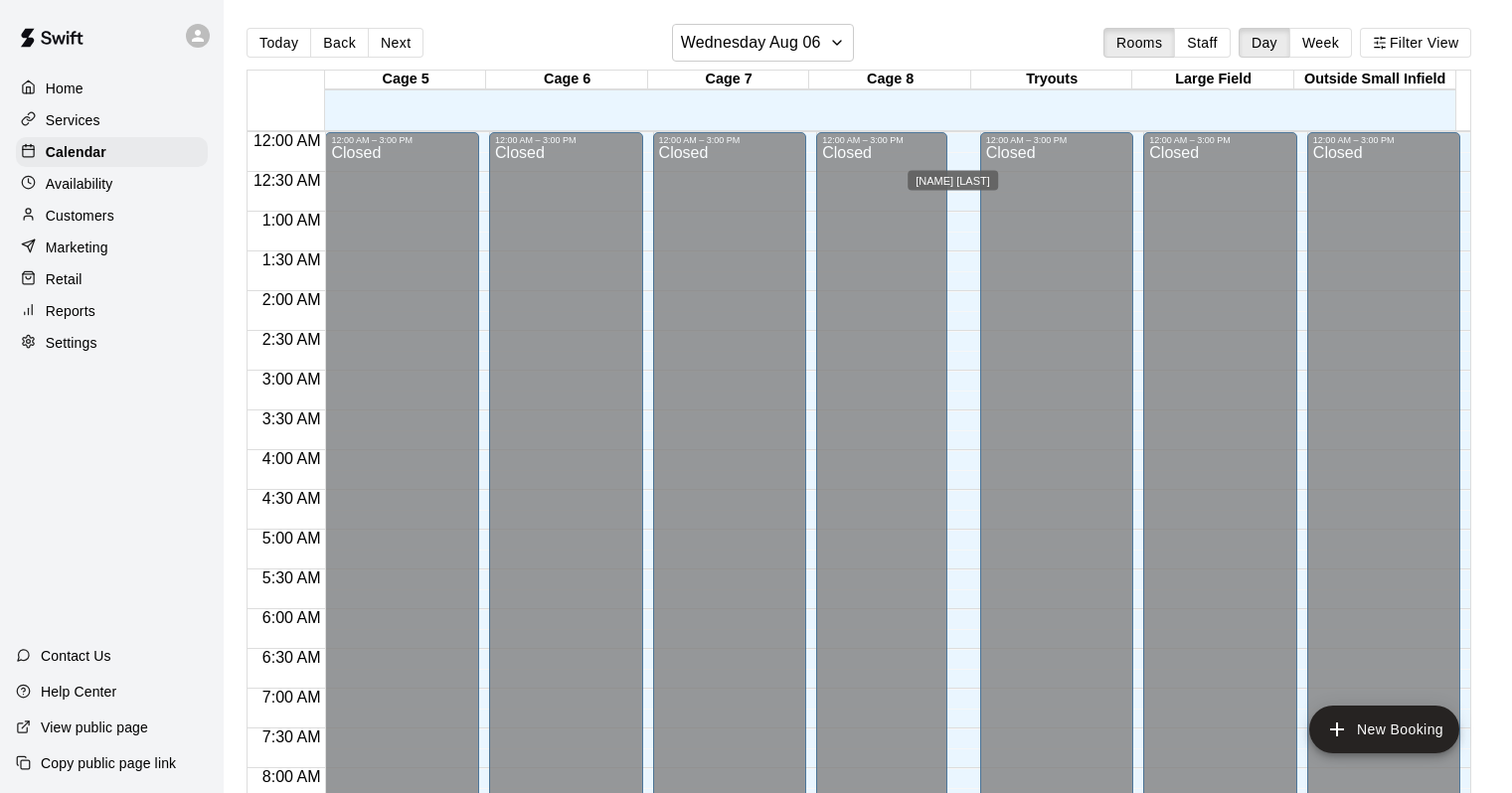 scroll, scrollTop: 0, scrollLeft: 0, axis: both 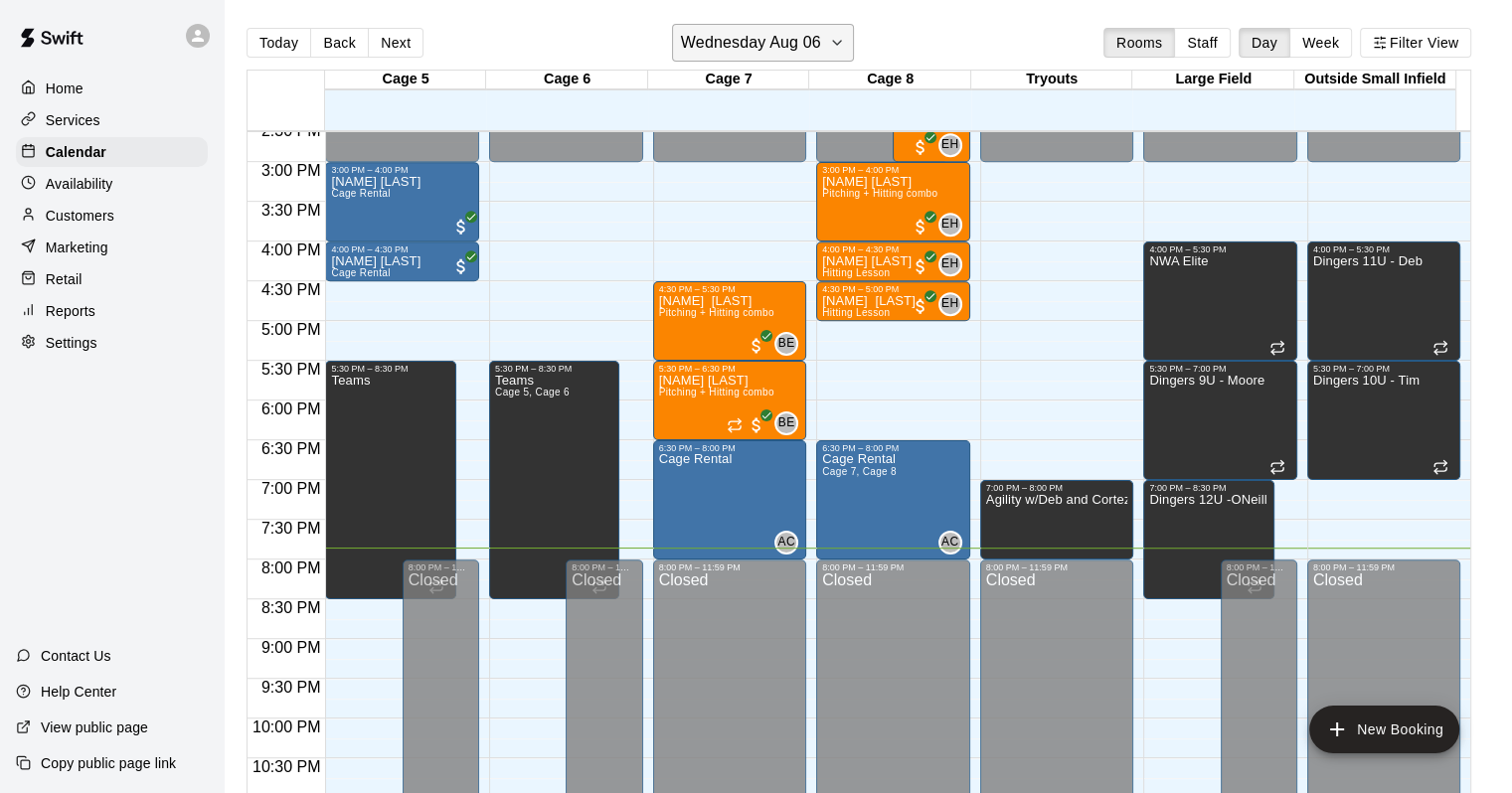 click on "Wednesday Aug 06" at bounding box center [751, 43] 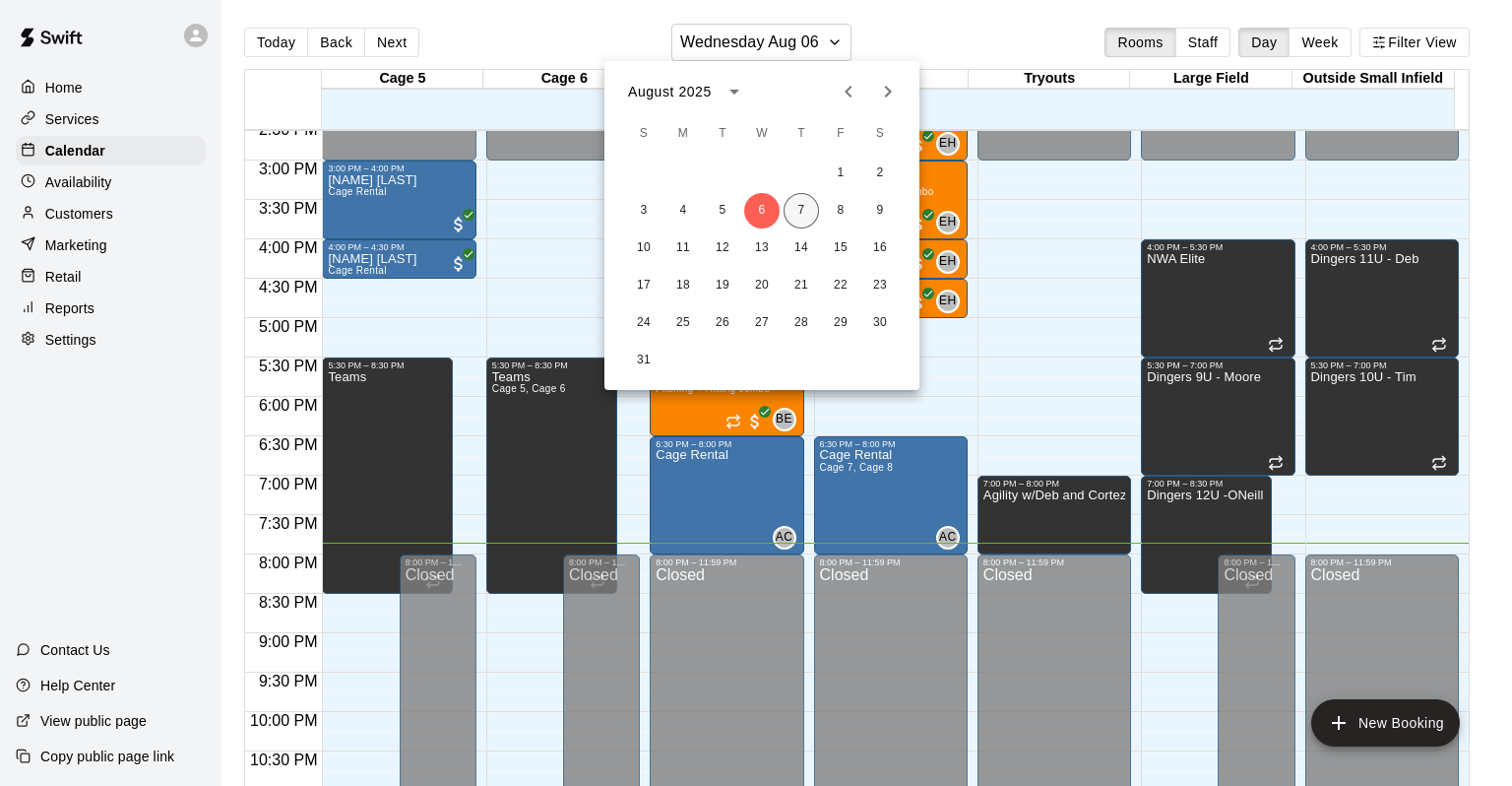 click on "7" at bounding box center [801, 211] 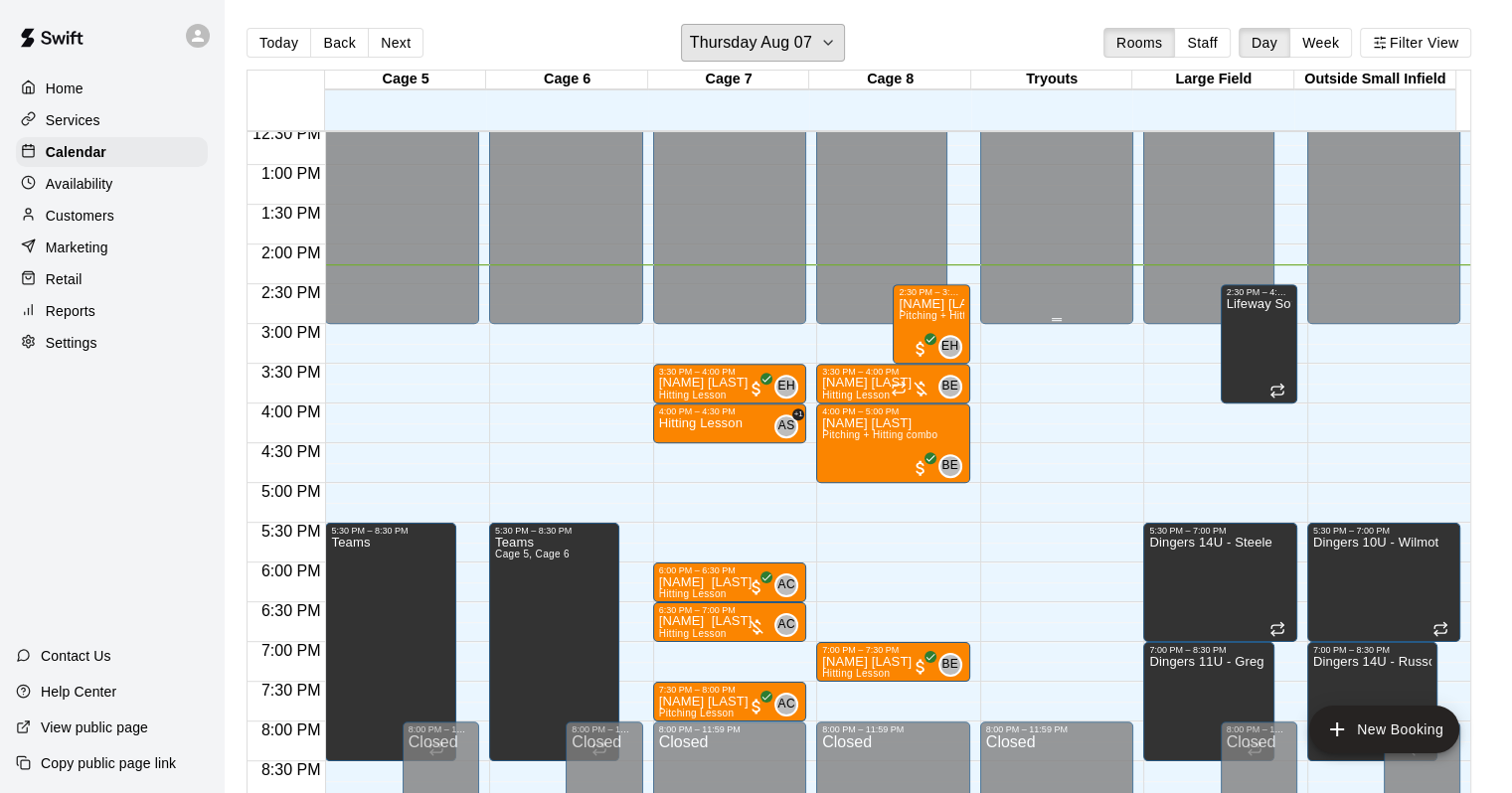 scroll, scrollTop: 964, scrollLeft: 0, axis: vertical 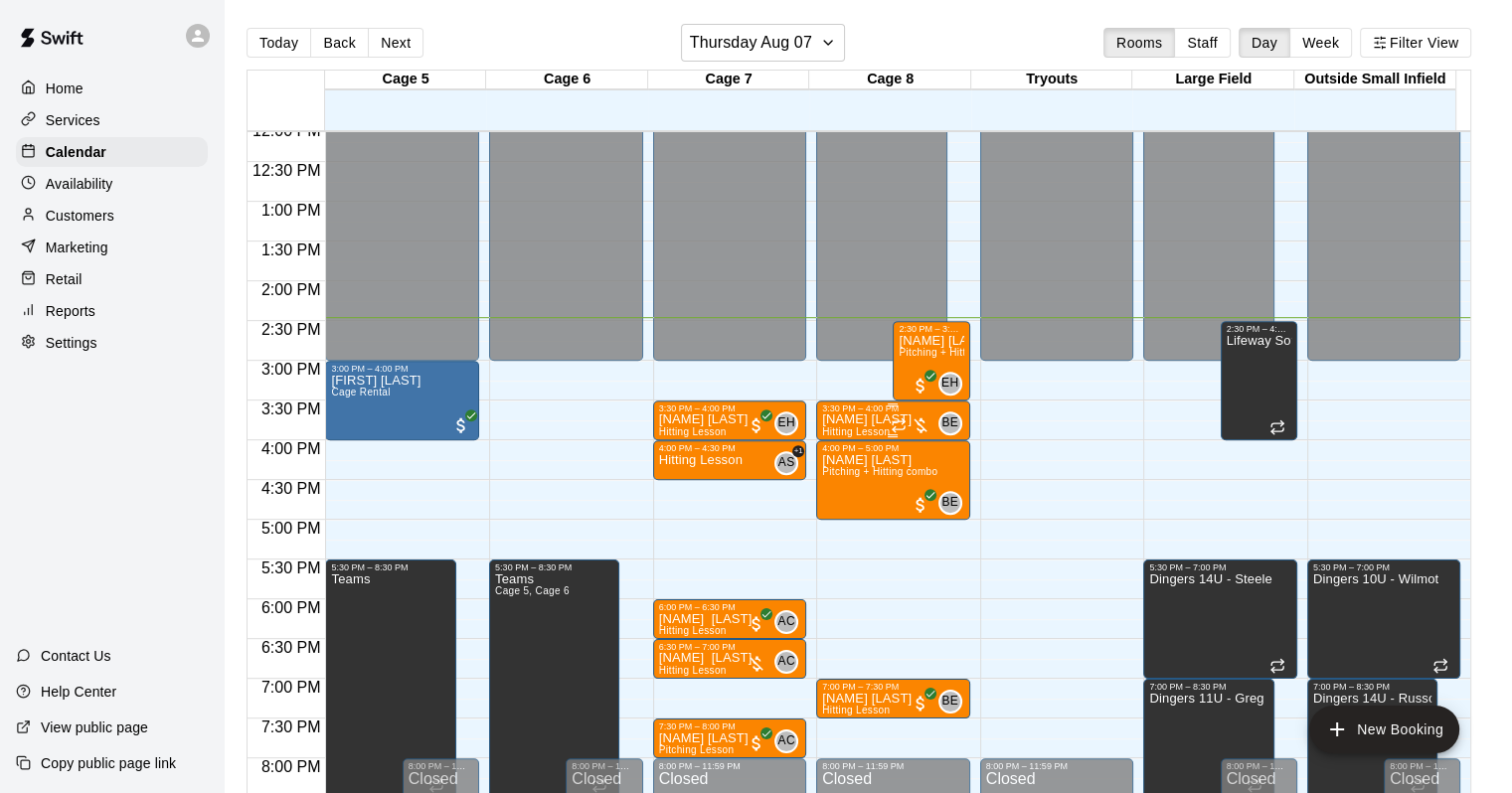 click at bounding box center [911, 425] 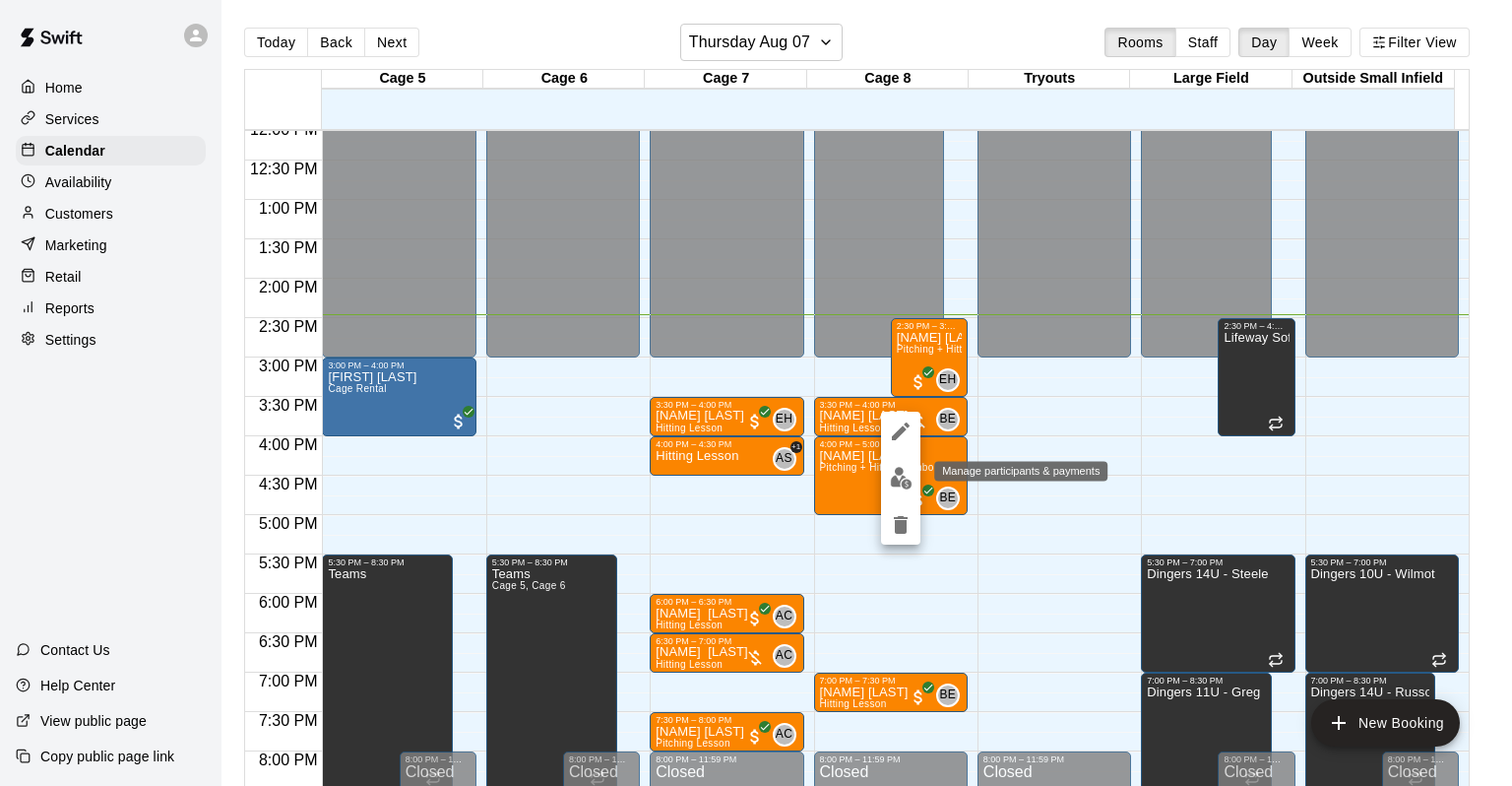 click at bounding box center [901, 478] 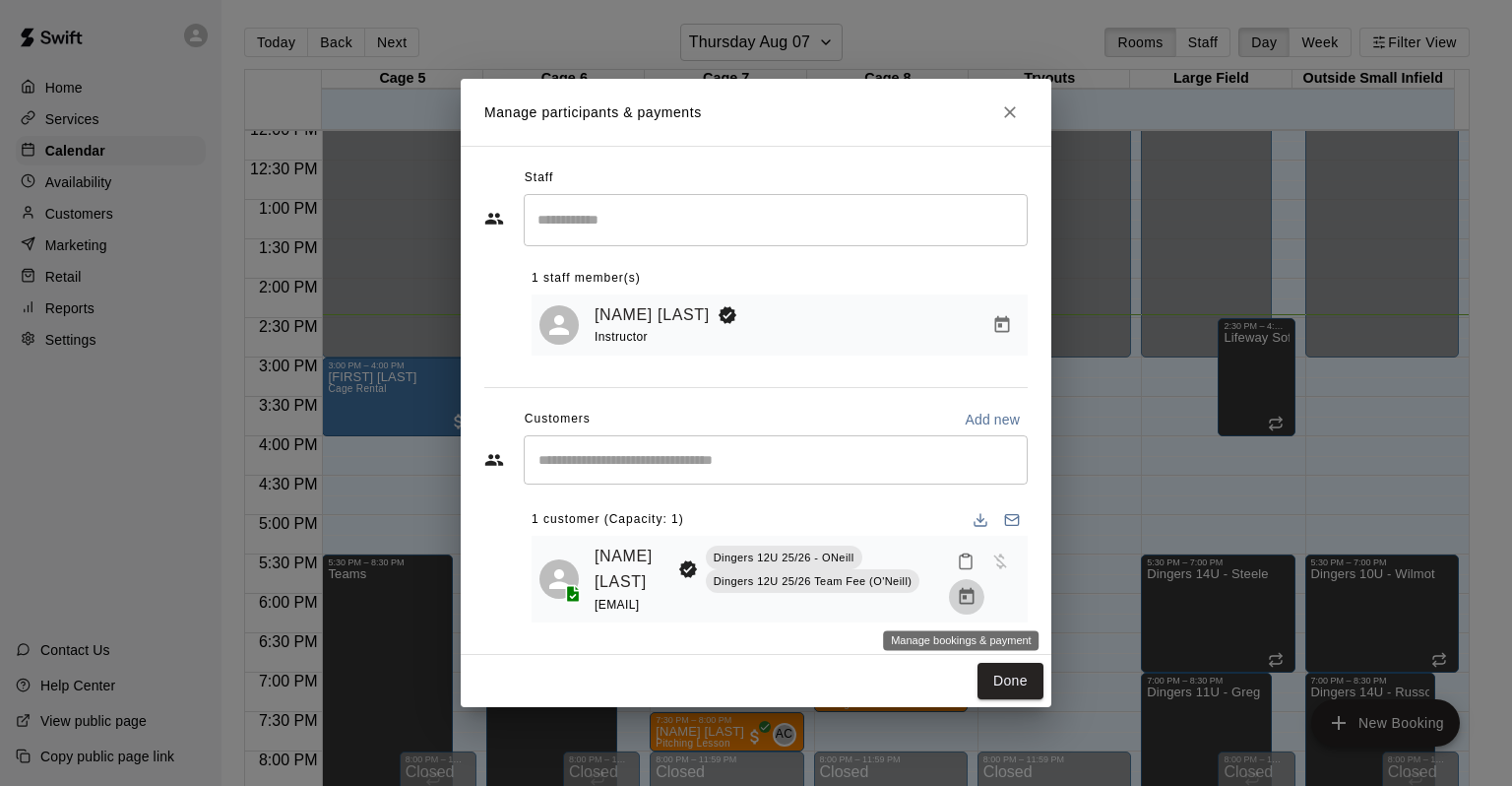 click 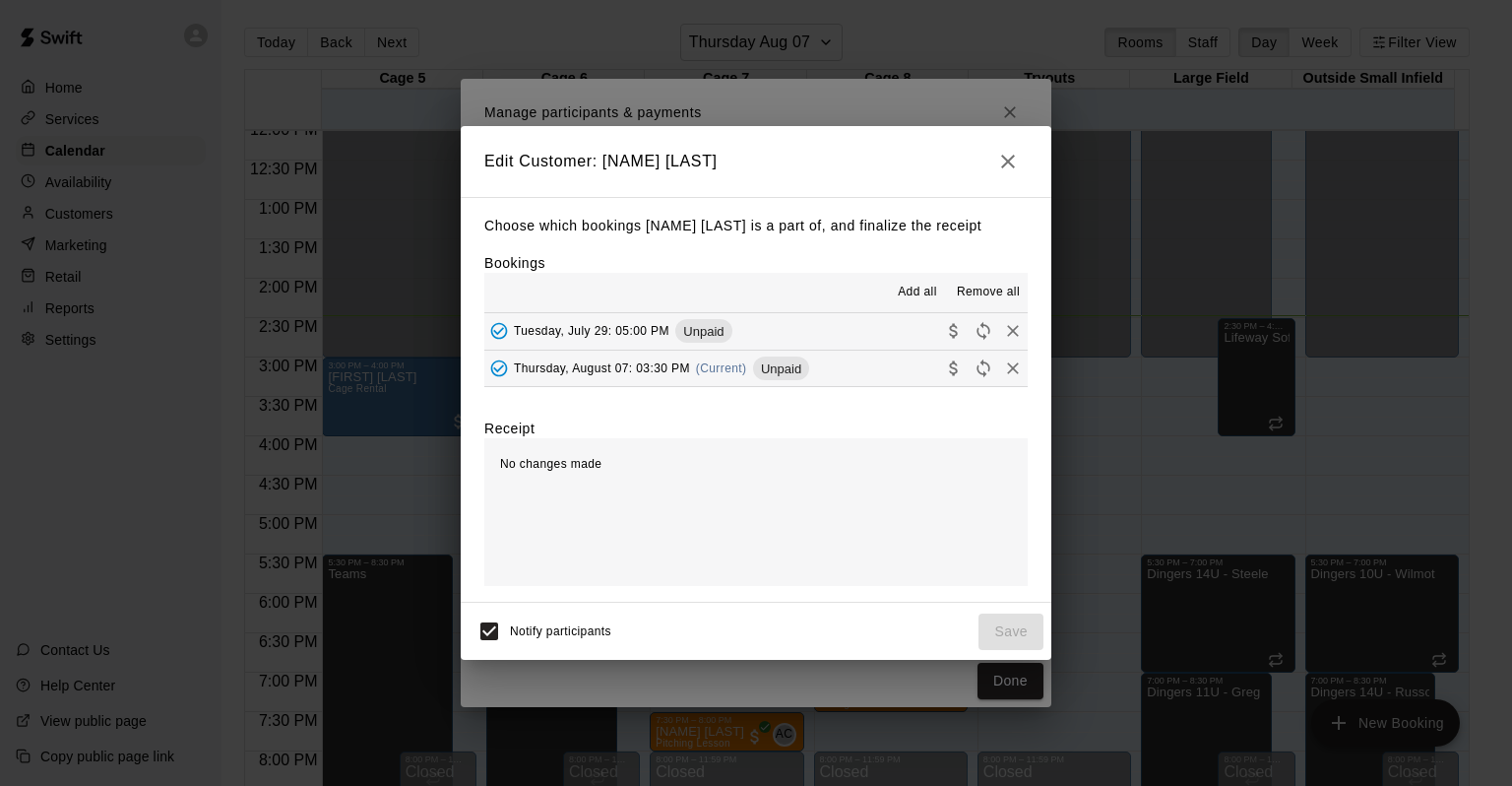 click 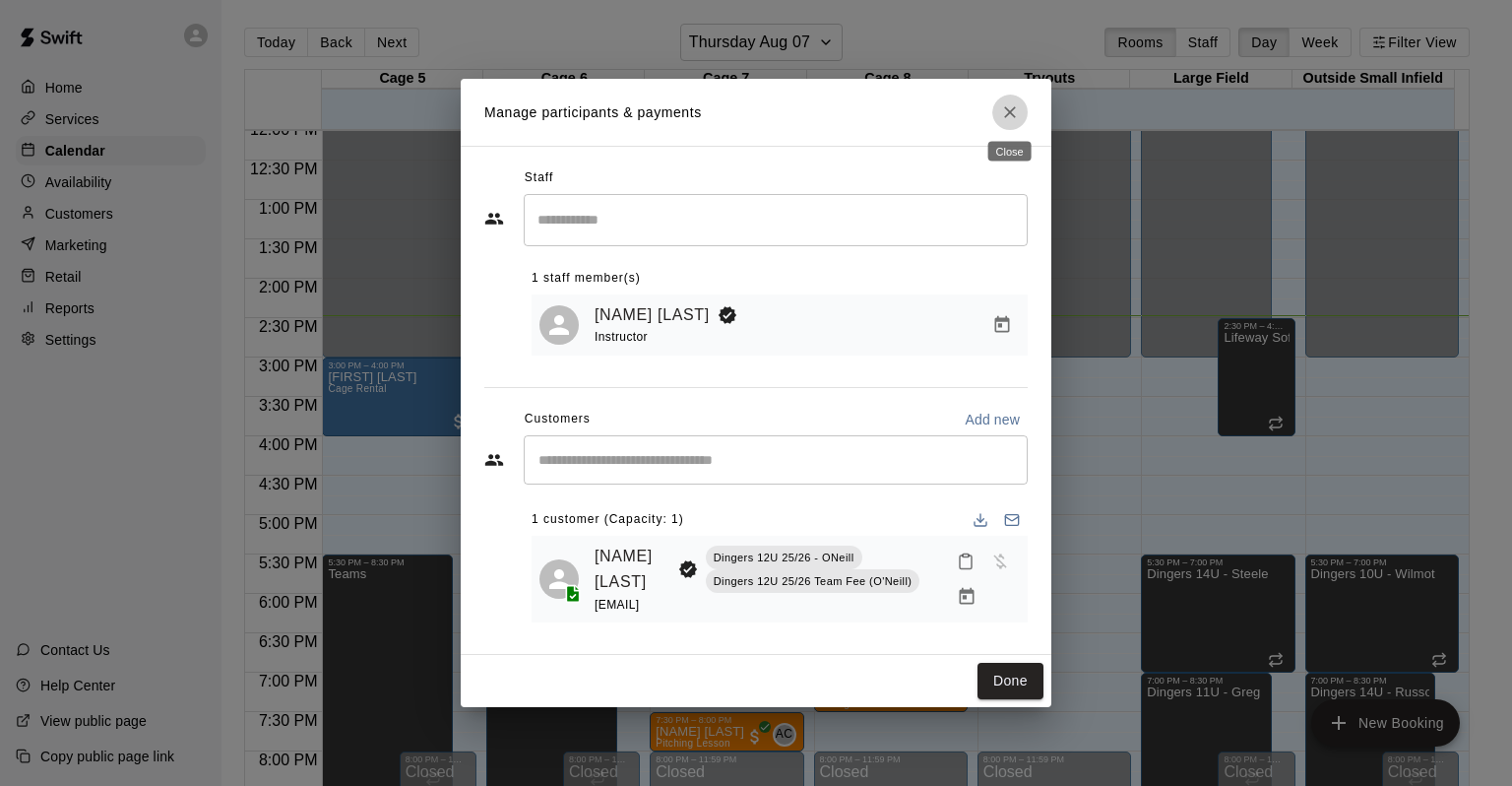 click 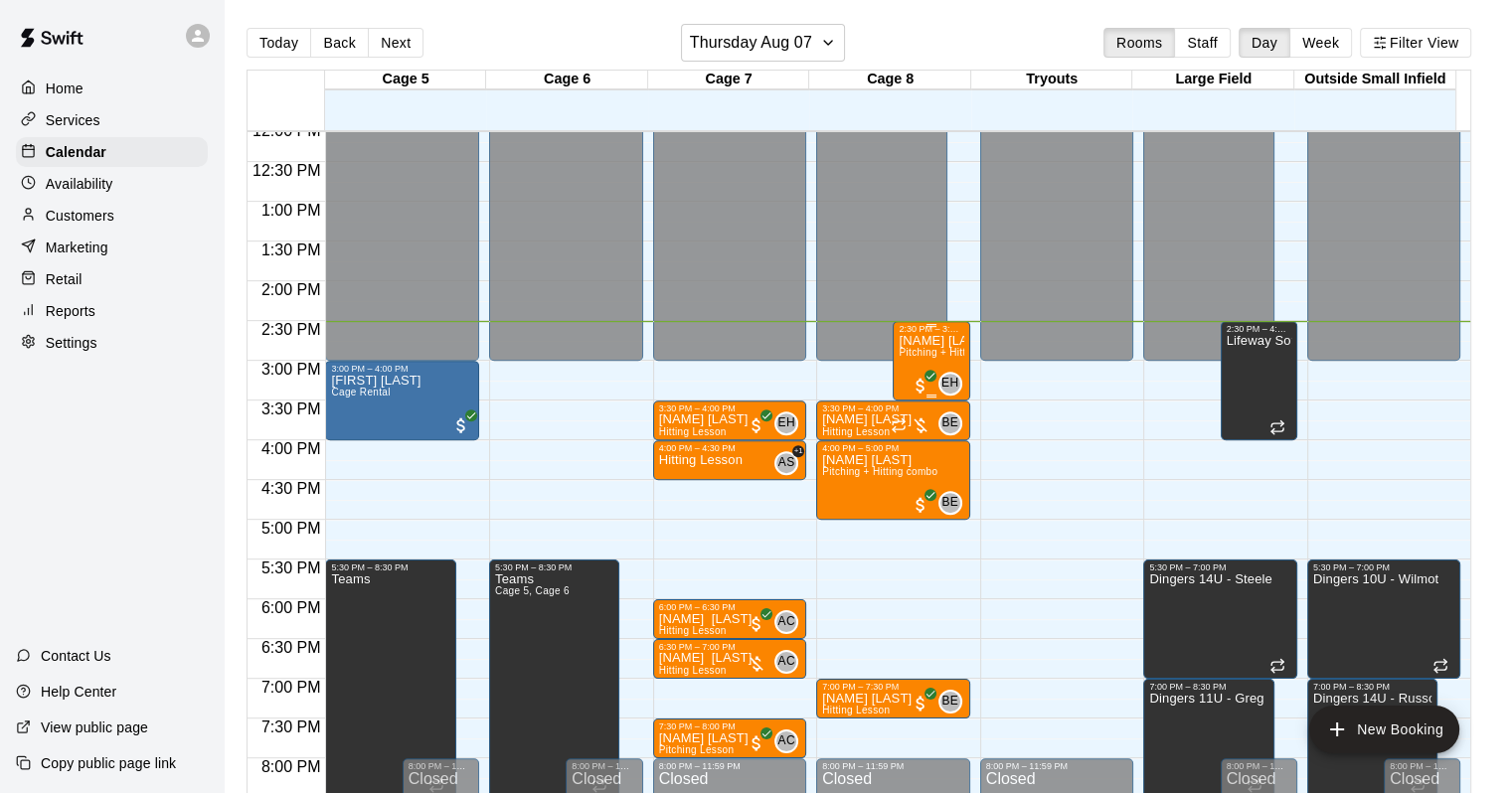 click on "Pitching + Hitting combo" at bounding box center [956, 352] 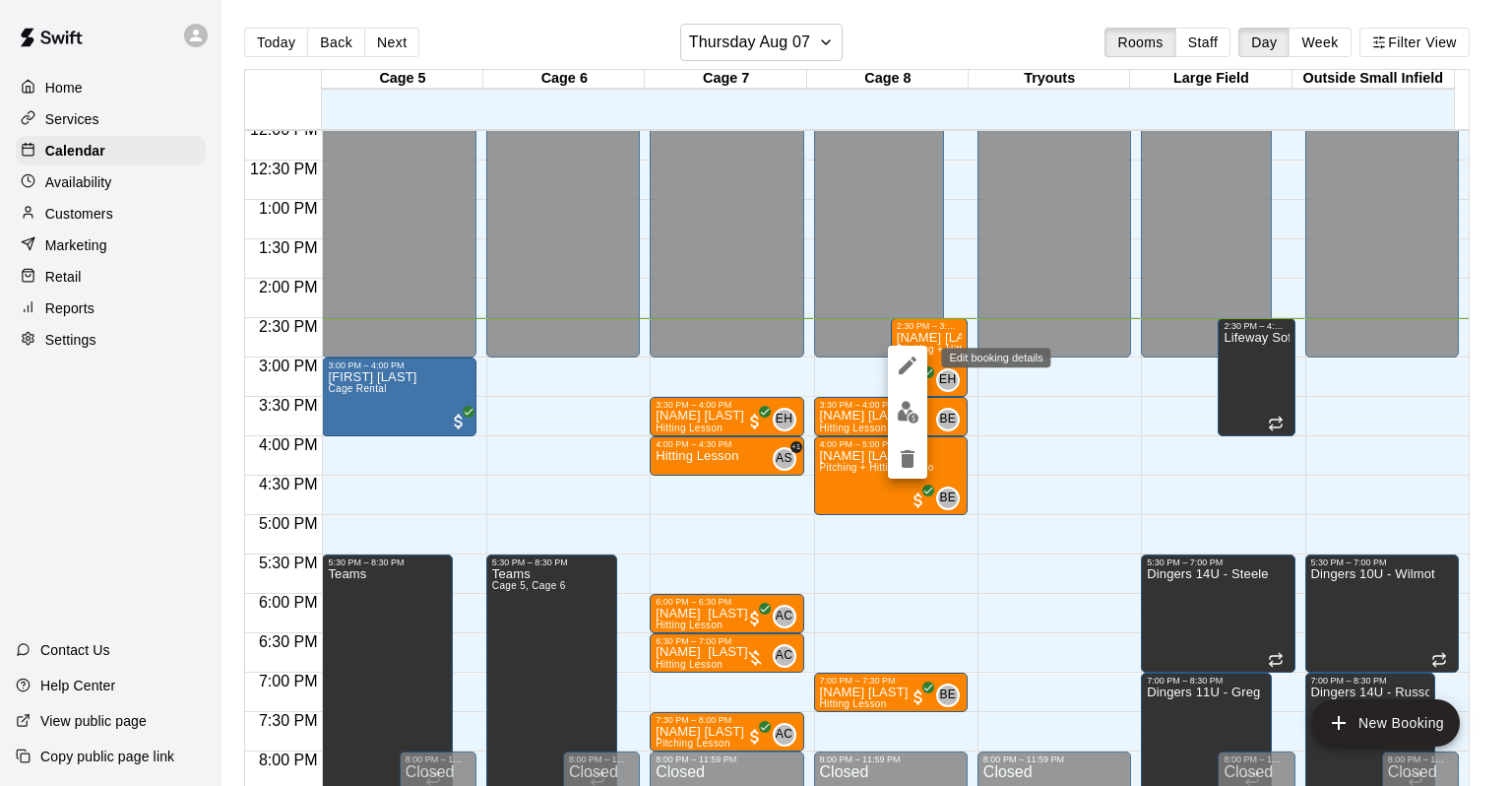 click 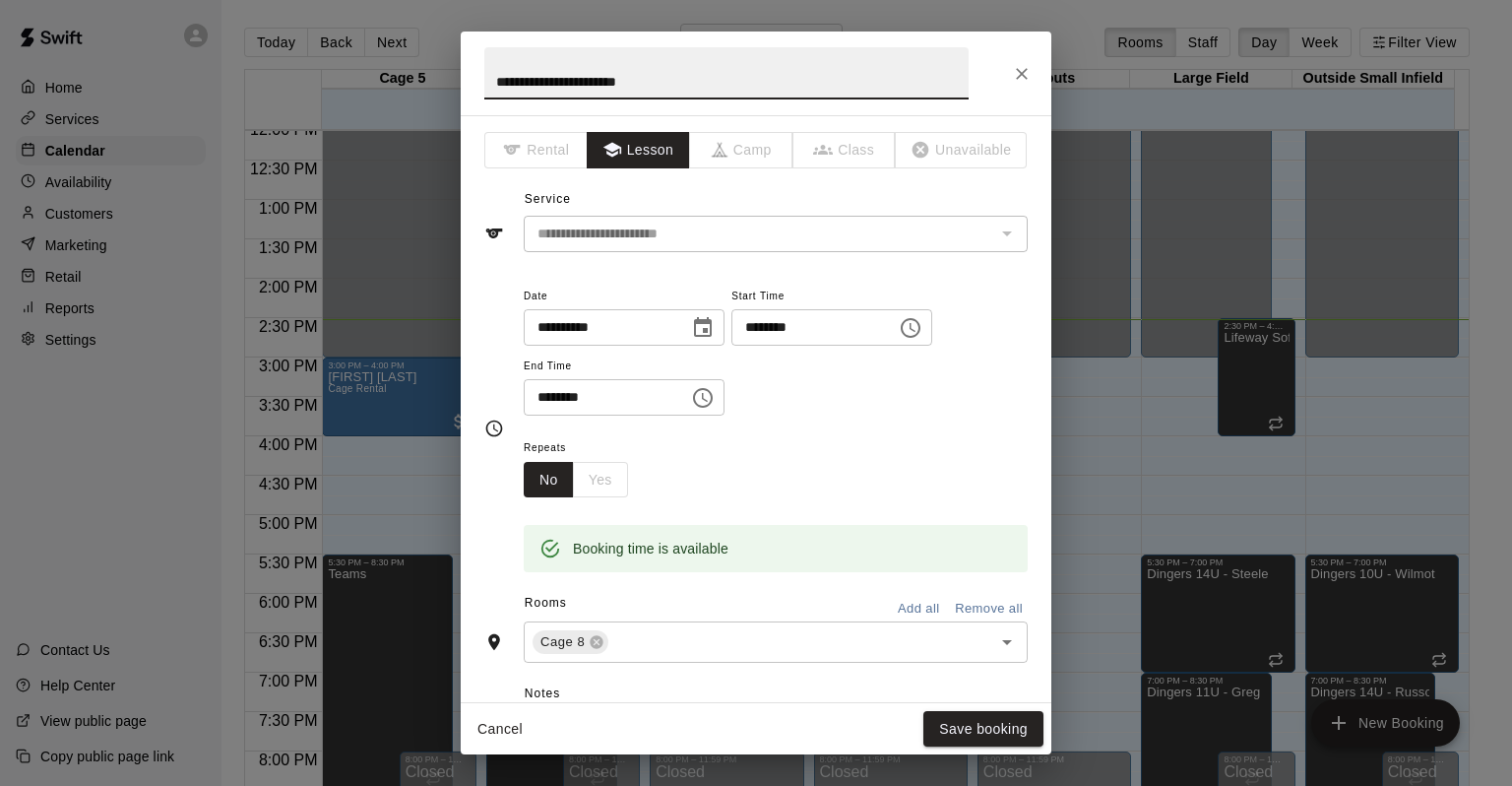 click on "**********" at bounding box center (756, 393) 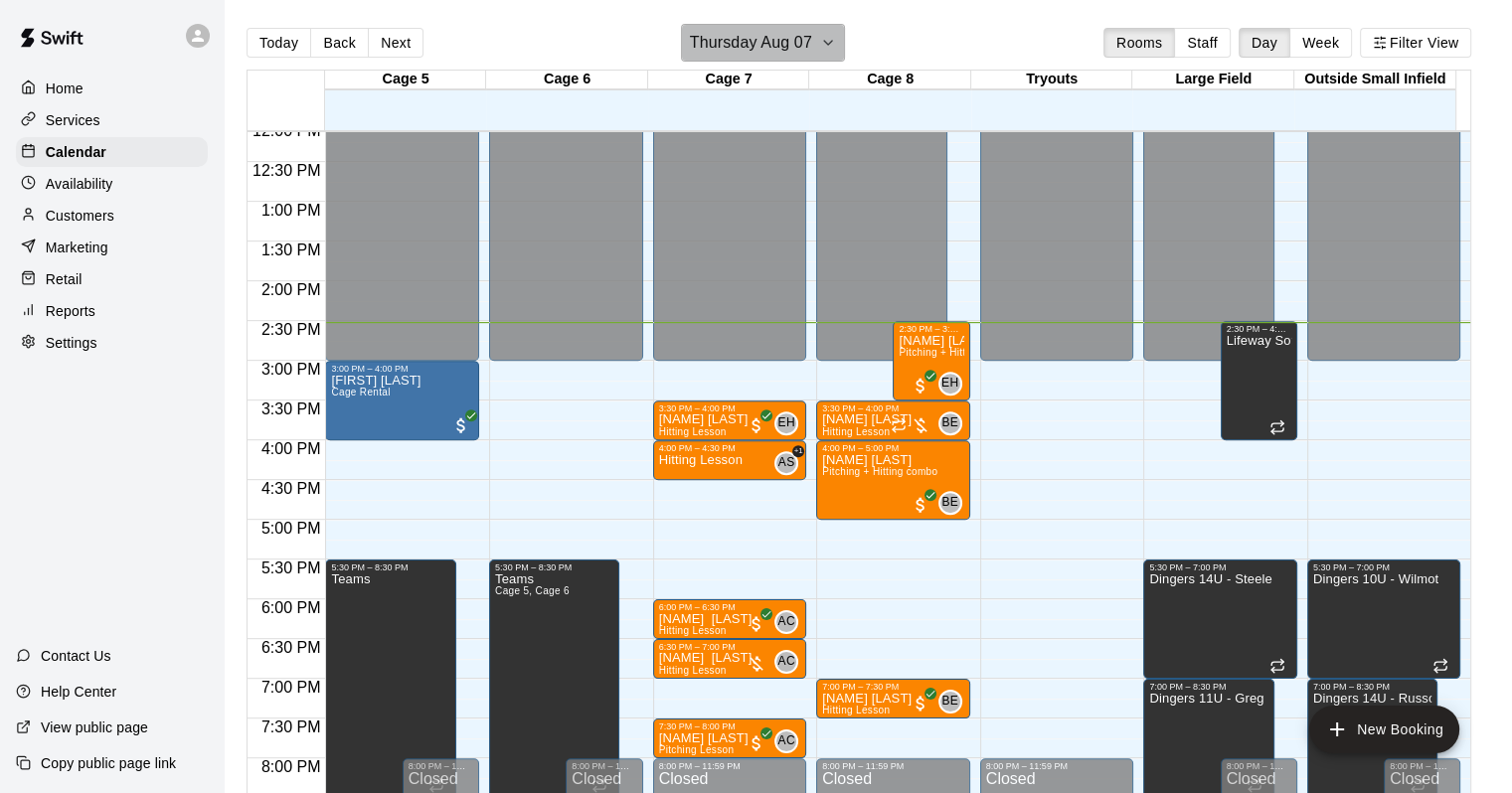 click on "Thursday Aug 07" at bounding box center [751, 43] 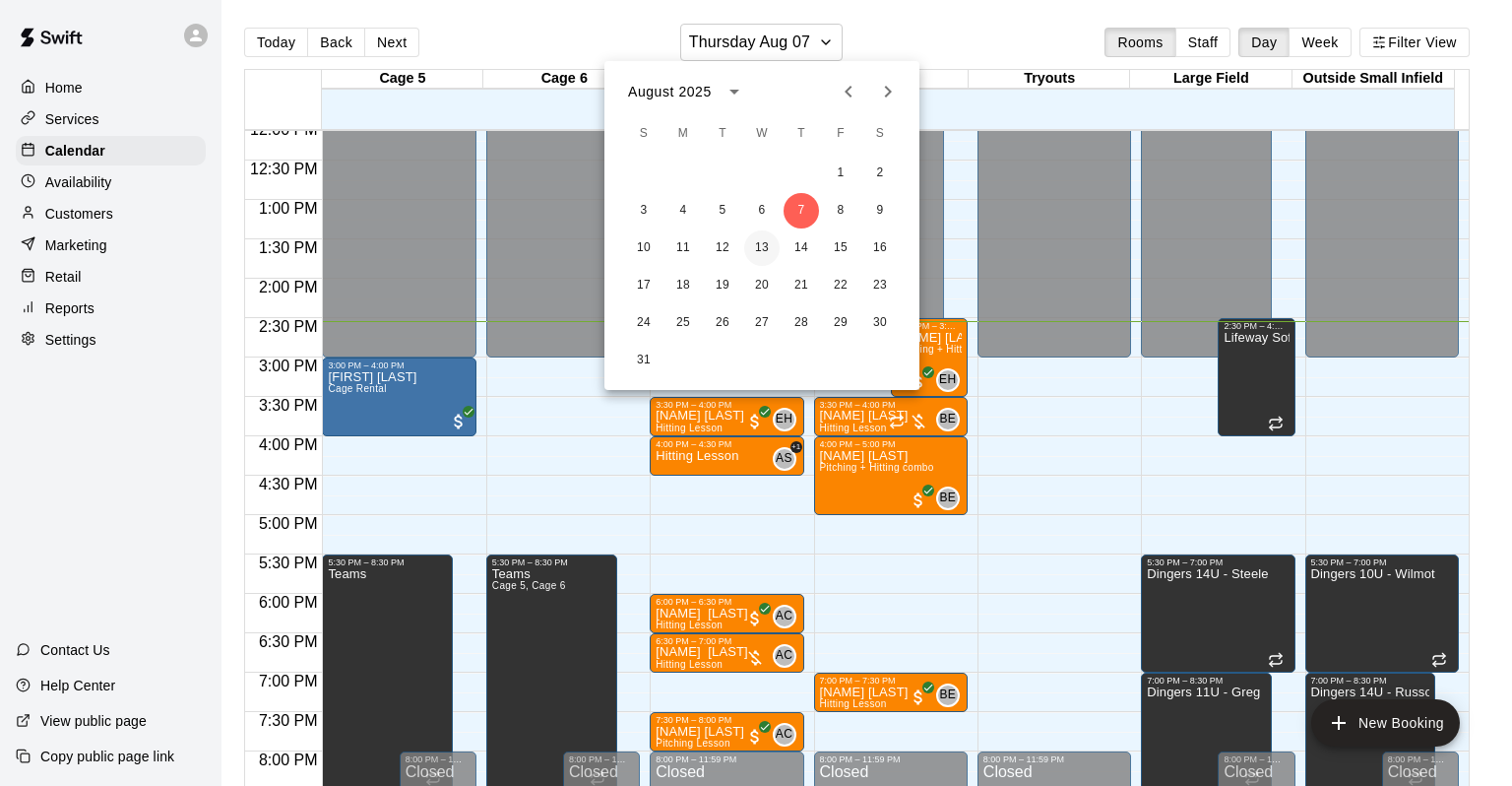 click on "13" at bounding box center [762, 248] 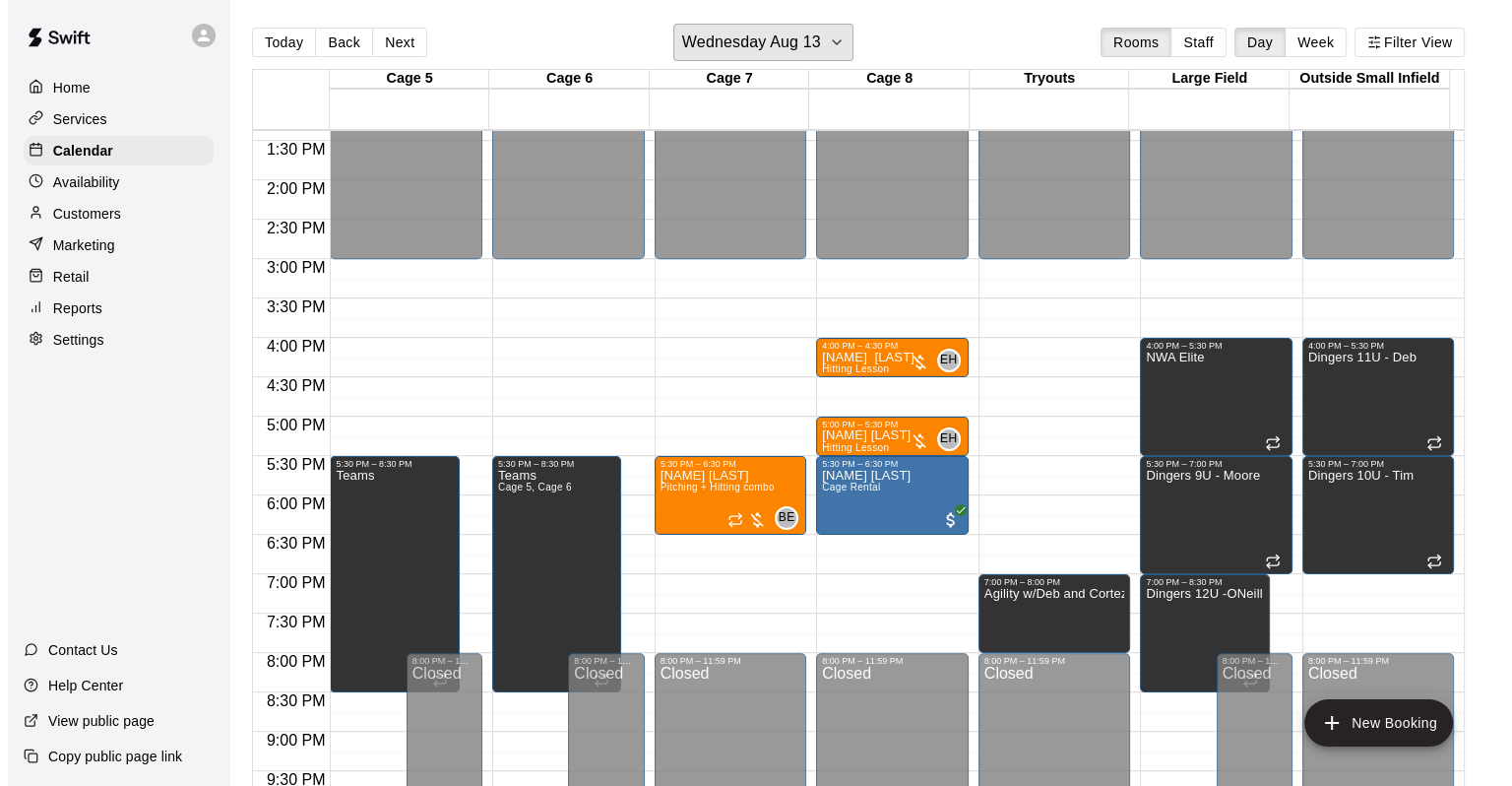 scroll, scrollTop: 955, scrollLeft: 0, axis: vertical 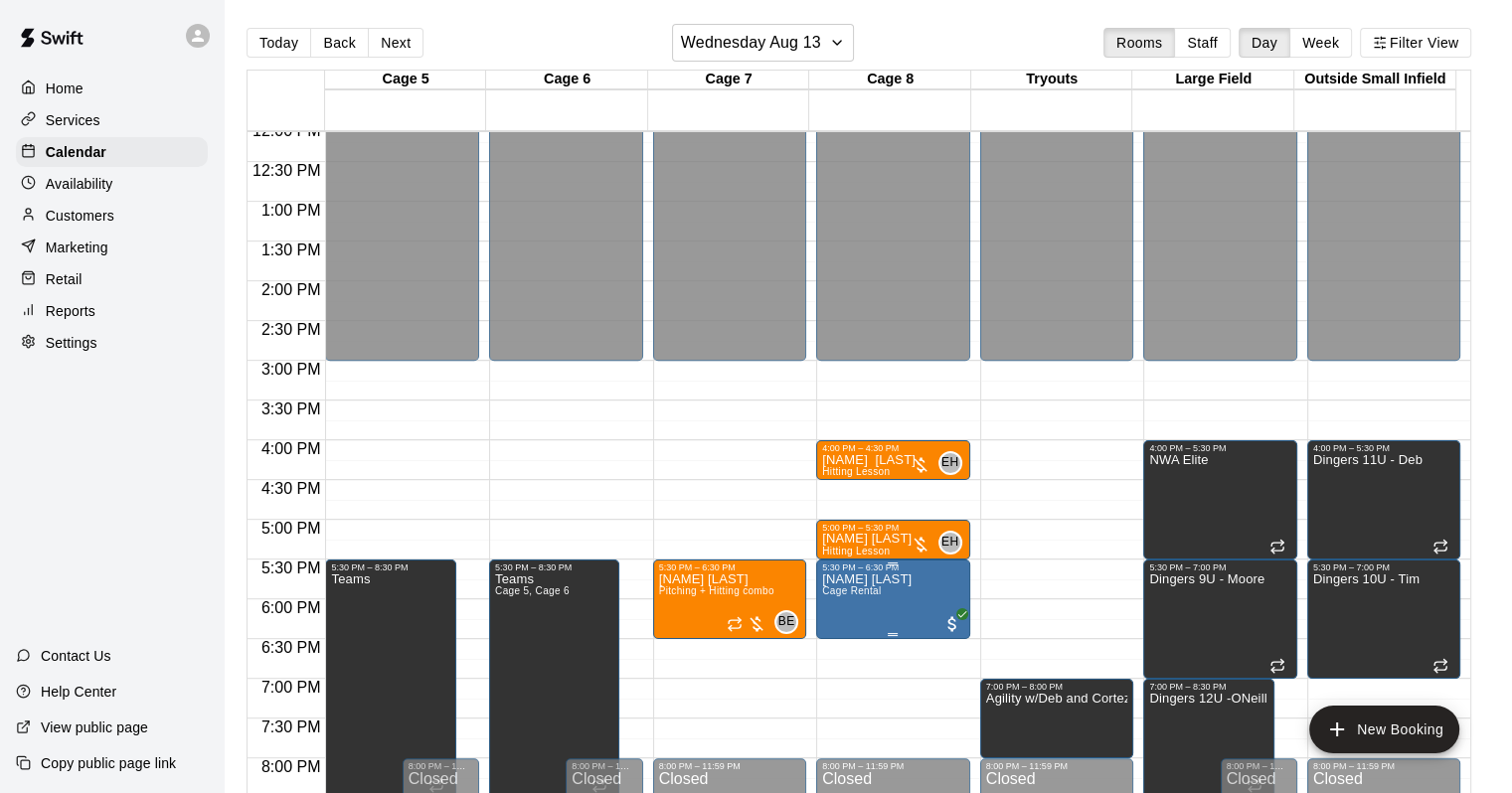click on "[NAME] [LAST] Cage Rental" at bounding box center (893, 969) 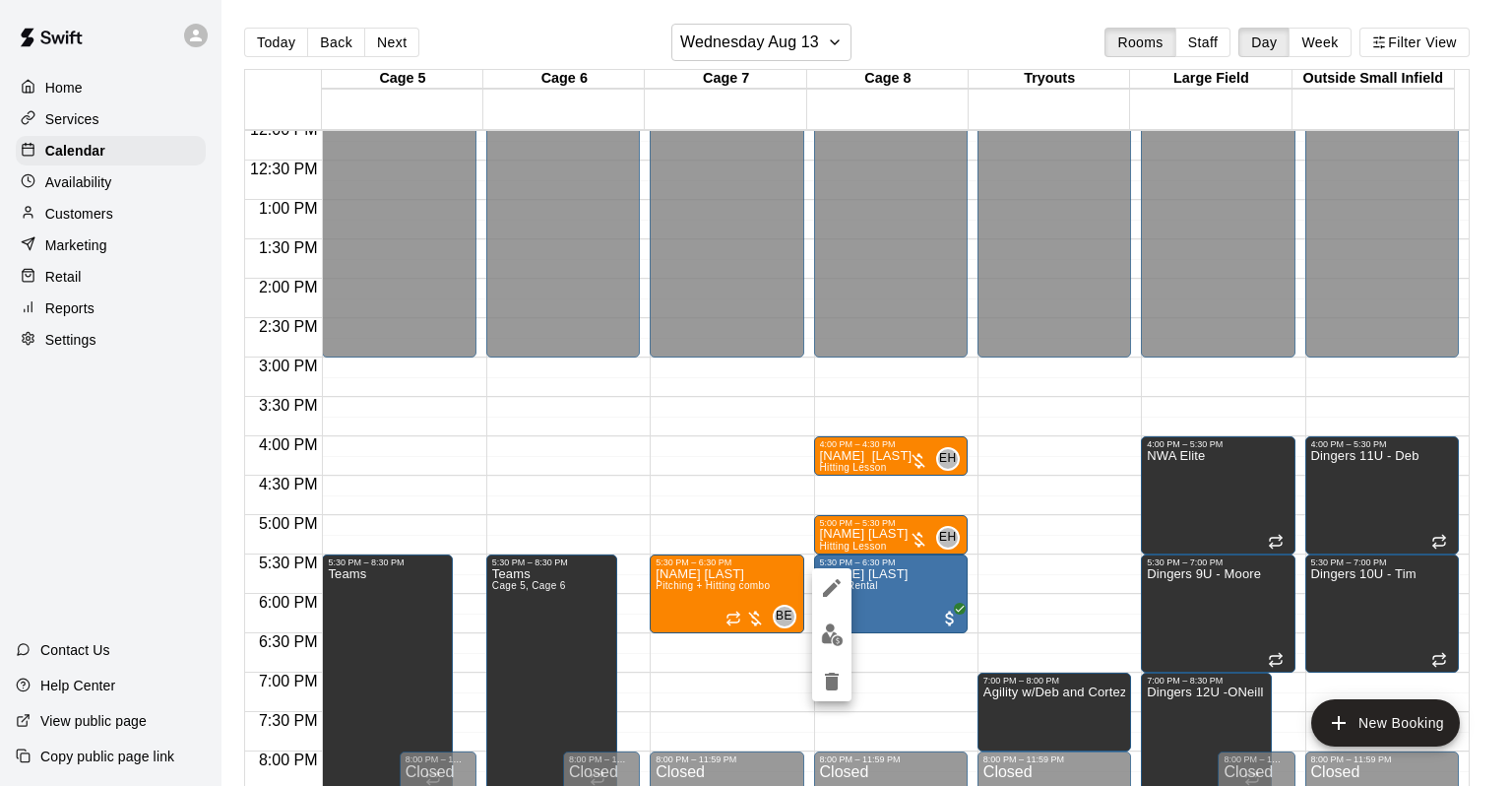 click at bounding box center (756, 393) 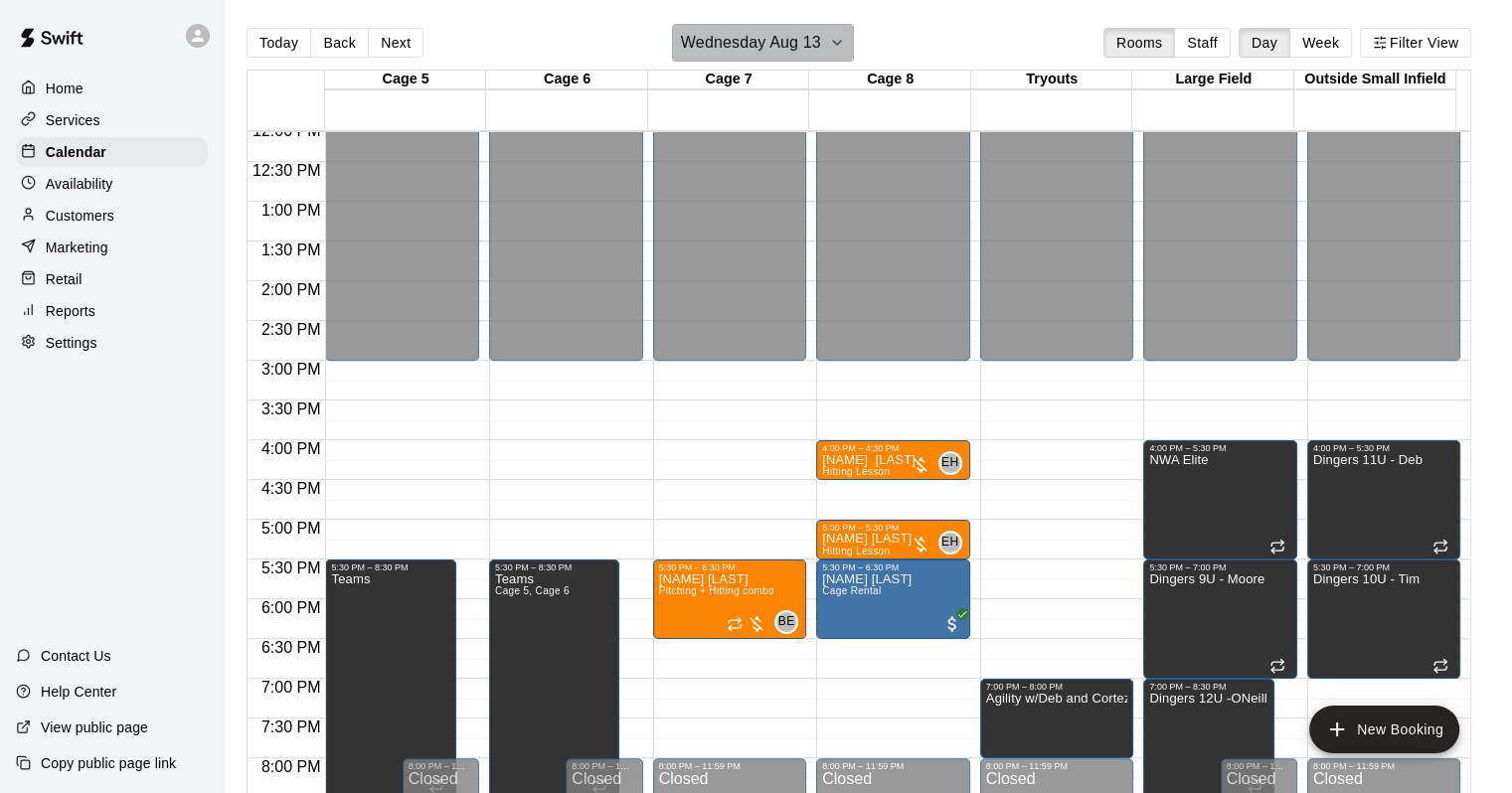 click on "Wednesday Aug 13" at bounding box center (751, 43) 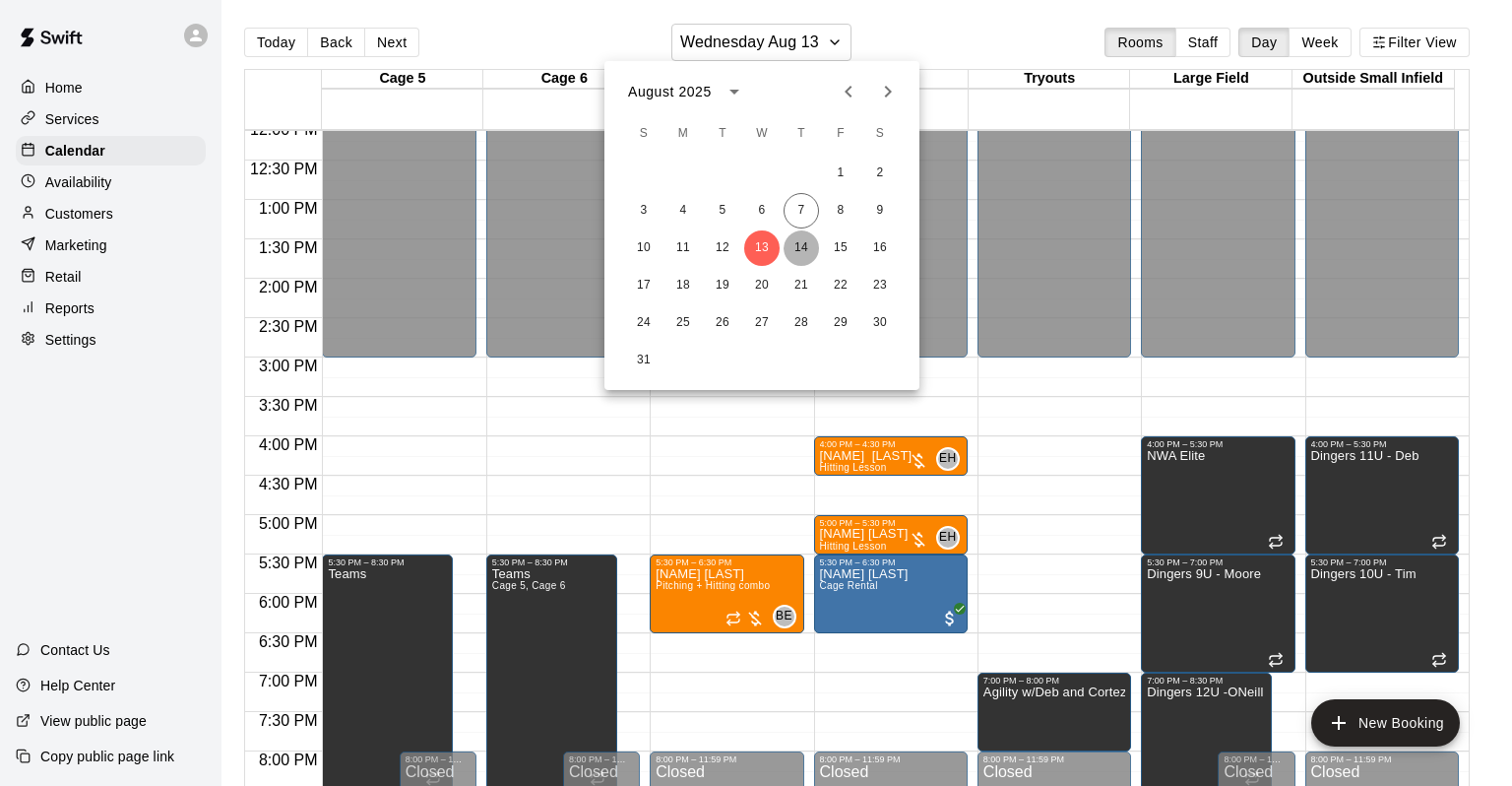 click on "14" at bounding box center [801, 248] 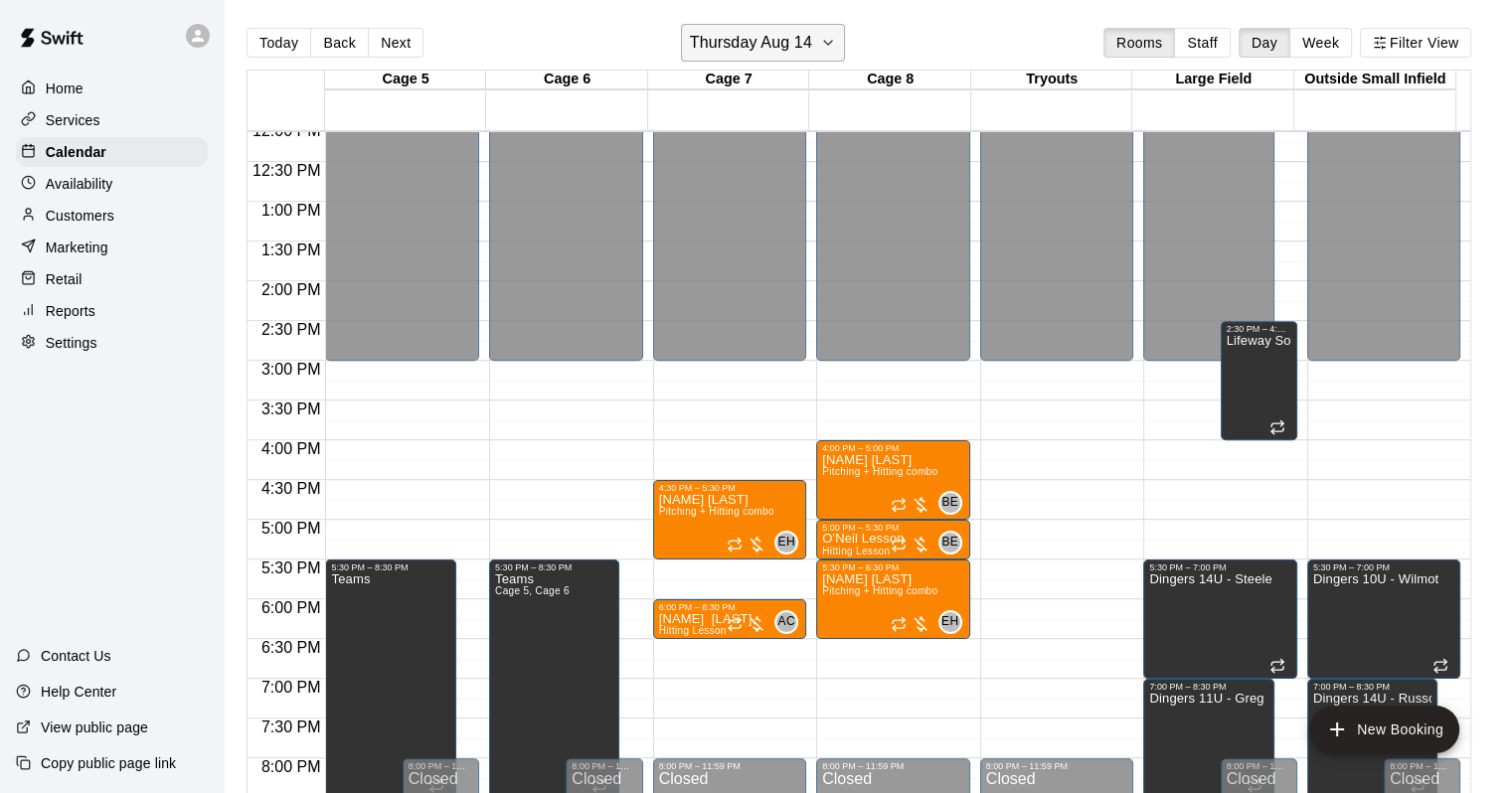 click on "Thursday Aug 14" at bounding box center [751, 43] 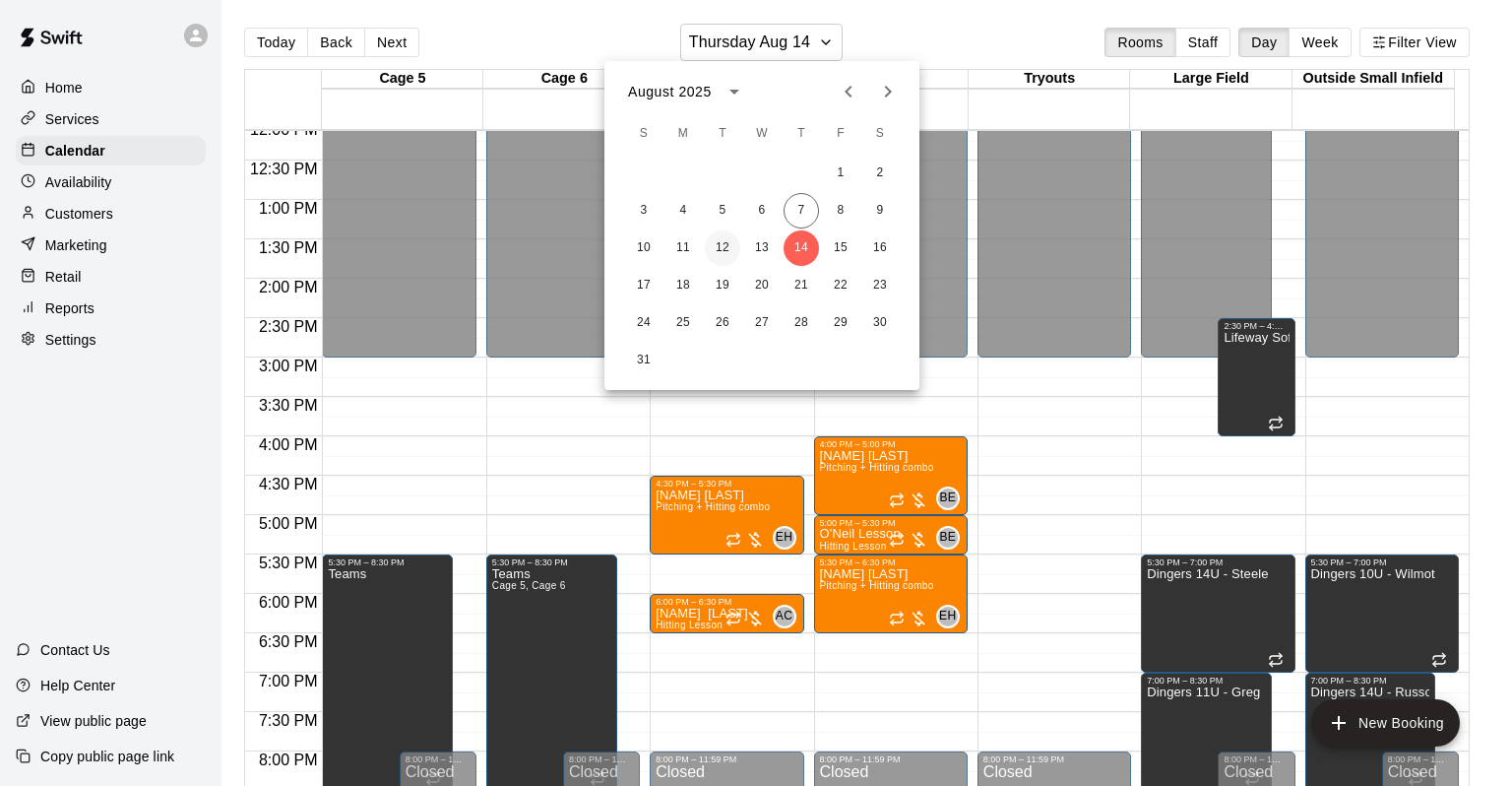 click on "12" at bounding box center (723, 248) 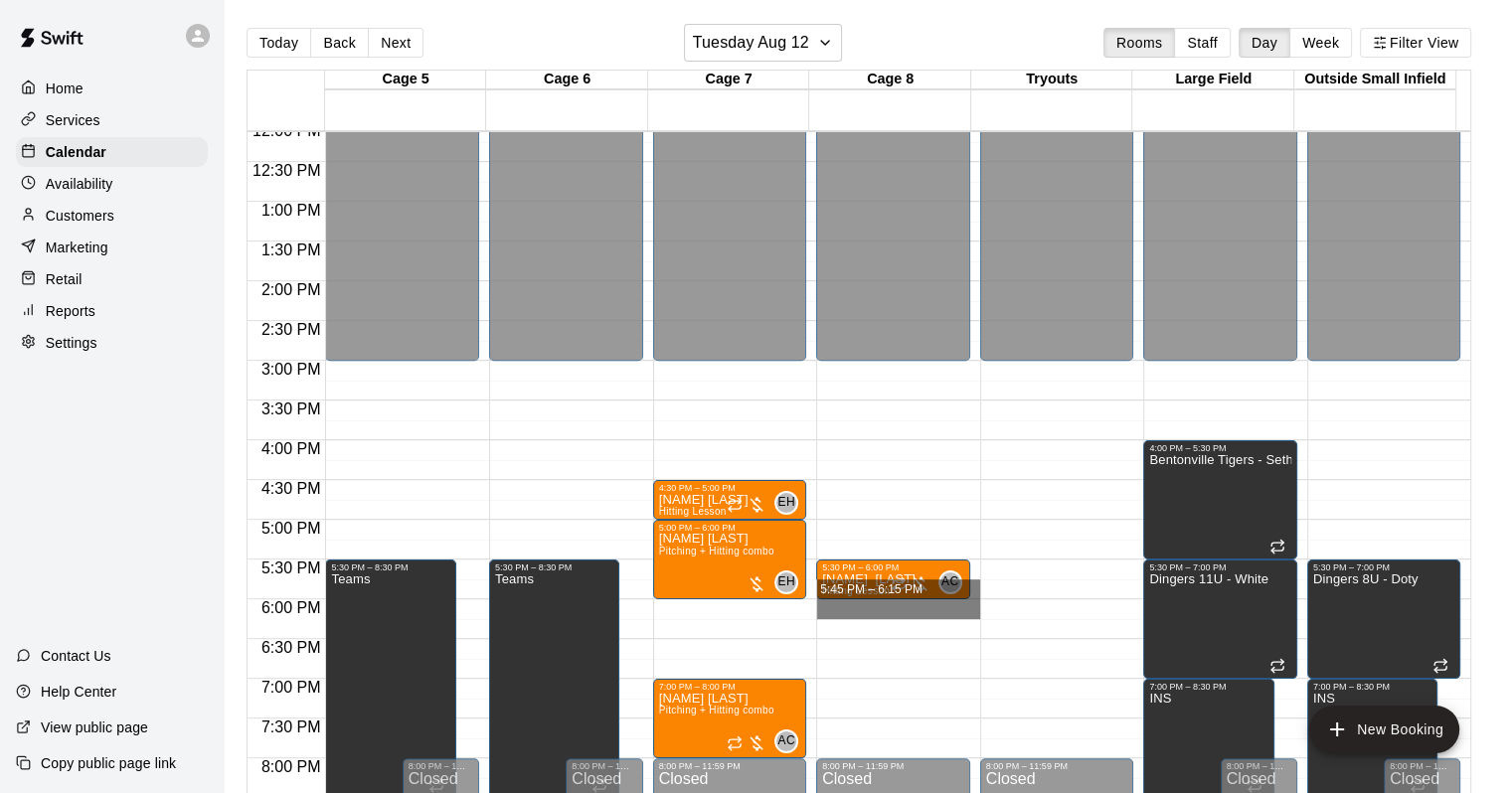 drag, startPoint x: 976, startPoint y: 589, endPoint x: 970, endPoint y: 606, distance: 18.027756 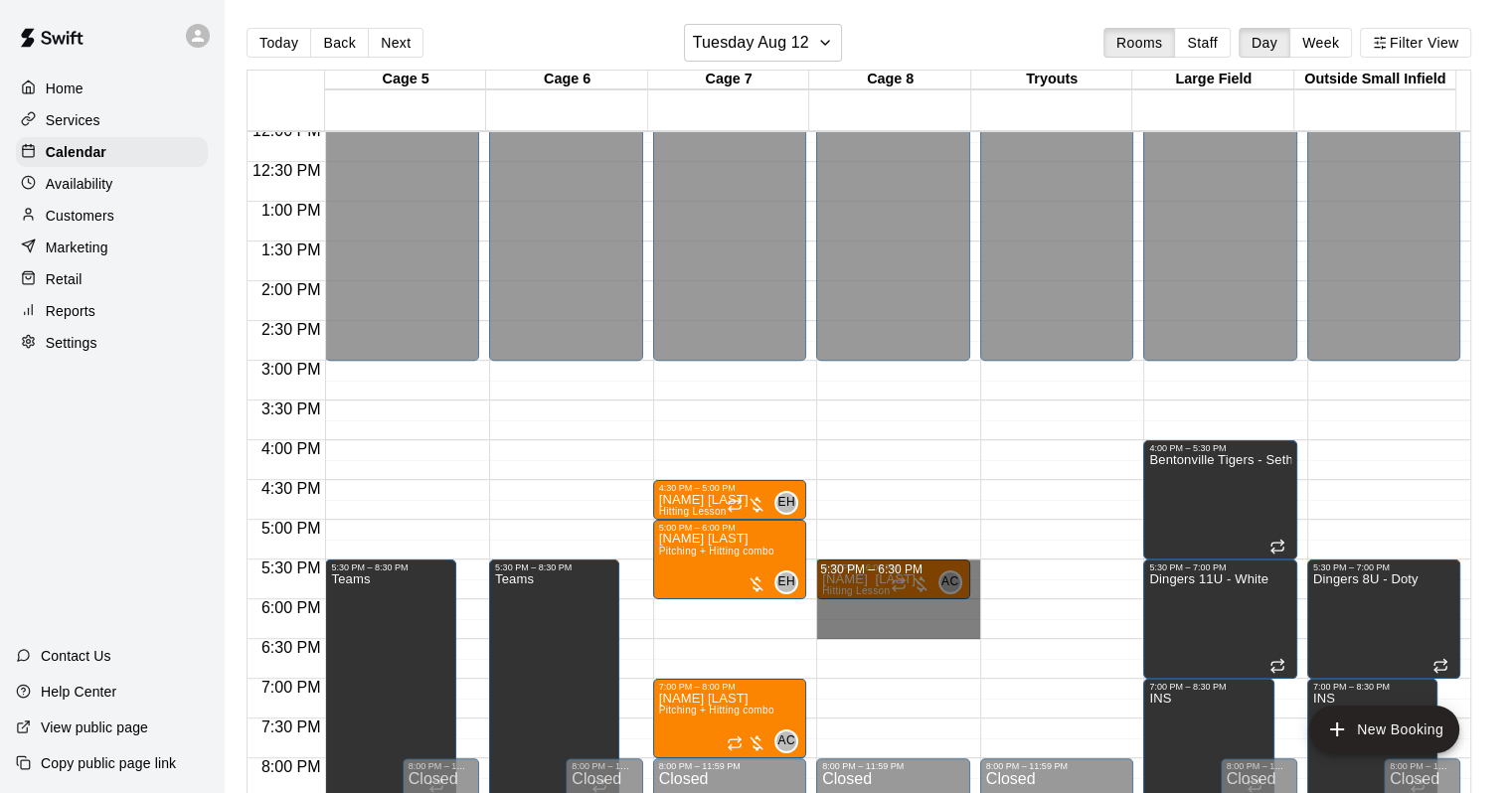 drag, startPoint x: 973, startPoint y: 570, endPoint x: 975, endPoint y: 622, distance: 52.03845 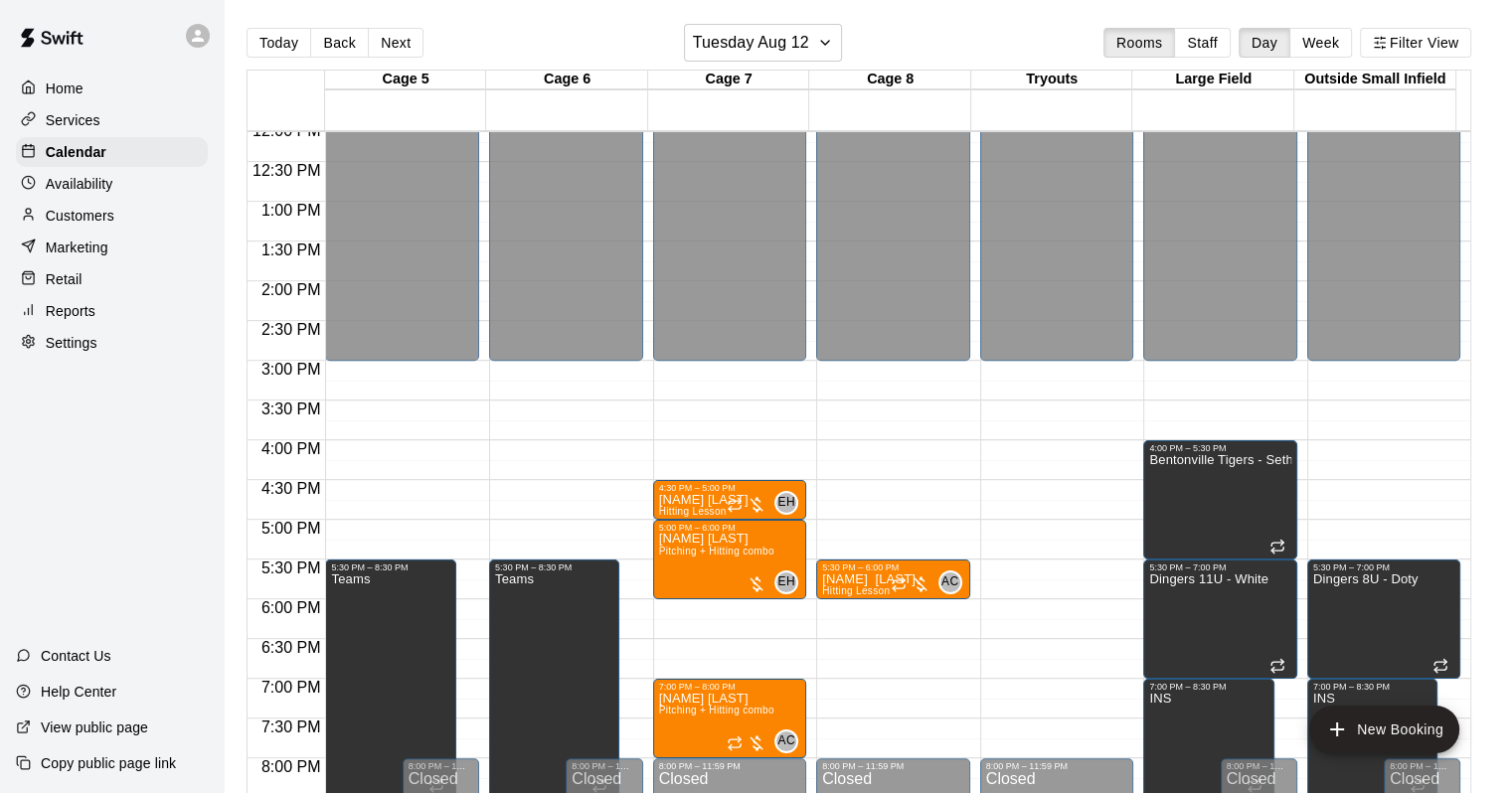 drag, startPoint x: 973, startPoint y: 566, endPoint x: 973, endPoint y: 594, distance: 28 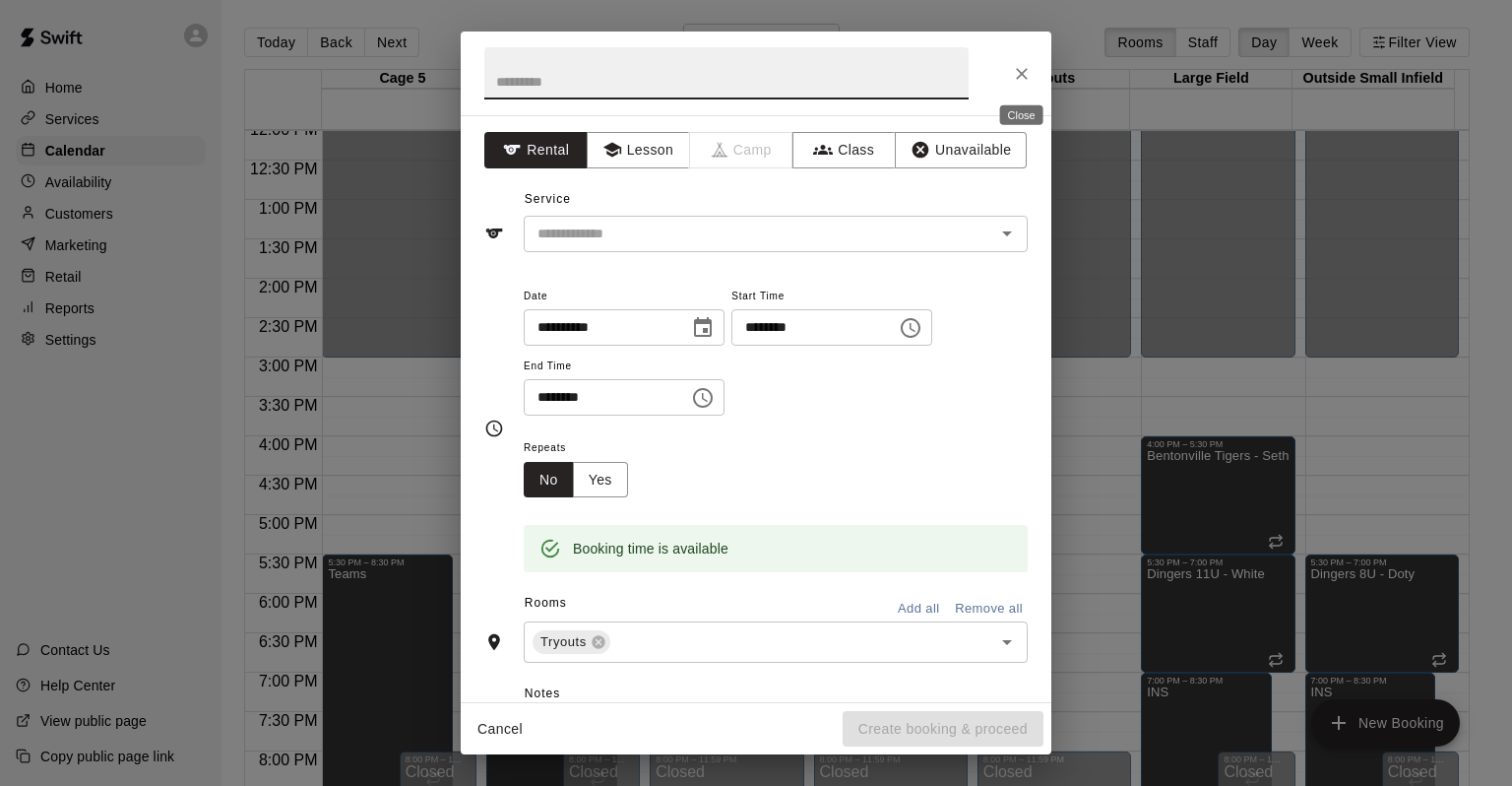 click at bounding box center [1022, 74] 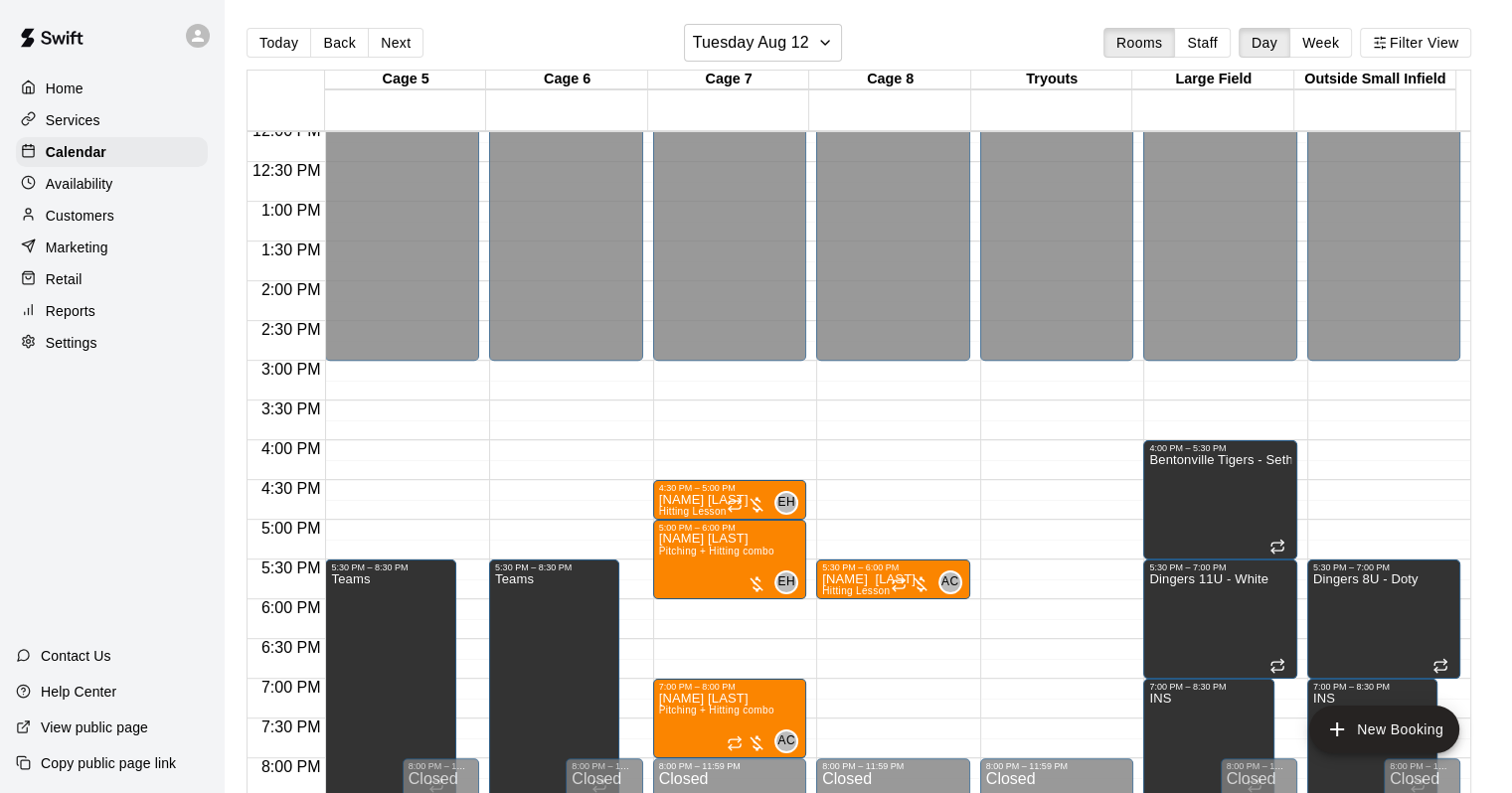 click at bounding box center (899, 609) 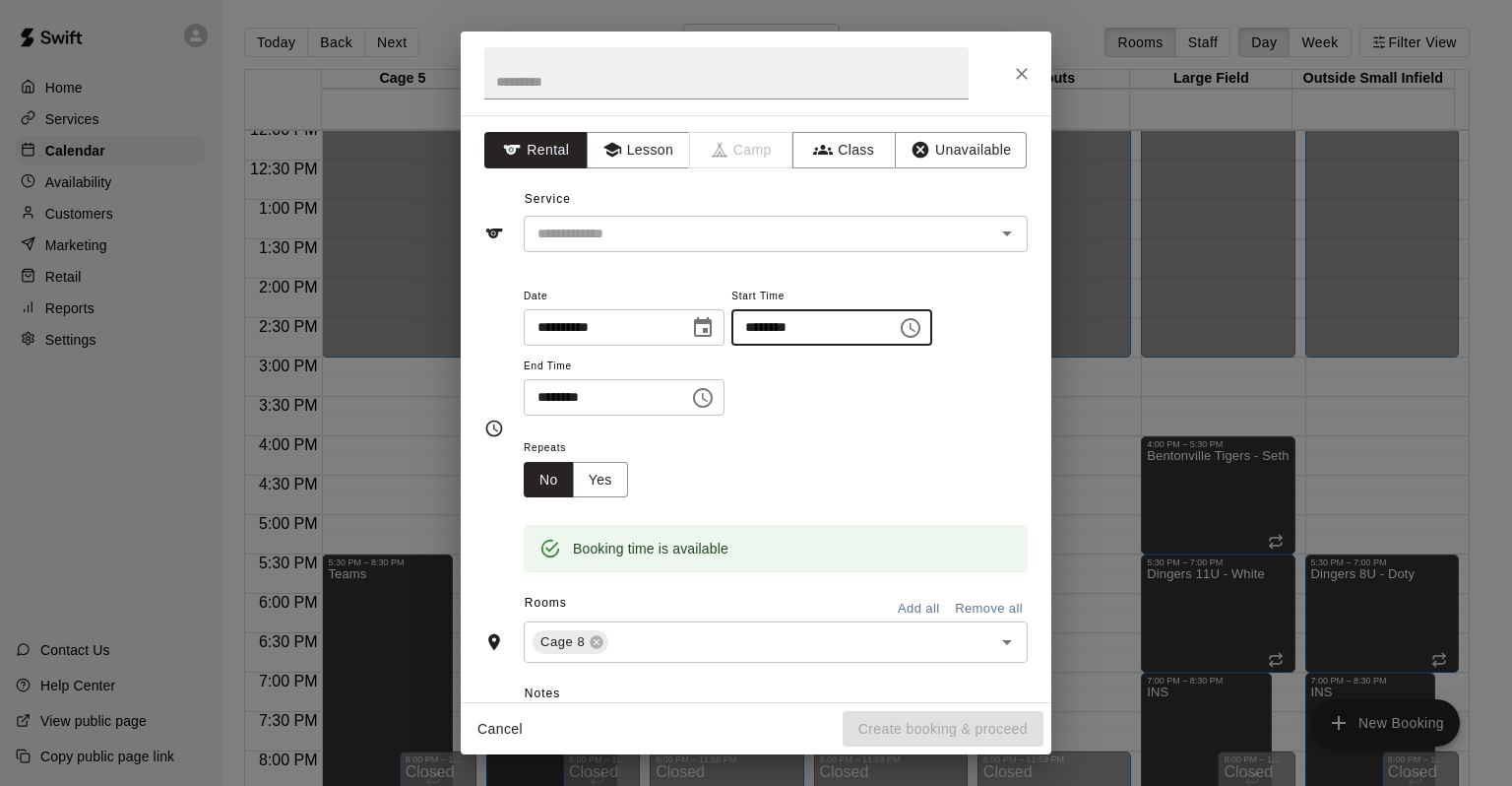 click on "********" at bounding box center [807, 327] 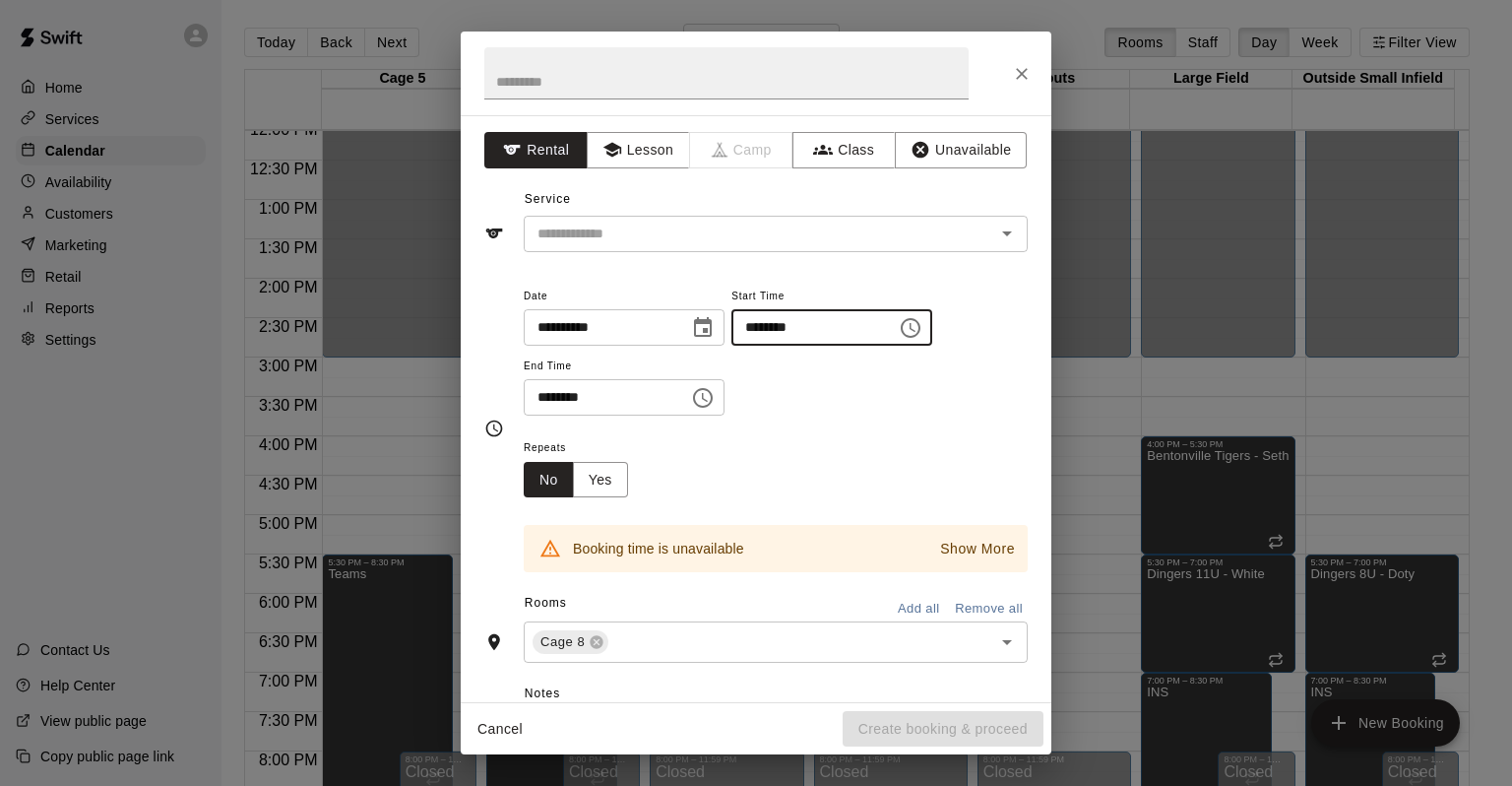 type on "********" 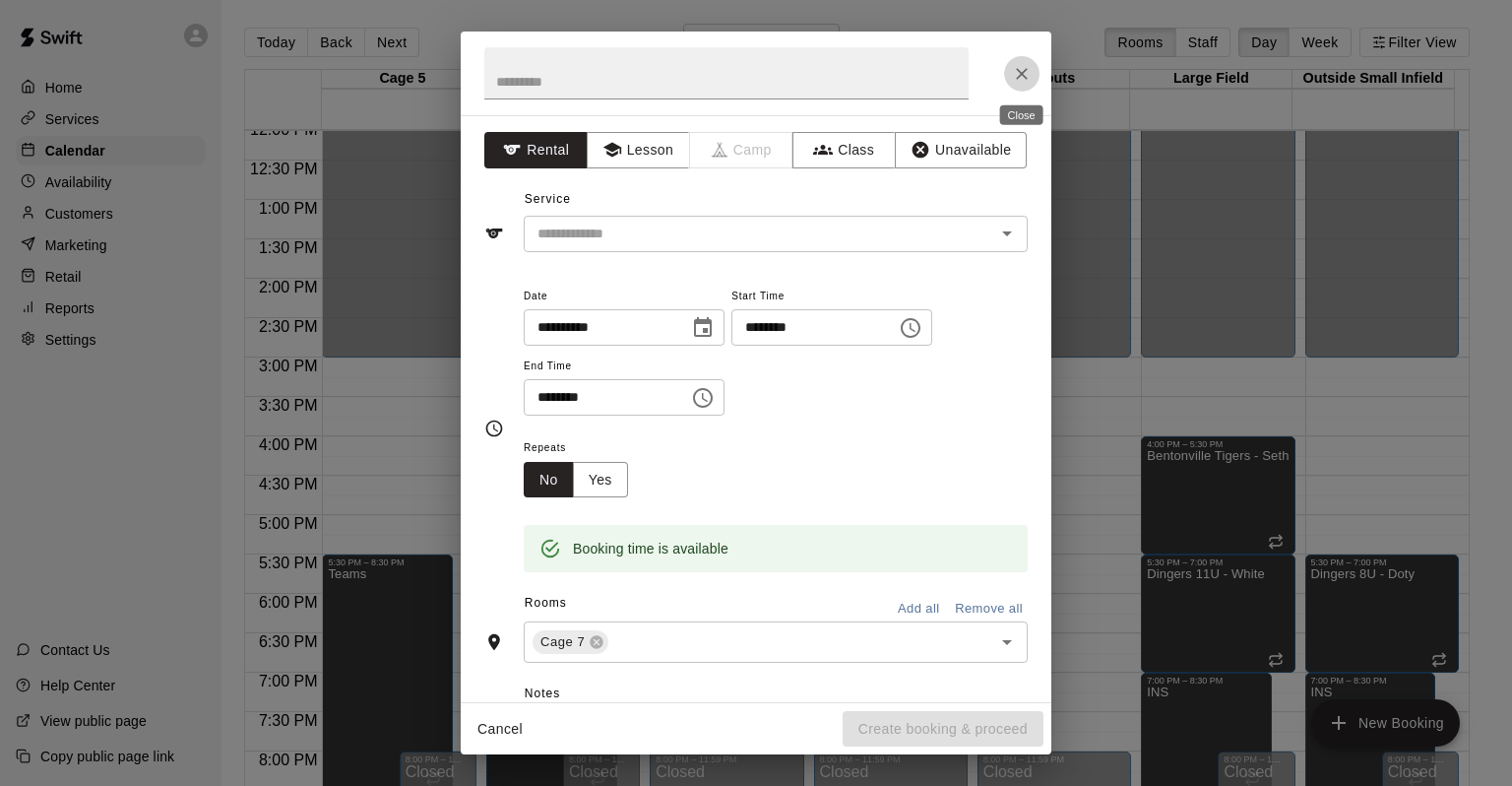 click 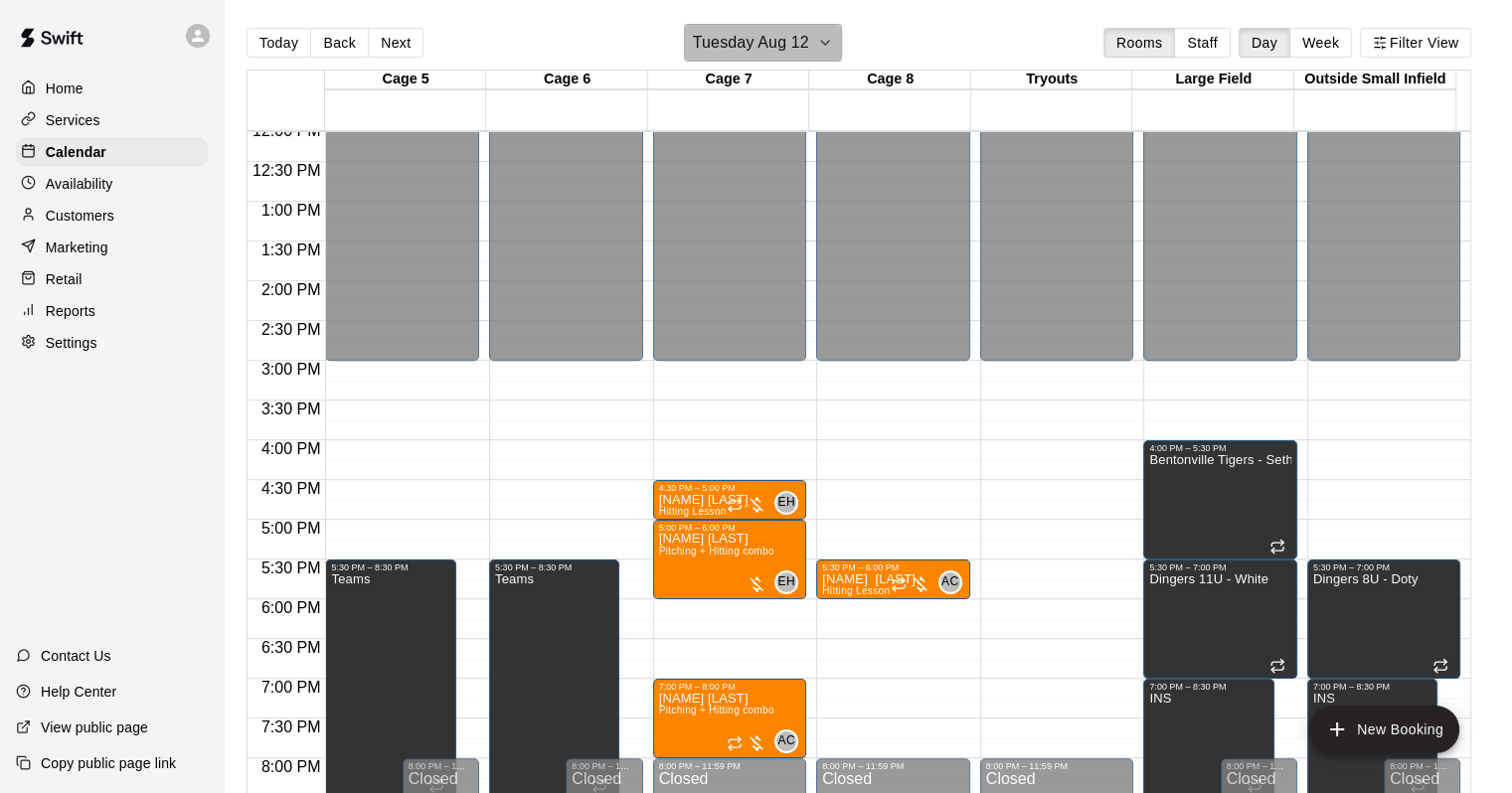click on "Tuesday Aug 12" at bounding box center [751, 43] 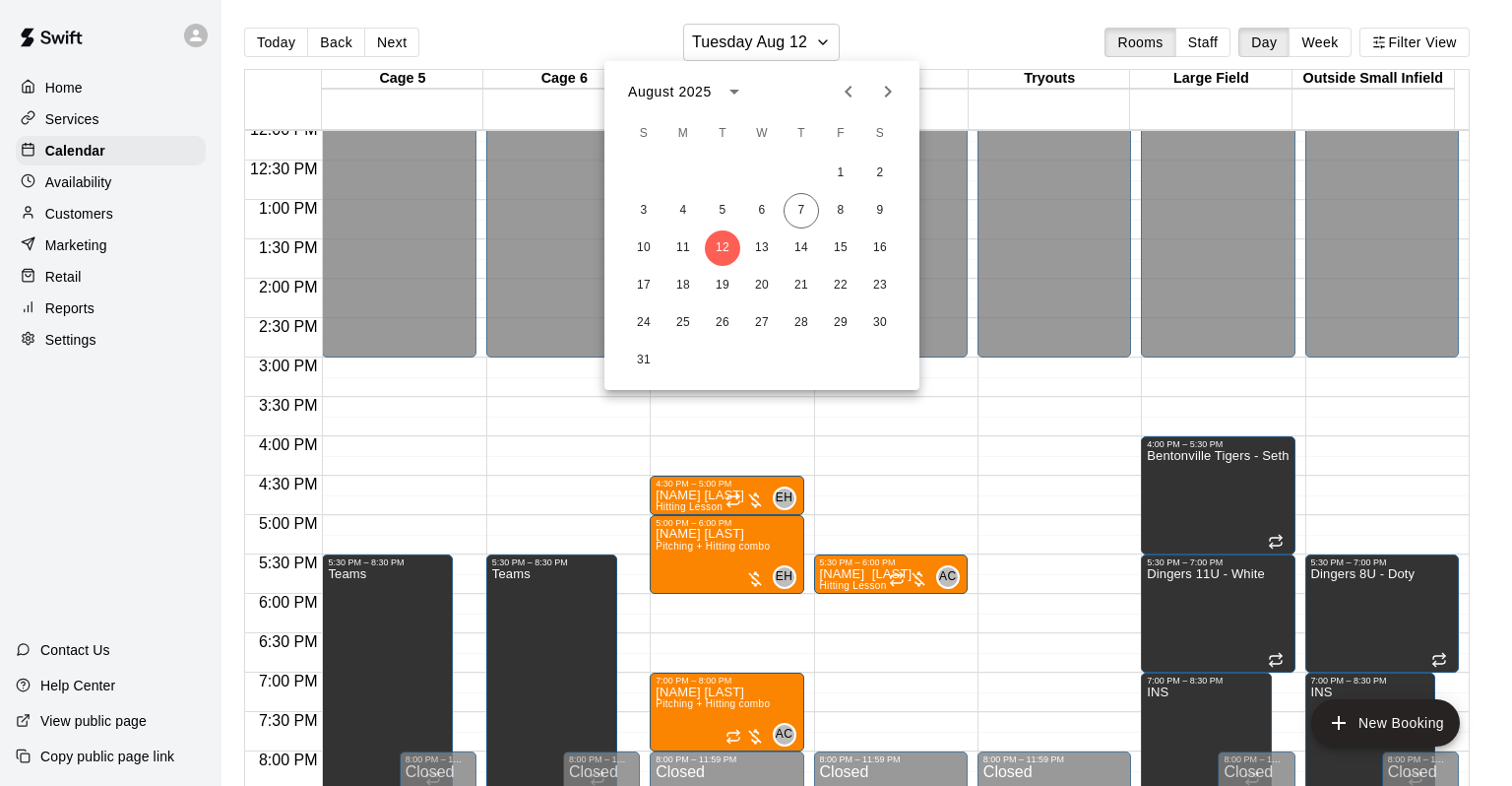 click at bounding box center (756, 393) 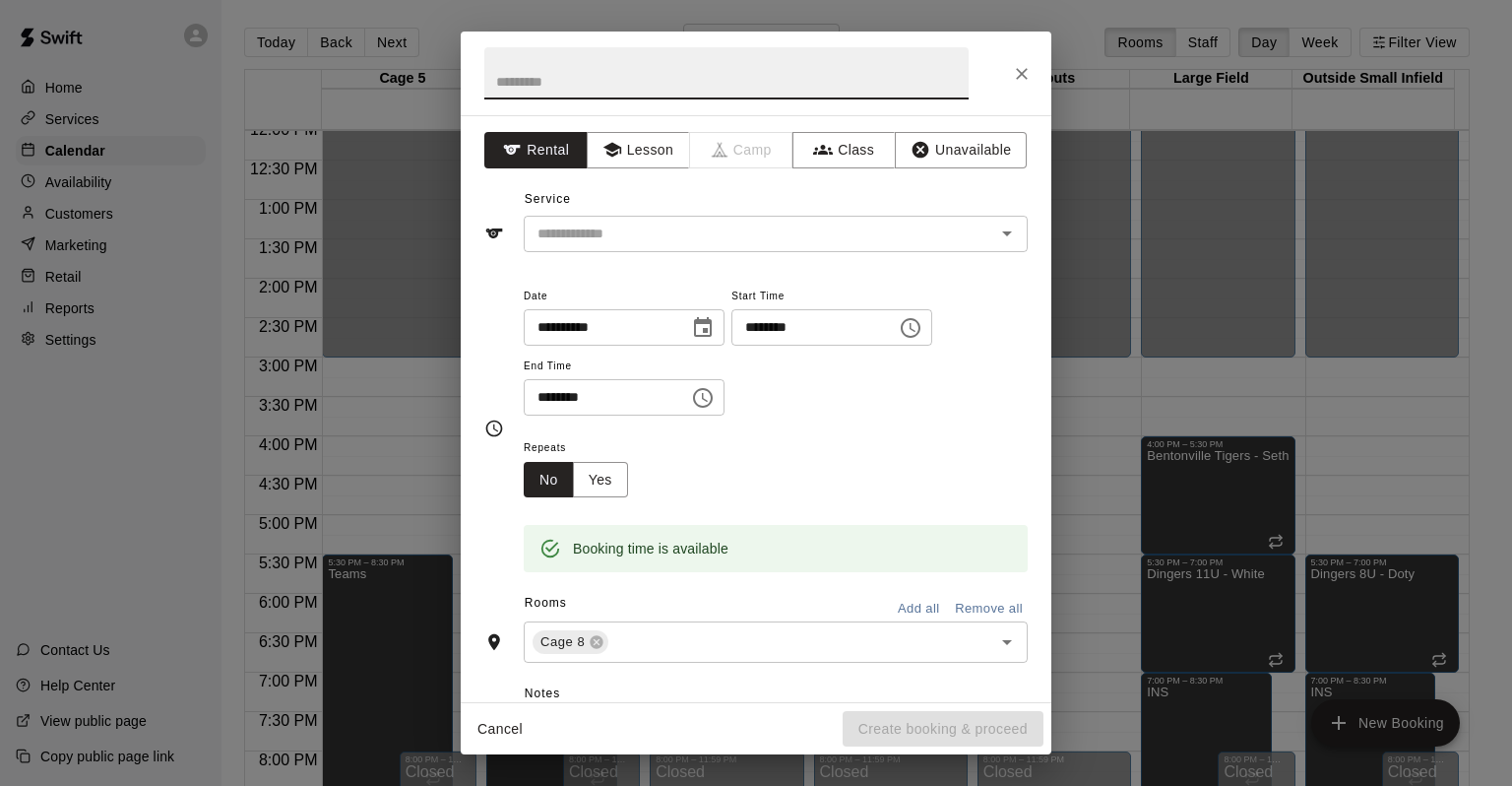 click 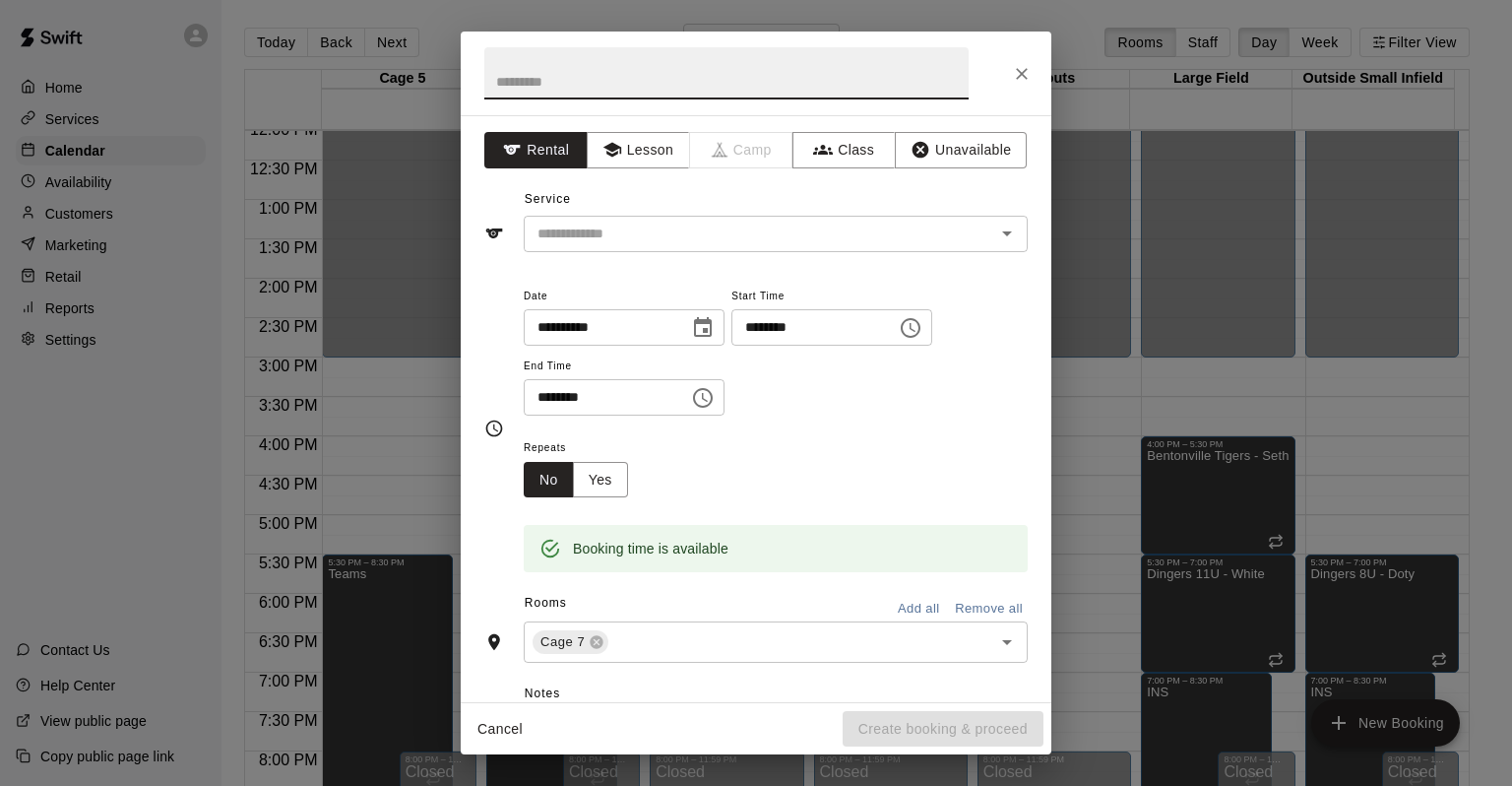 click on "Rooms Add all Remove all" at bounding box center (756, 605) 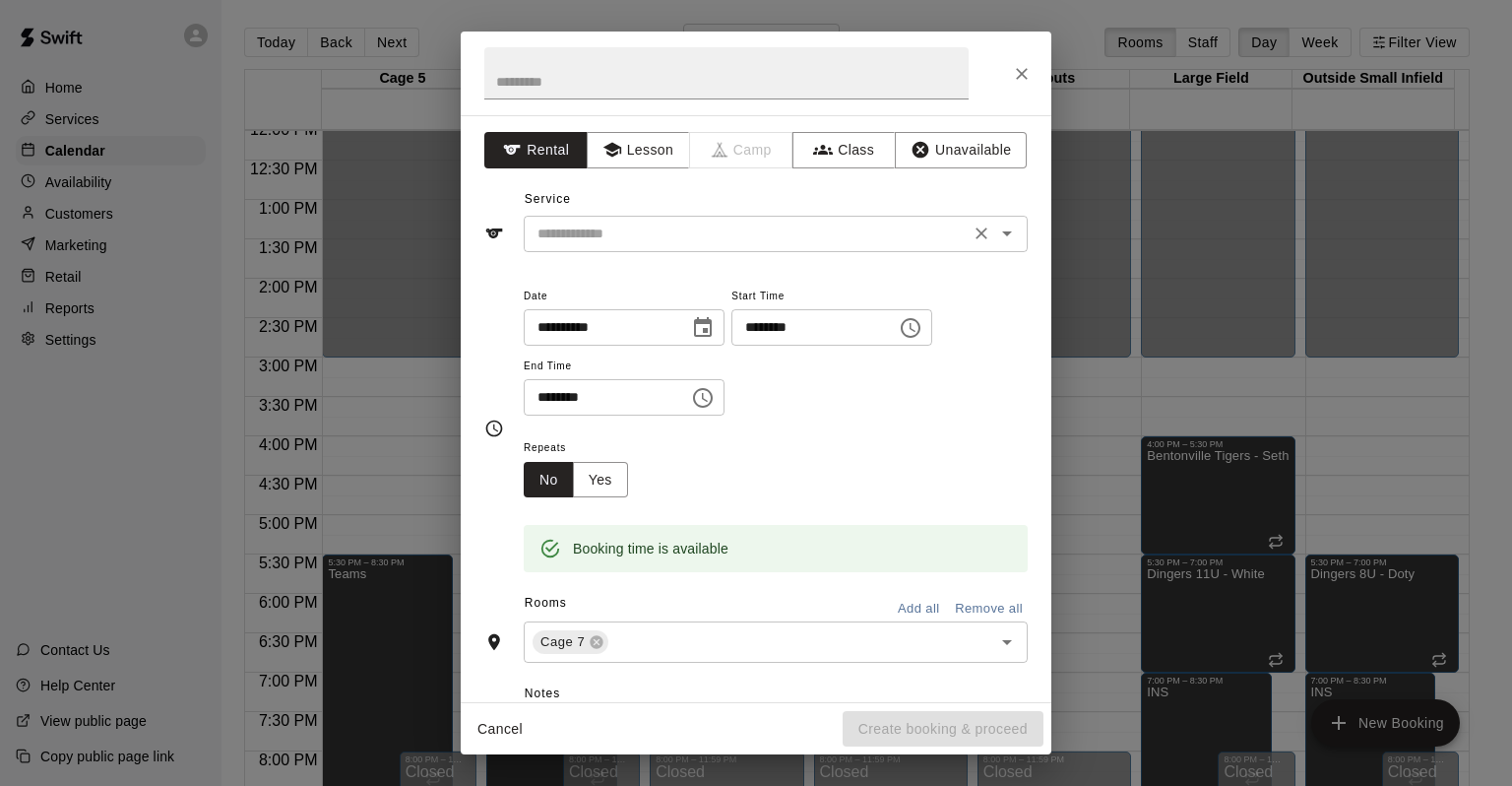 click at bounding box center [746, 233] 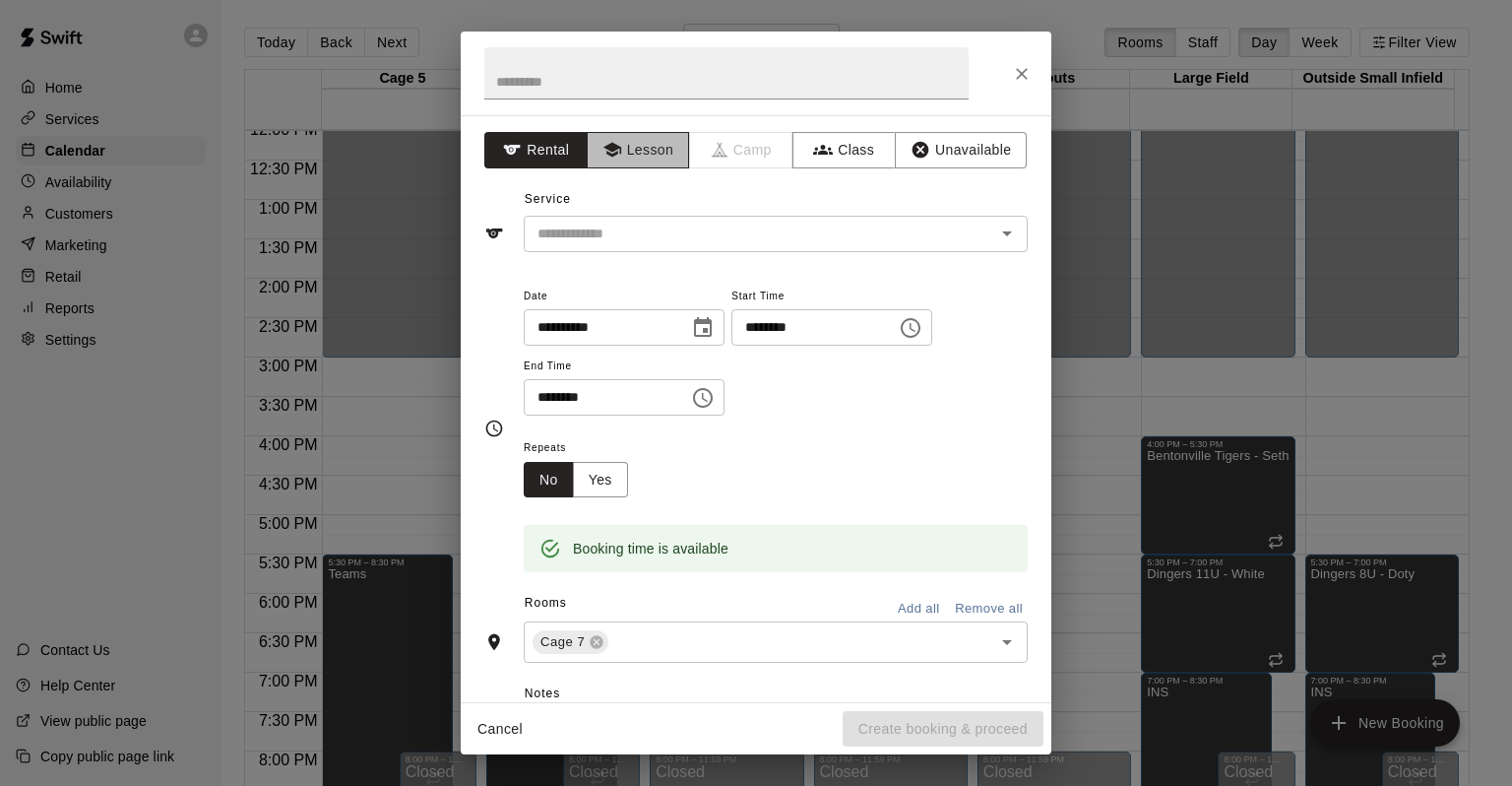 click on "Lesson" at bounding box center (638, 150) 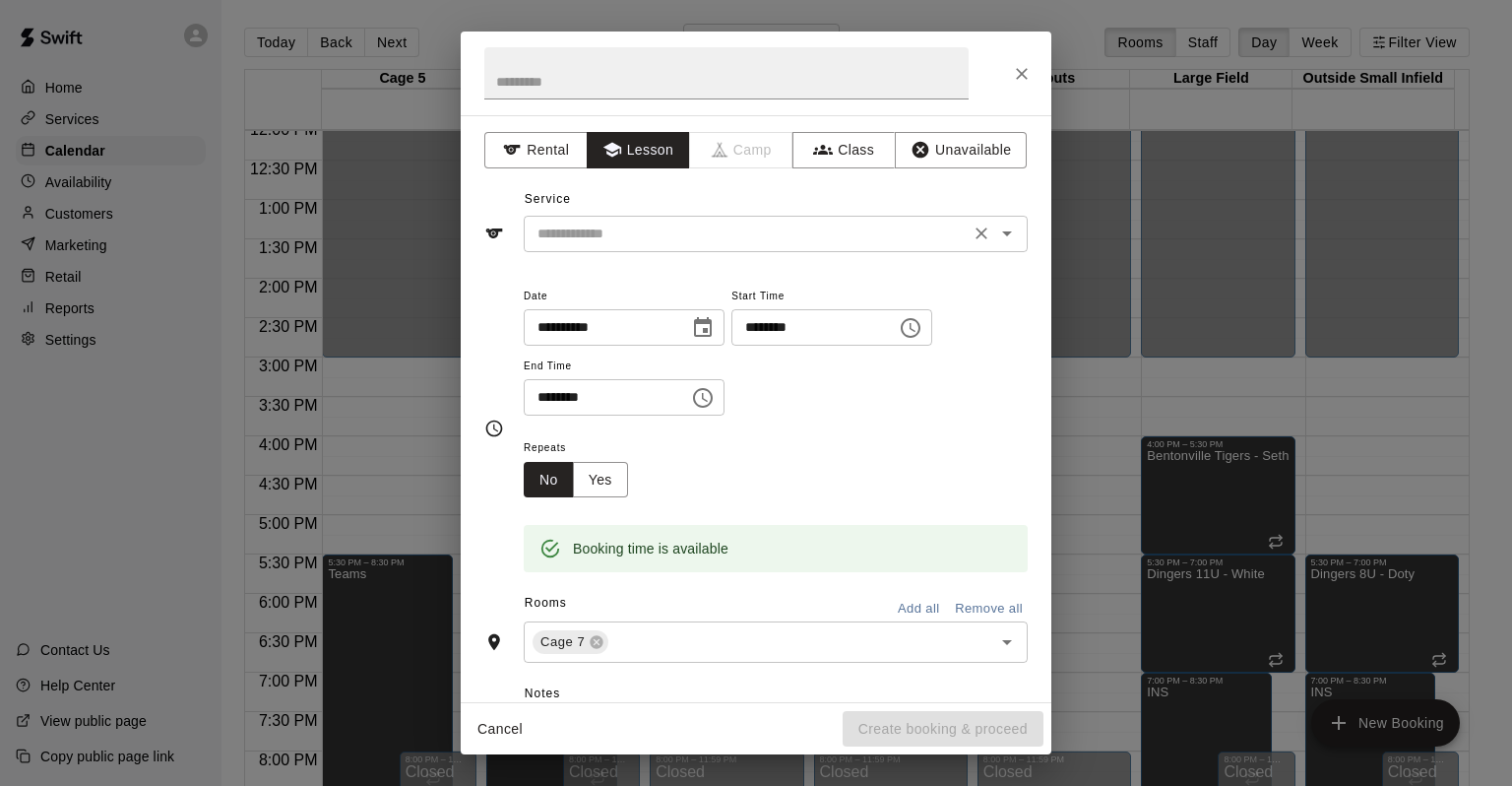 click at bounding box center (746, 233) 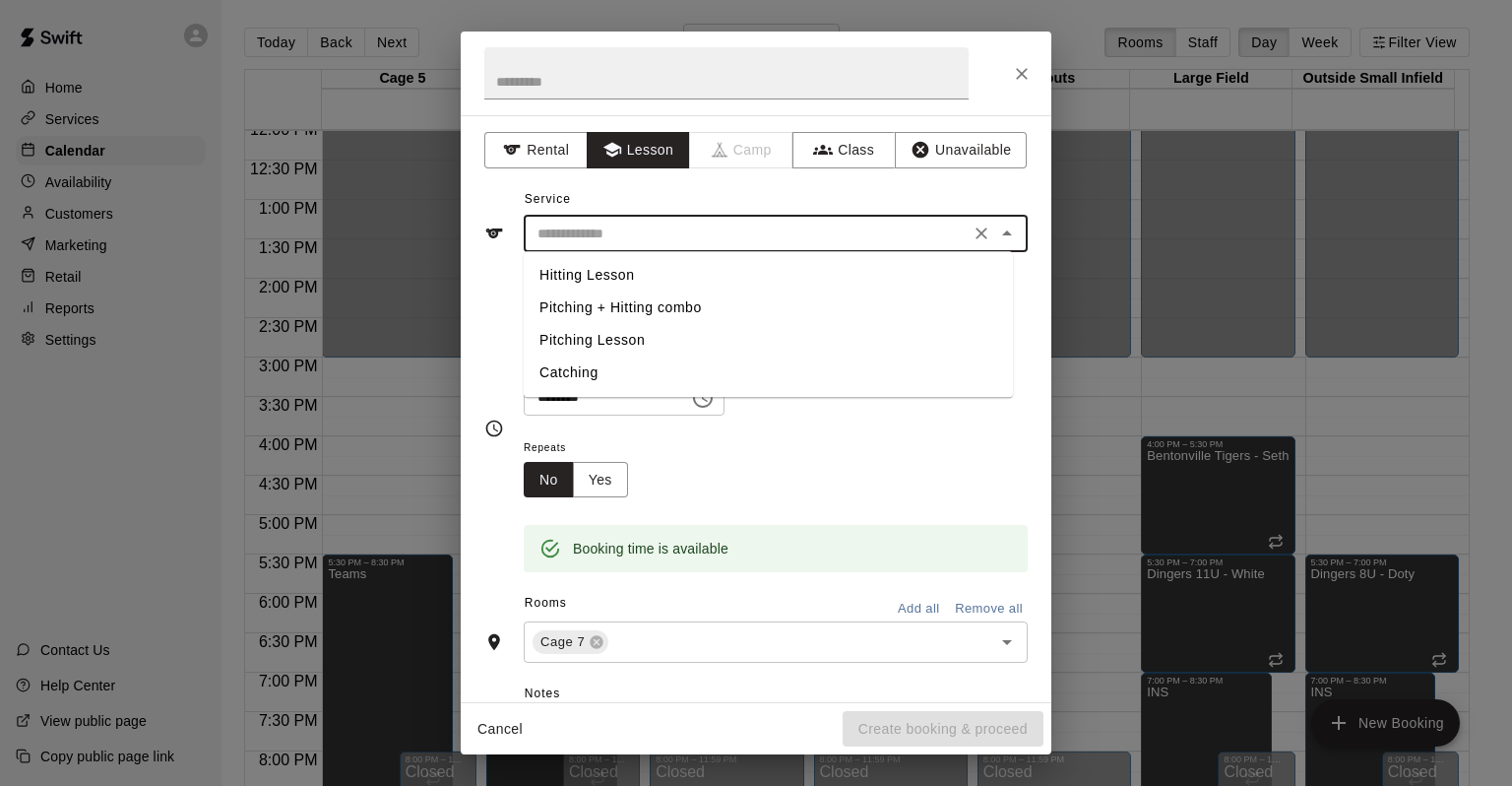 click on "Hitting Lesson" at bounding box center (768, 275) 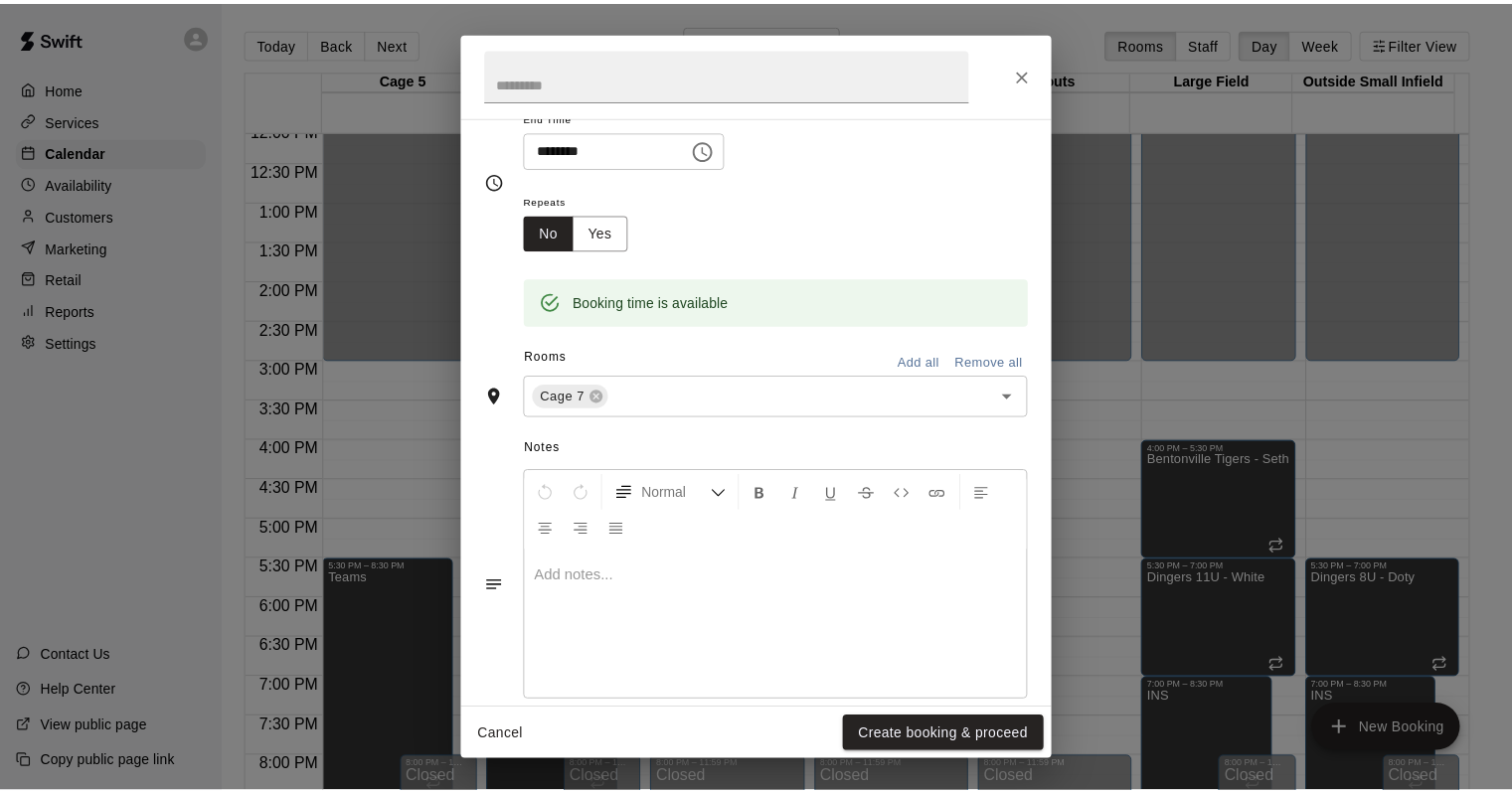 scroll, scrollTop: 279, scrollLeft: 0, axis: vertical 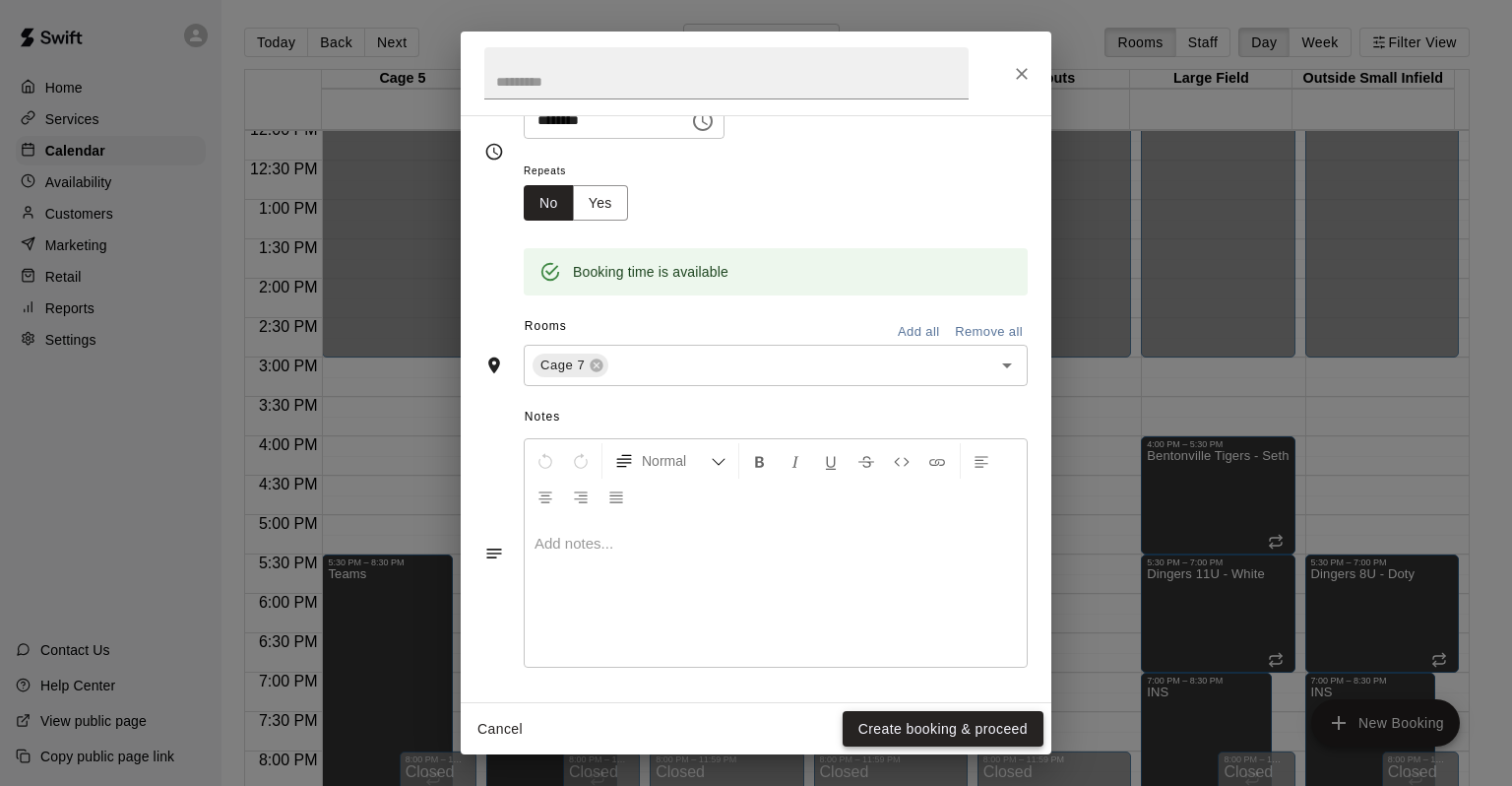 click on "Create booking & proceed" at bounding box center (943, 729) 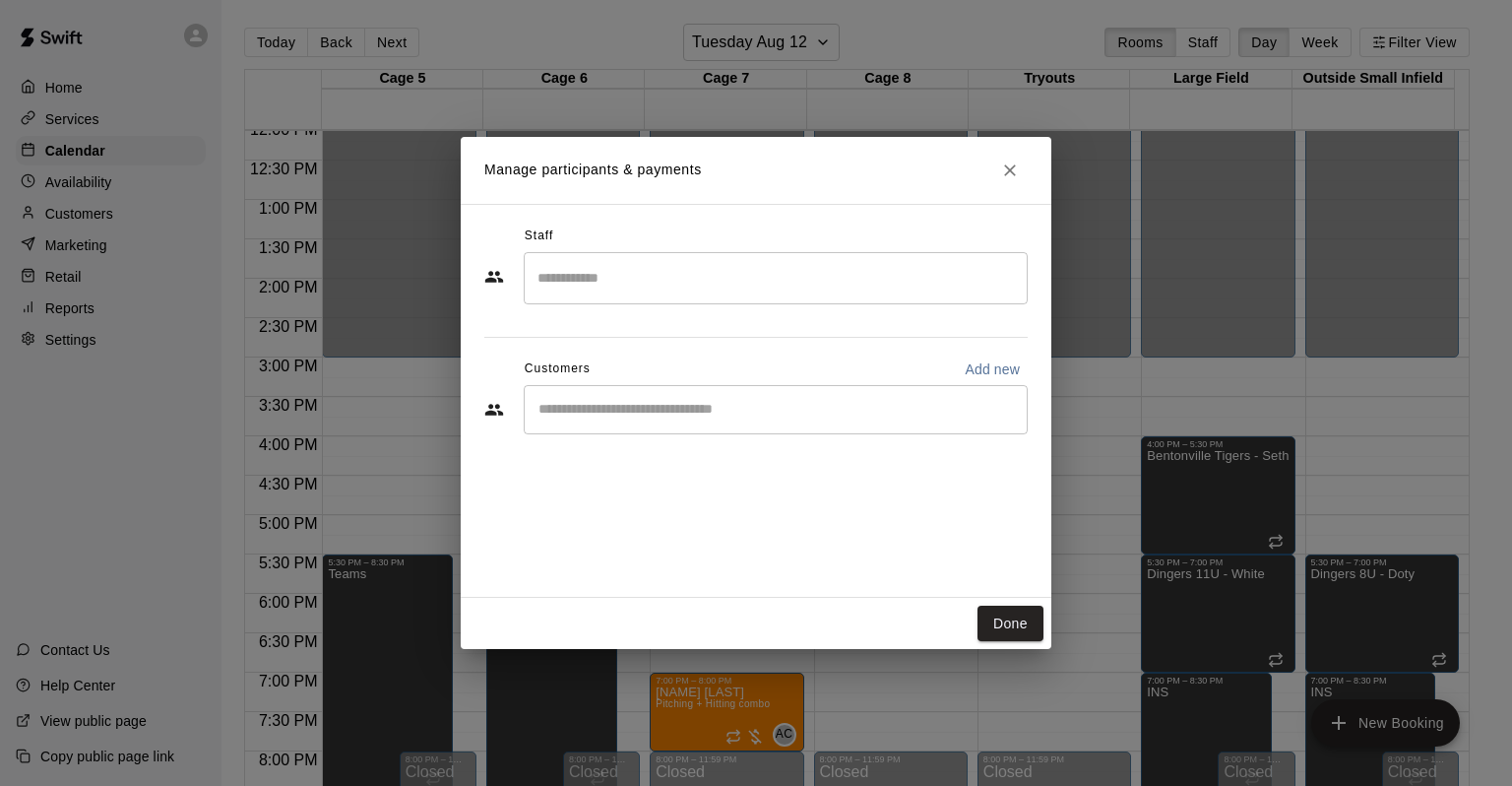 click at bounding box center [776, 278] 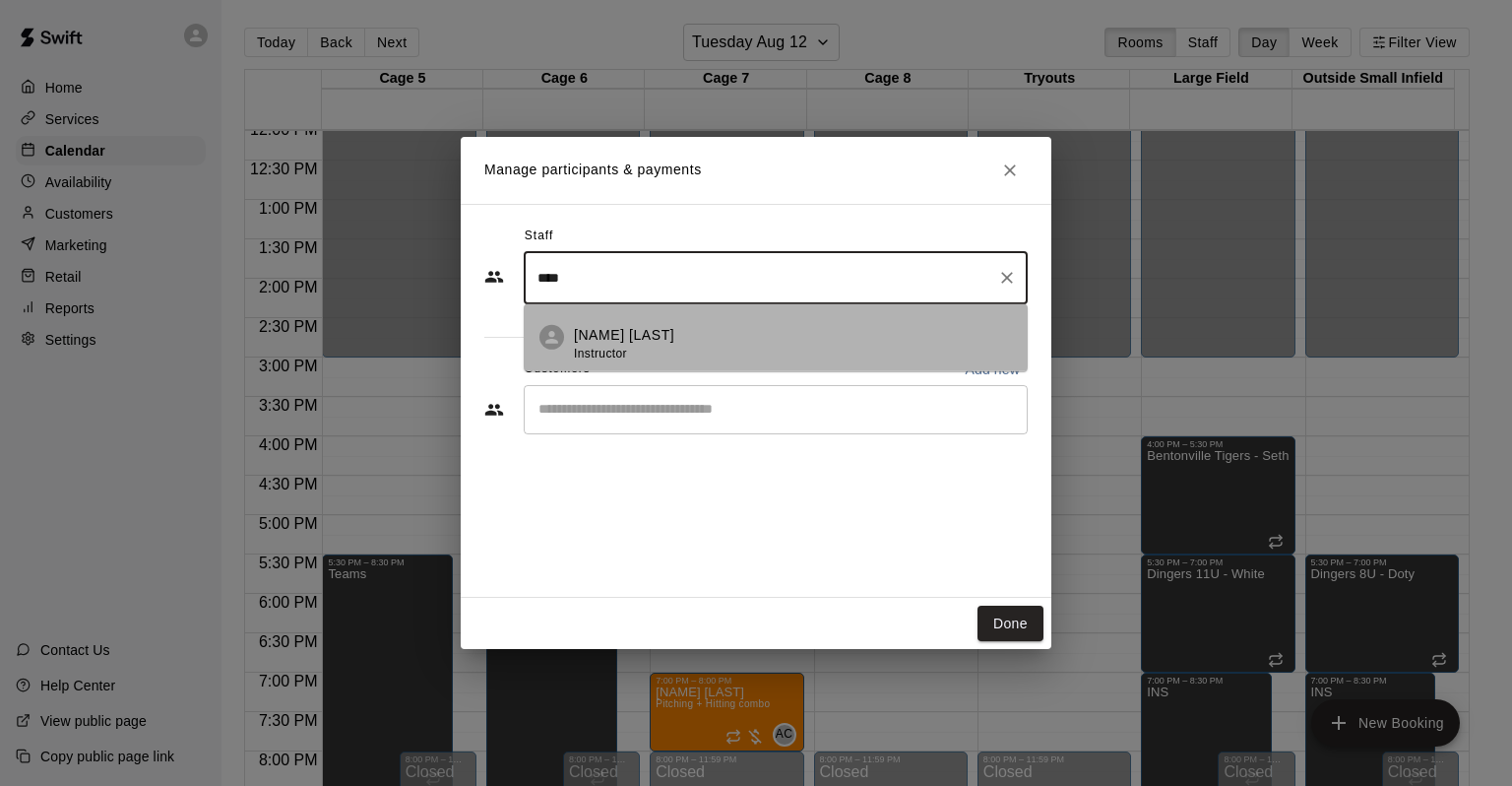 click on "[NAME] [LAST]" at bounding box center [624, 335] 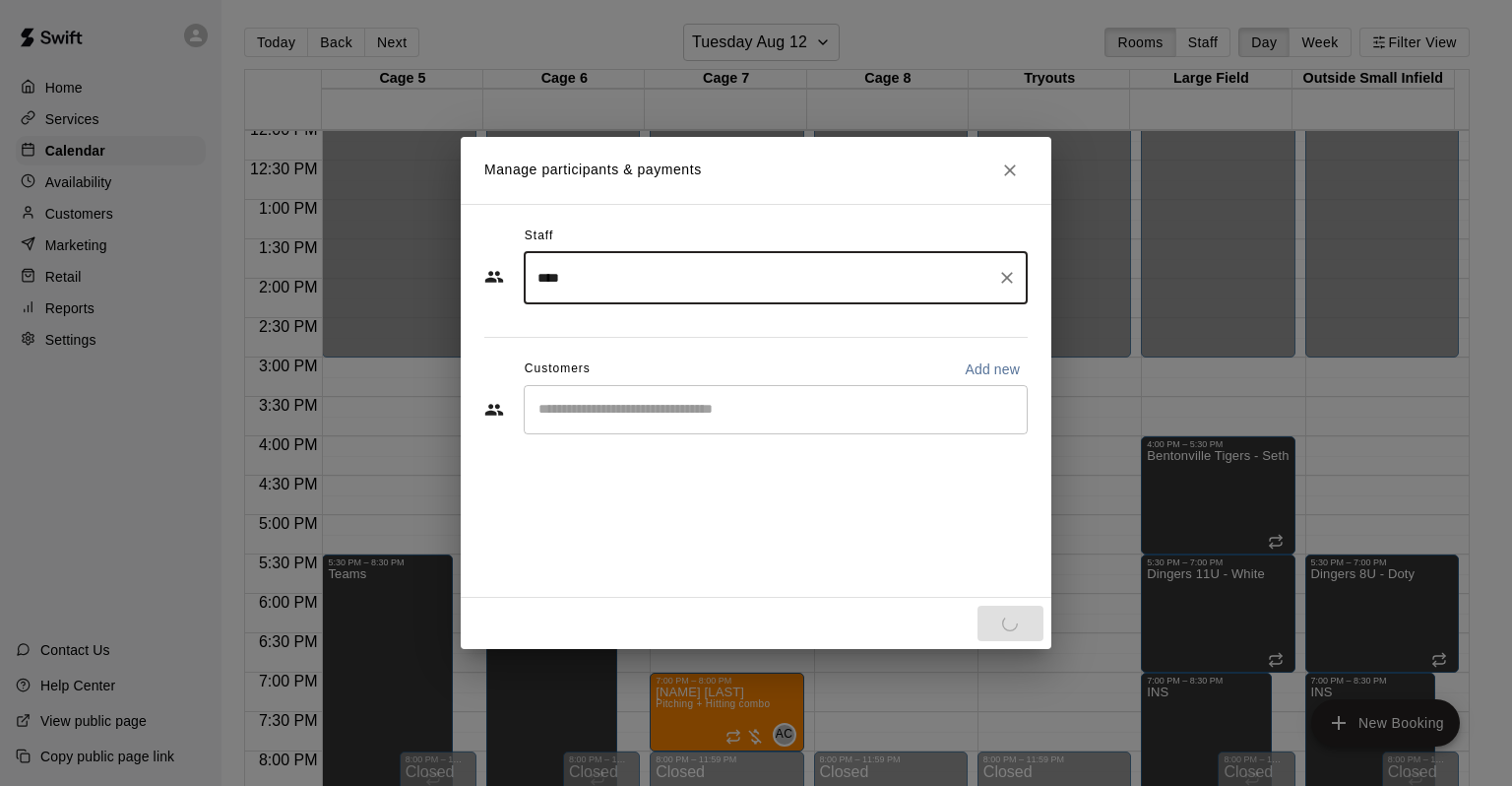 type on "****" 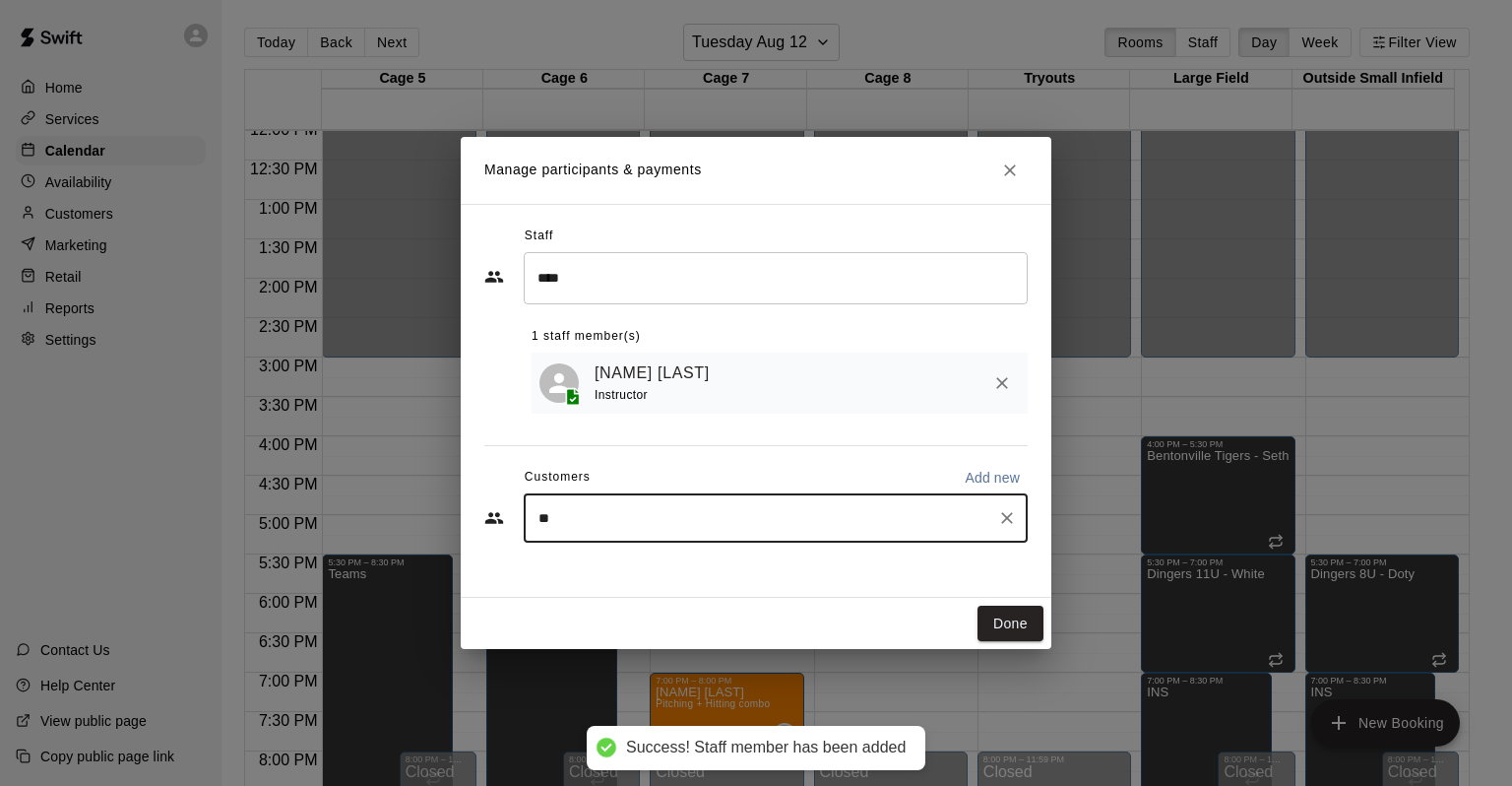 type on "***" 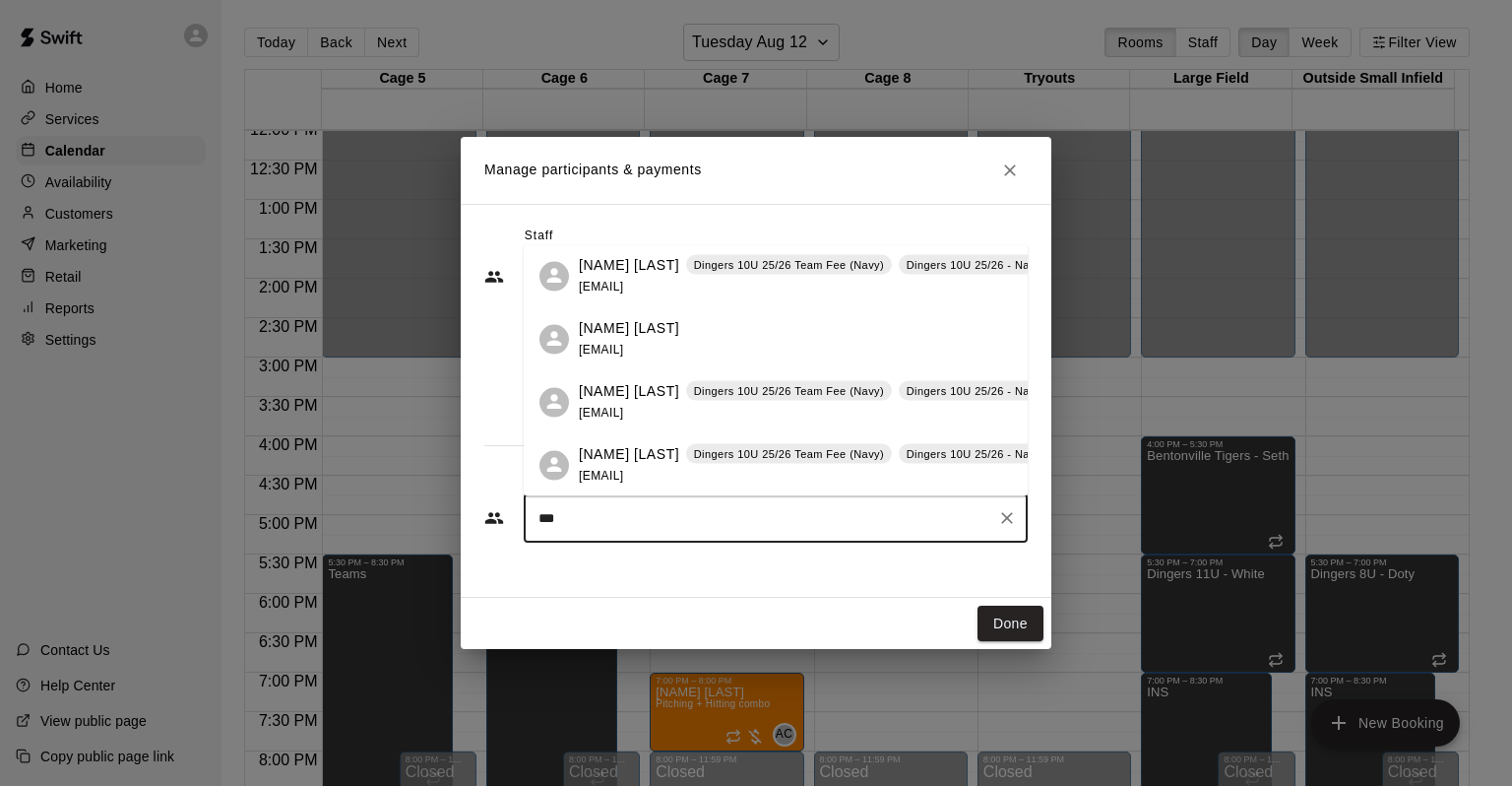 click on "[NAME] [LAST]" at bounding box center (629, 328) 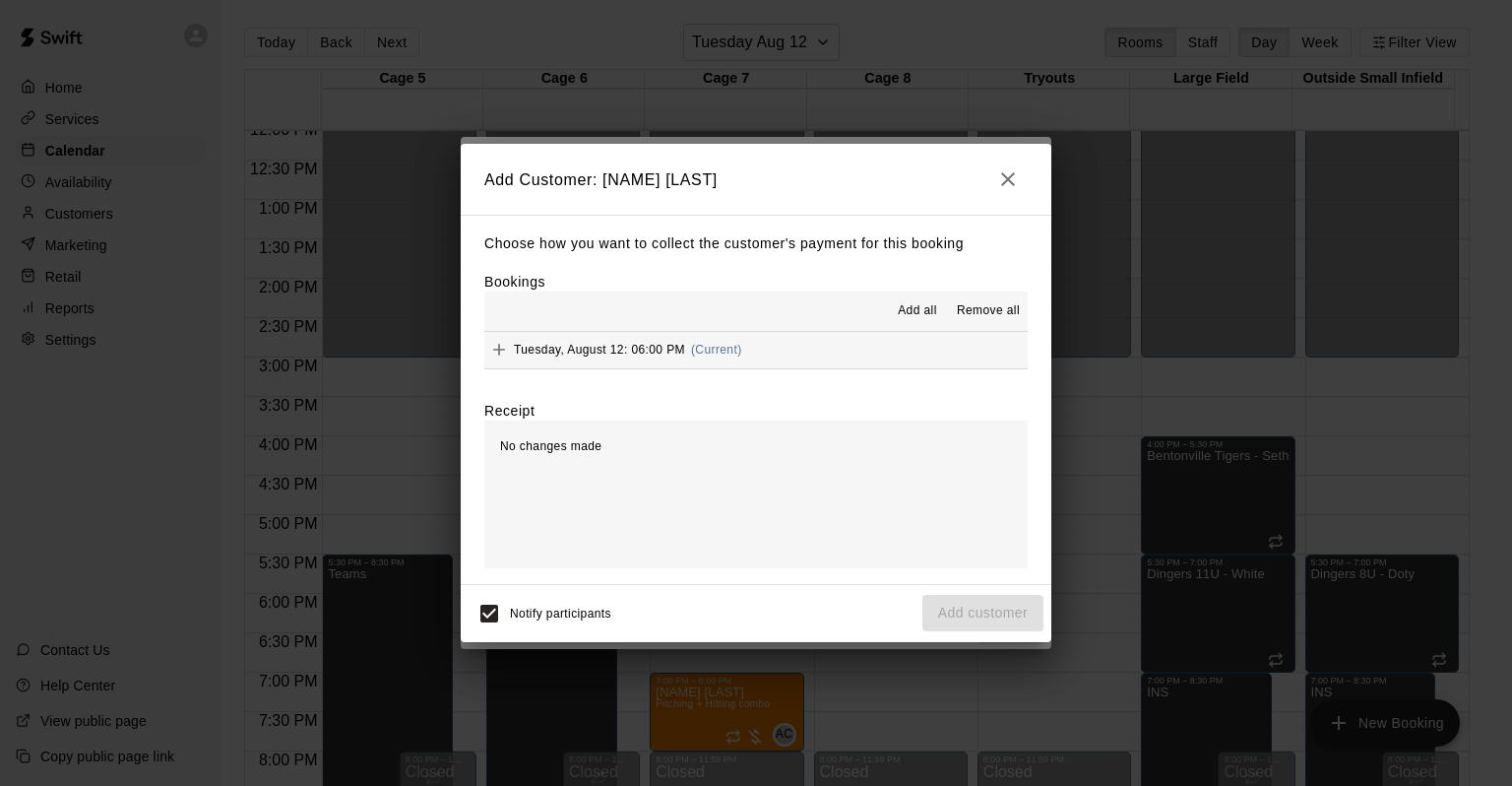 click on "Tuesday, August 12: 06:00 PM" at bounding box center (599, 350) 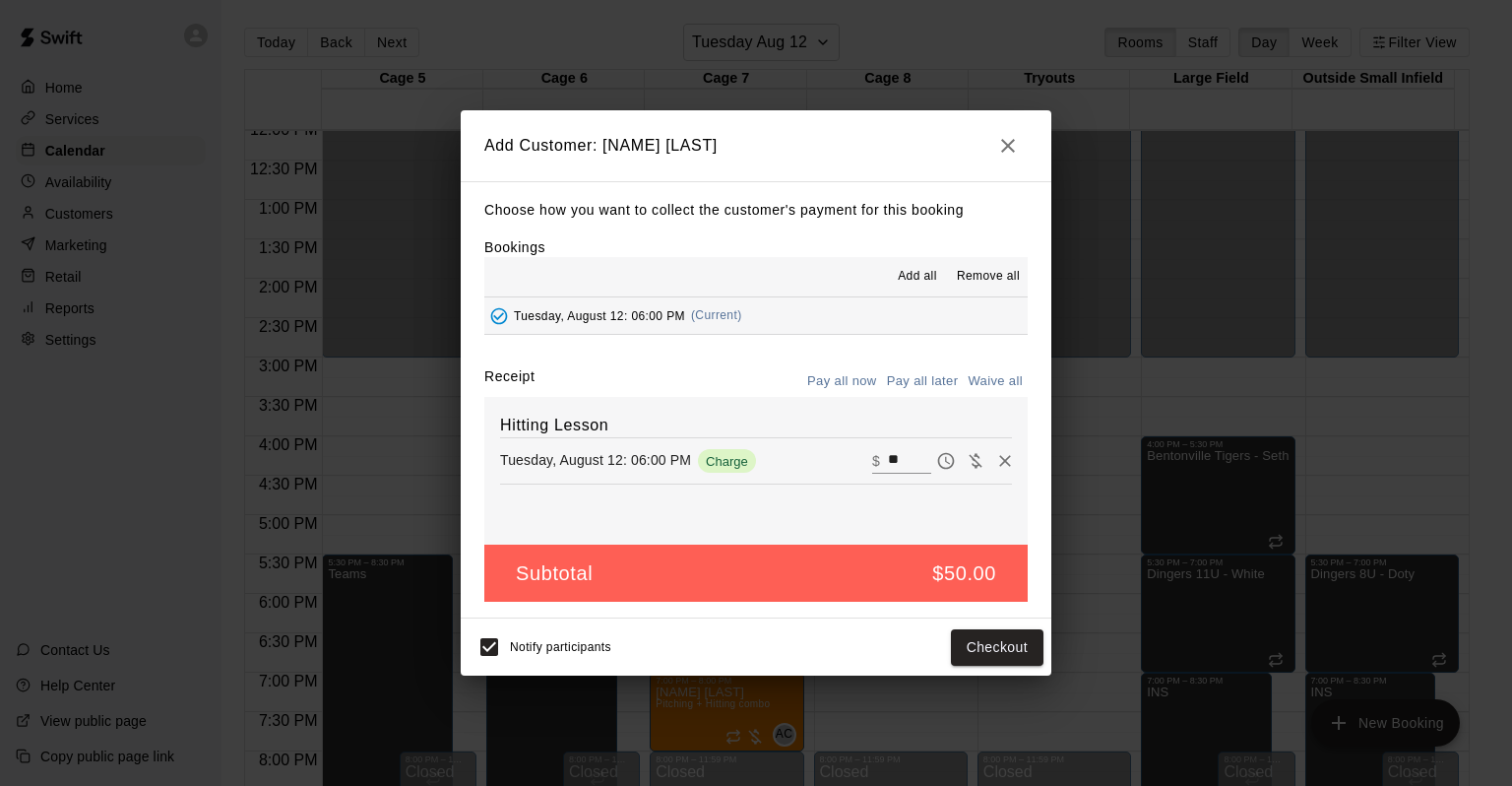 click on "**" at bounding box center (910, 461) 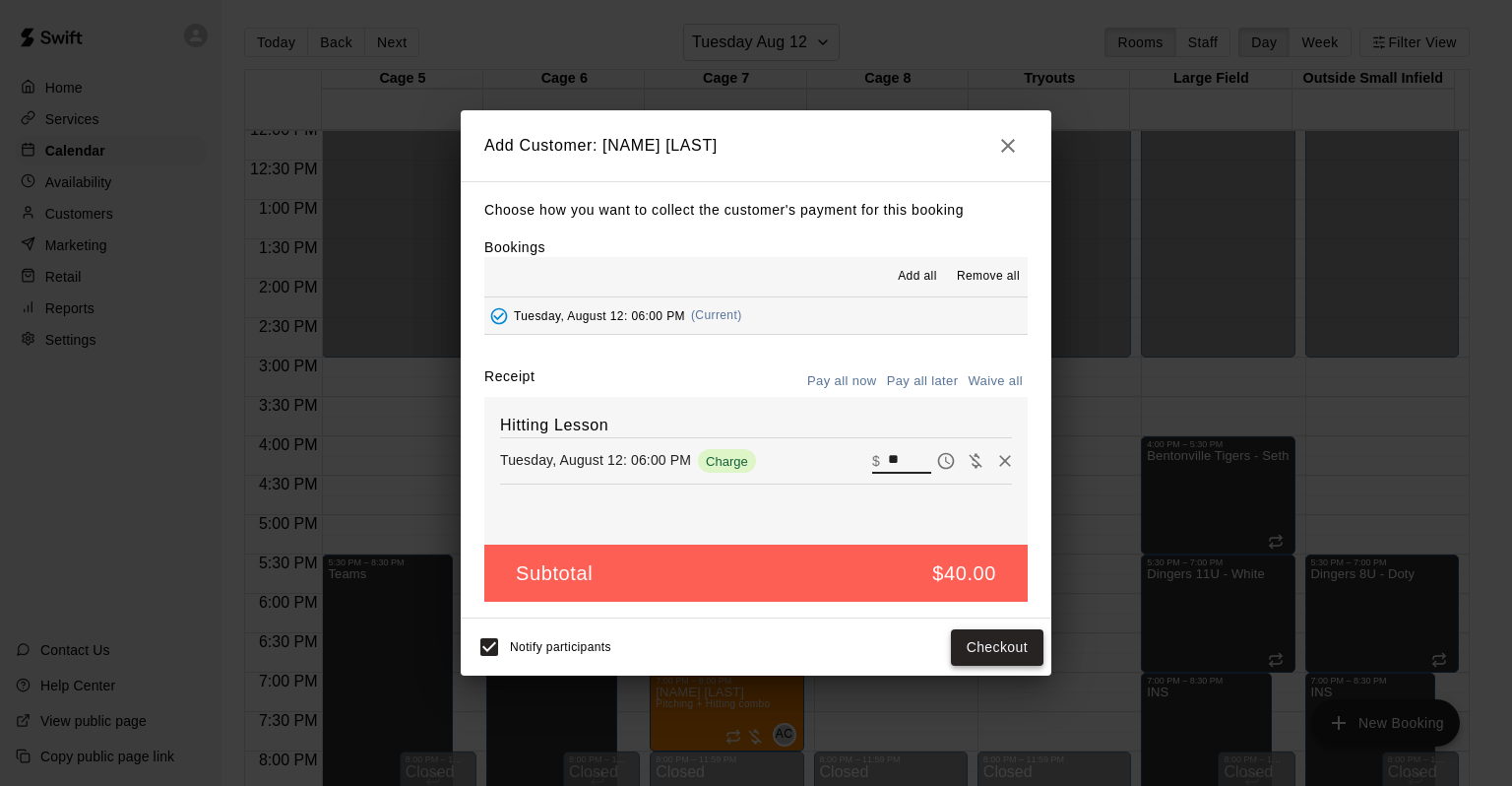 type on "**" 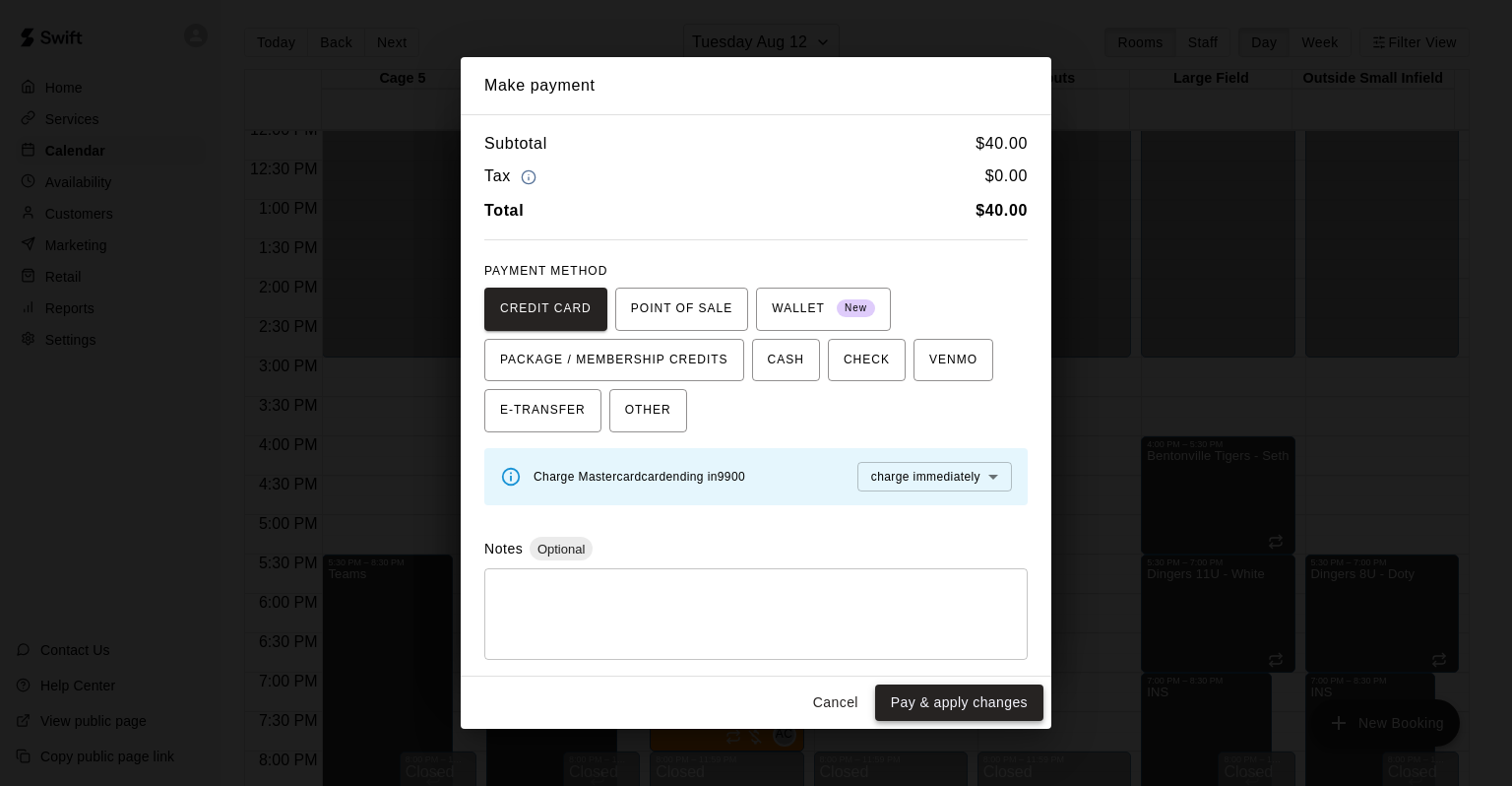click on "Pay & apply changes" at bounding box center [959, 702] 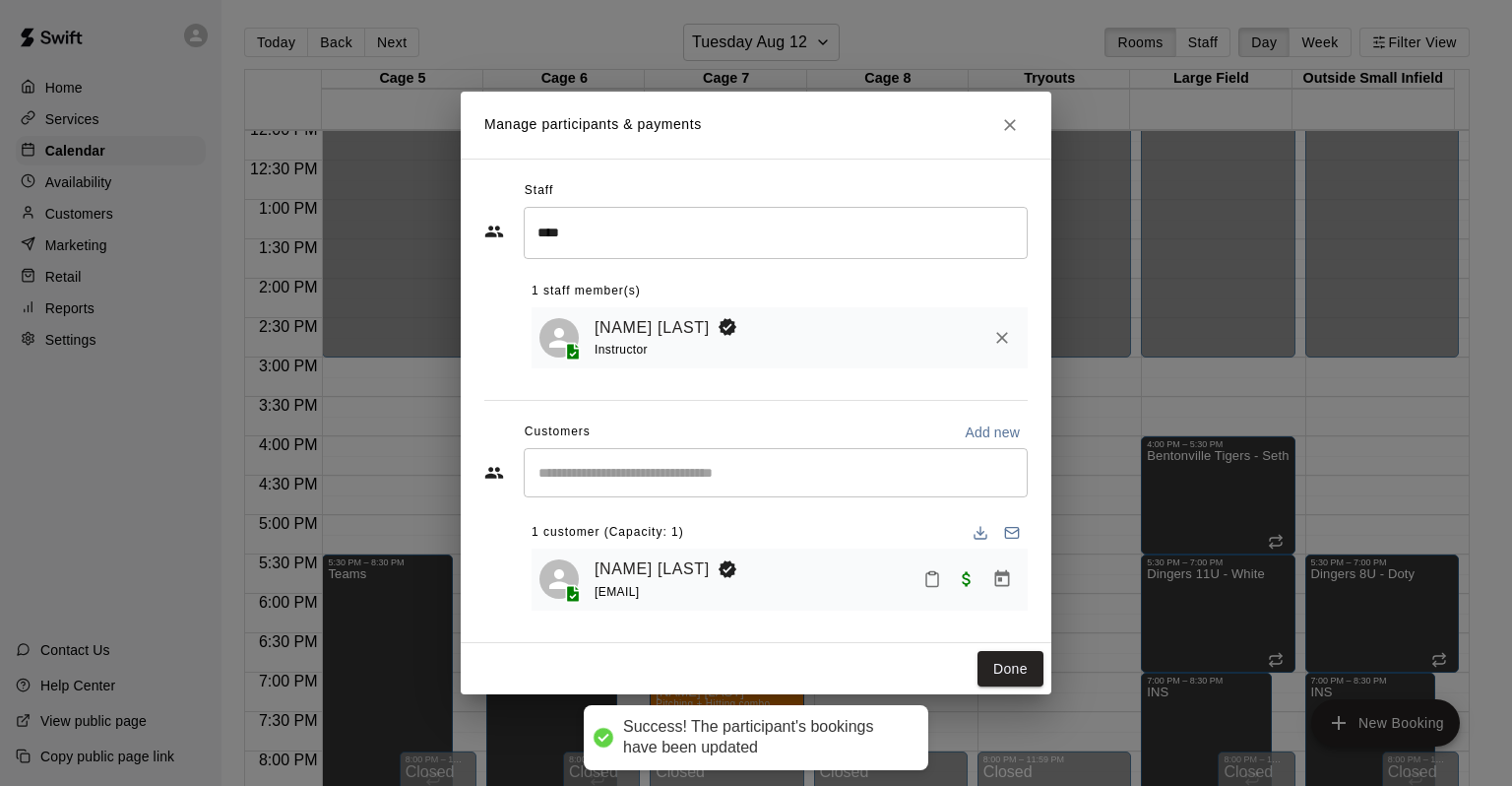 click on "Manage participants & payments Staff **** ​ 1 ​ staff member(s) [NAME] [LAST] Instructor Customers Add new ​ 1 ​ customer (Capacity: 1) [NAME] [LAST] [EMAIL] Done" at bounding box center (756, 393) 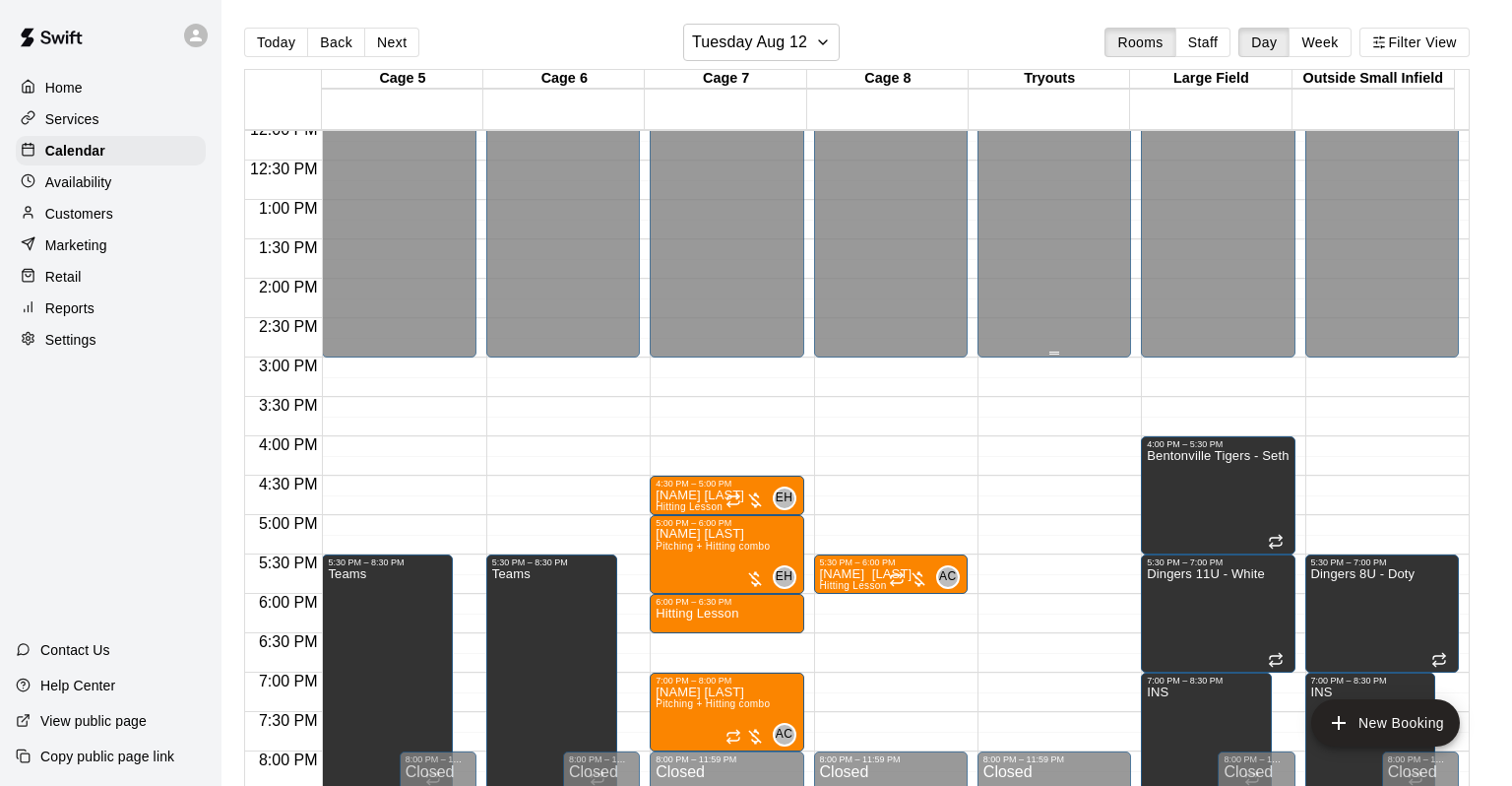 drag, startPoint x: 1020, startPoint y: 92, endPoint x: 1000, endPoint y: 140, distance: 52 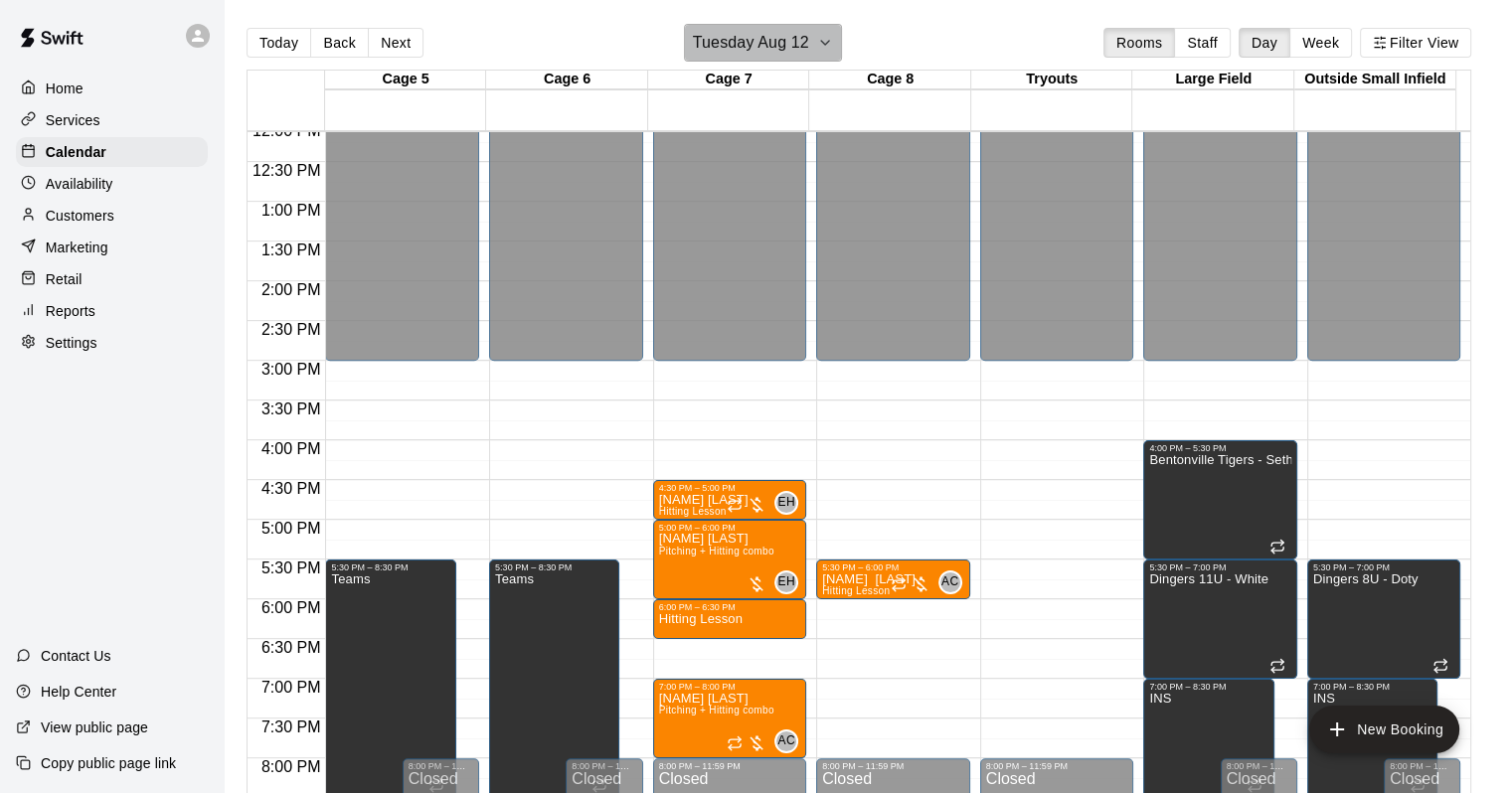 click on "Tuesday Aug 12" at bounding box center (751, 43) 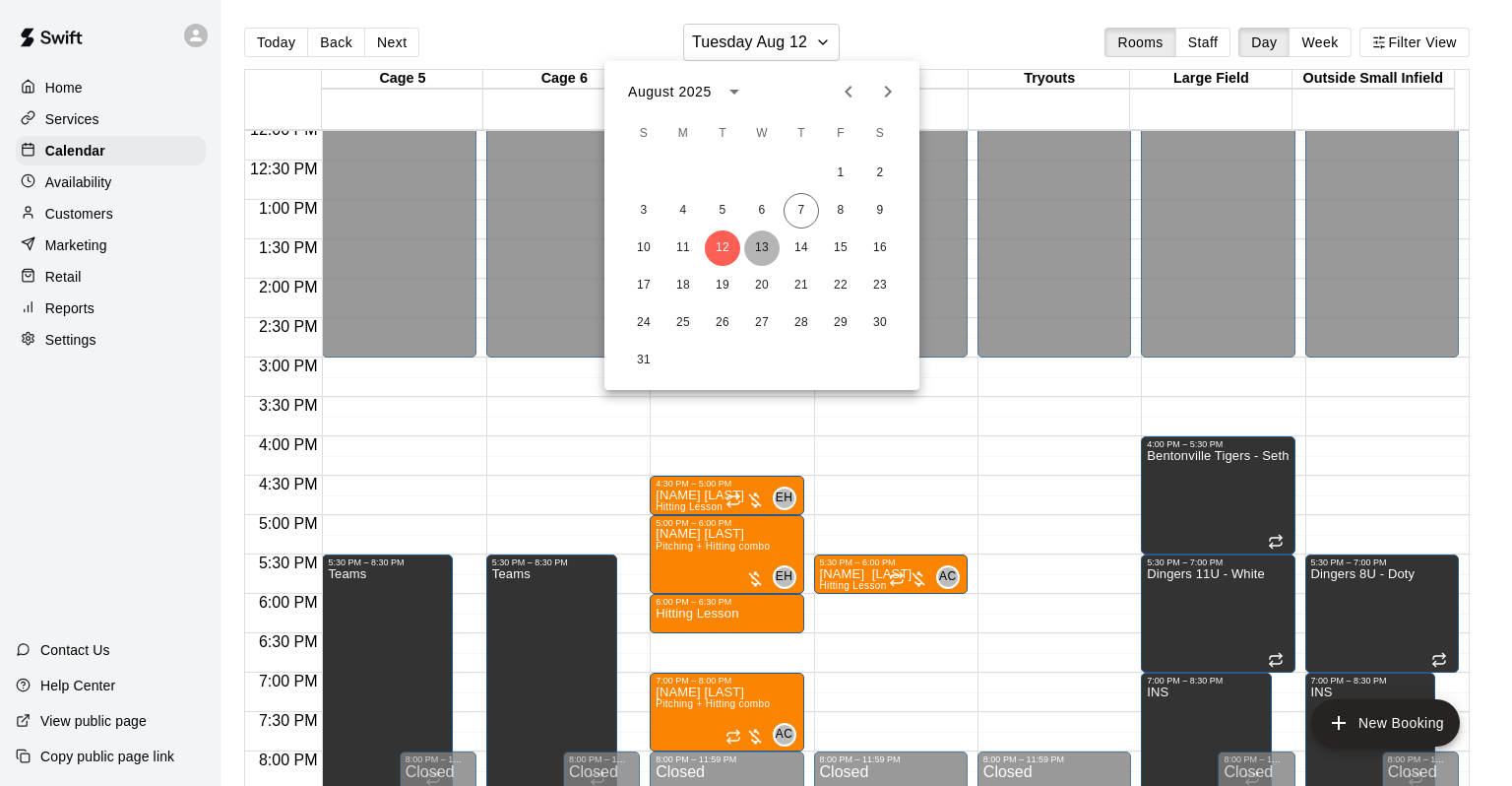 click on "13" at bounding box center [762, 248] 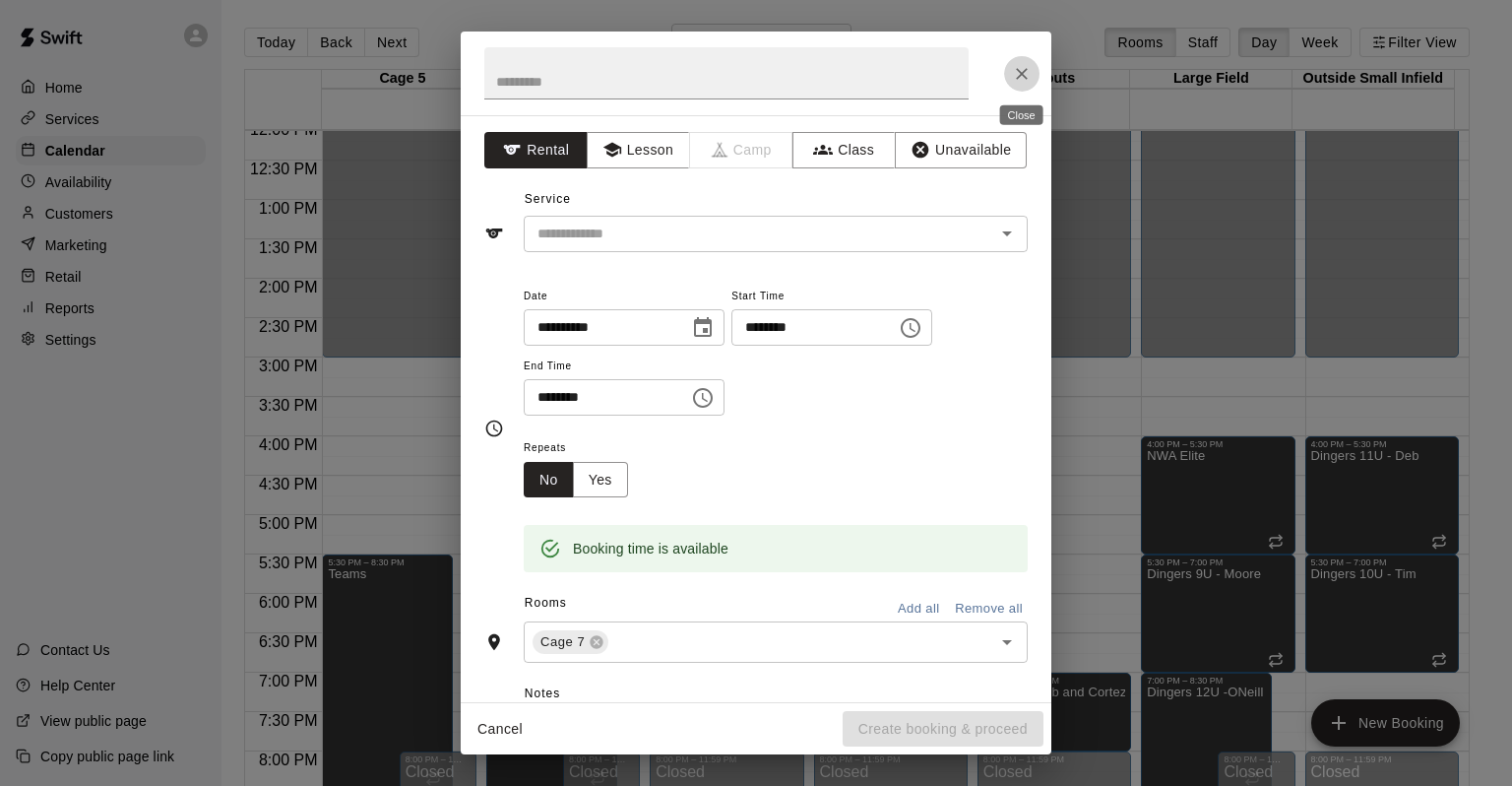 click at bounding box center (1022, 74) 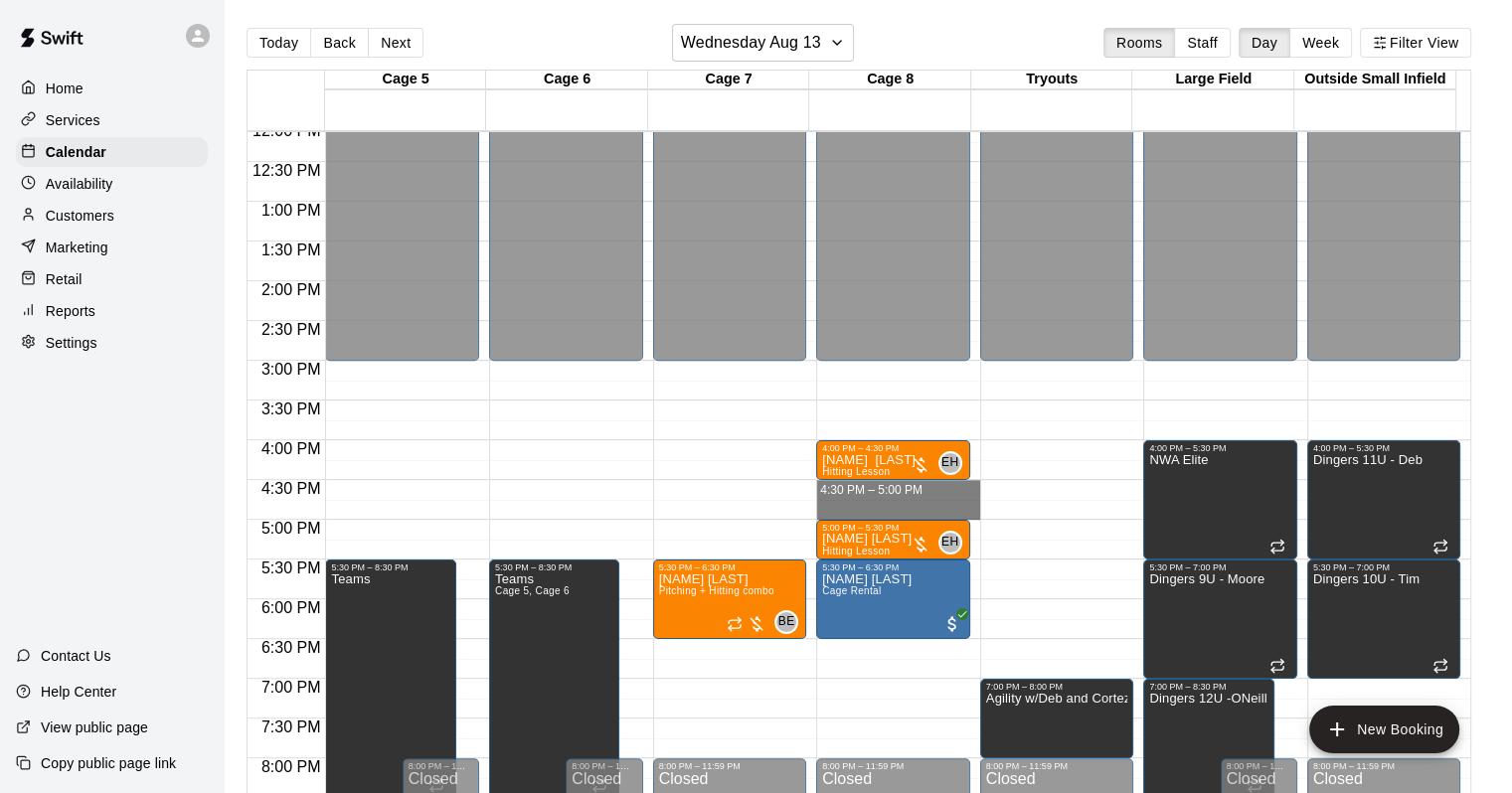 drag, startPoint x: 947, startPoint y: 493, endPoint x: 942, endPoint y: 519, distance: 26.476405 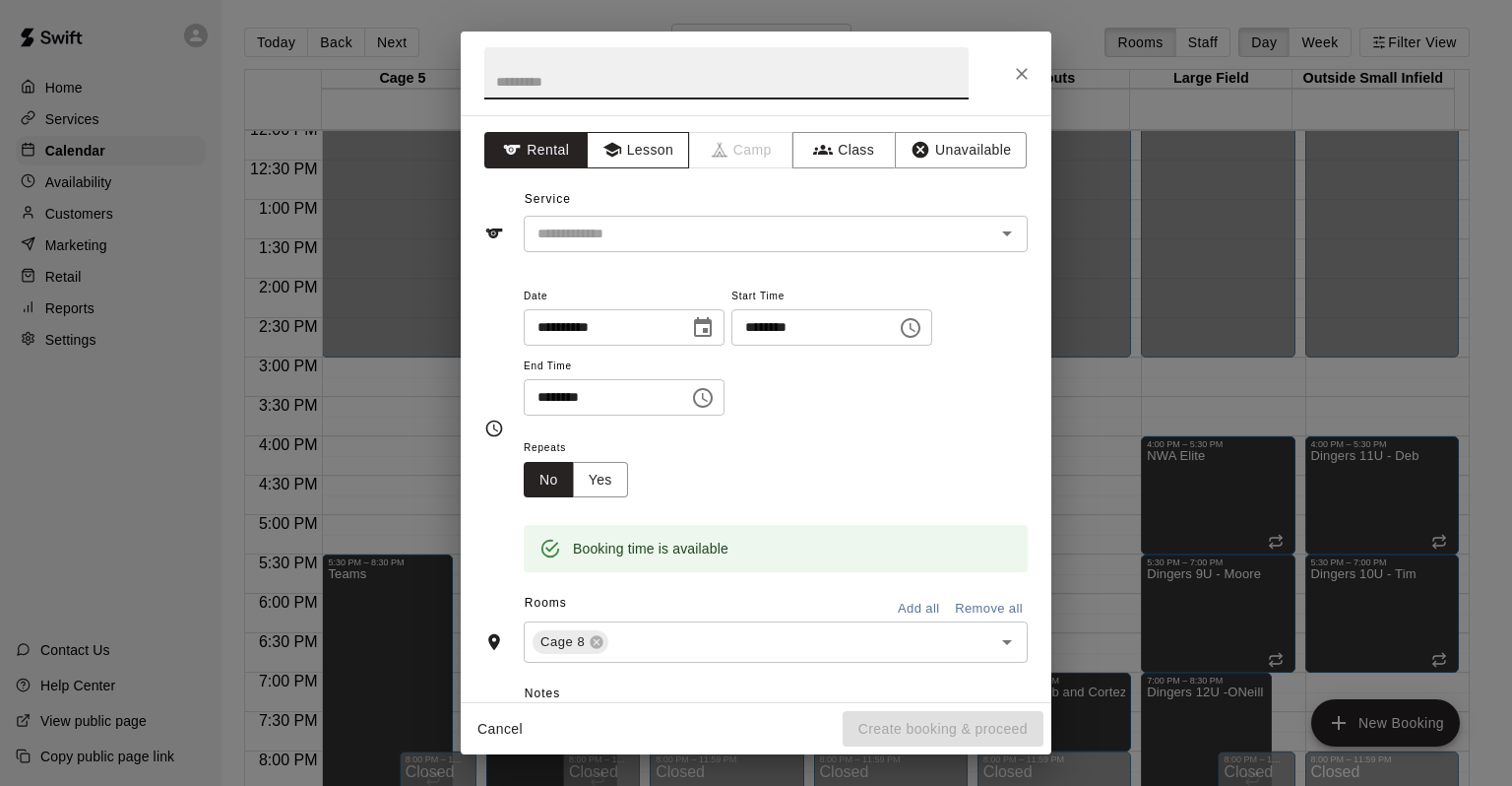 click on "Lesson" at bounding box center [638, 150] 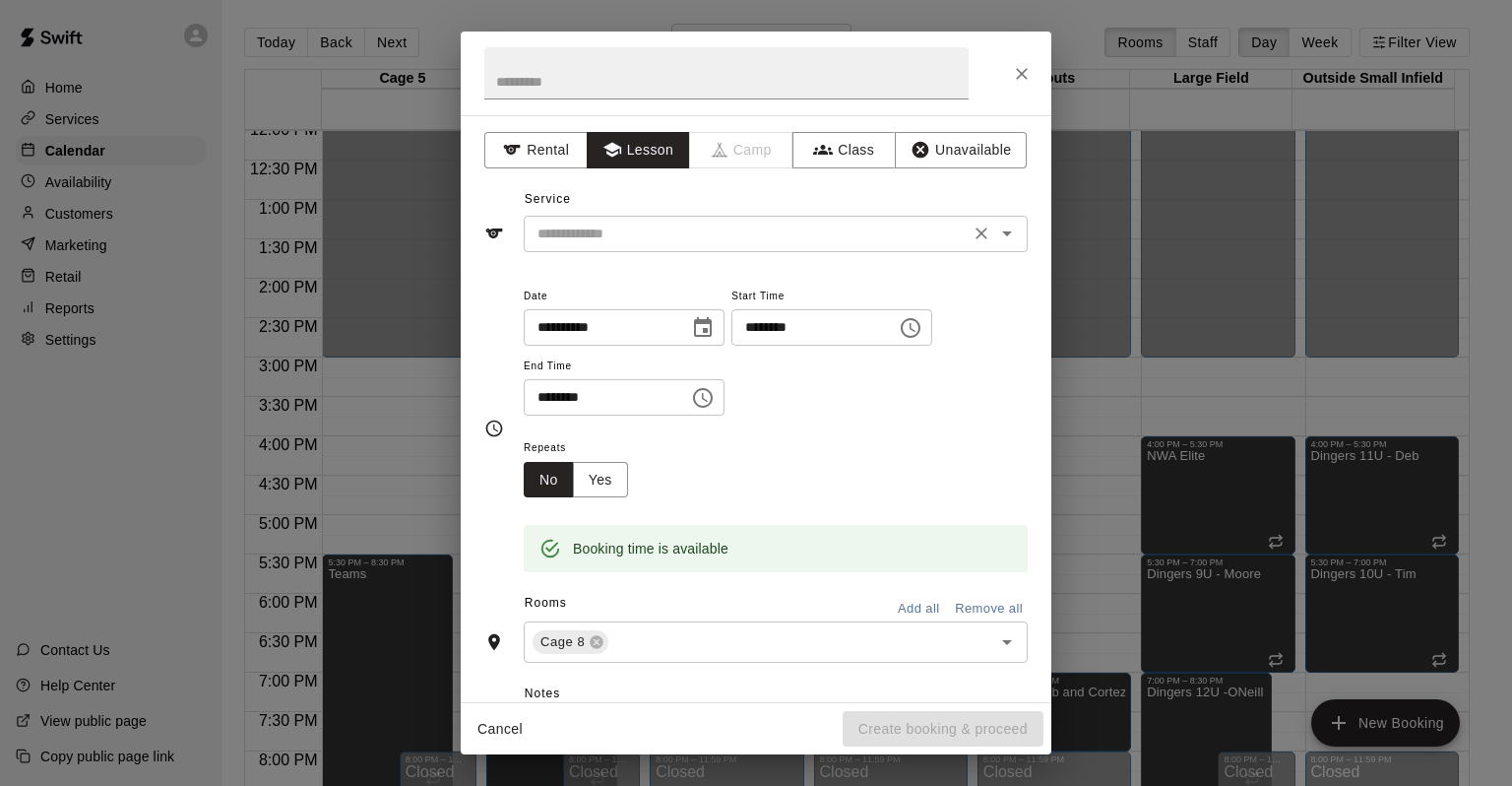 click at bounding box center (746, 233) 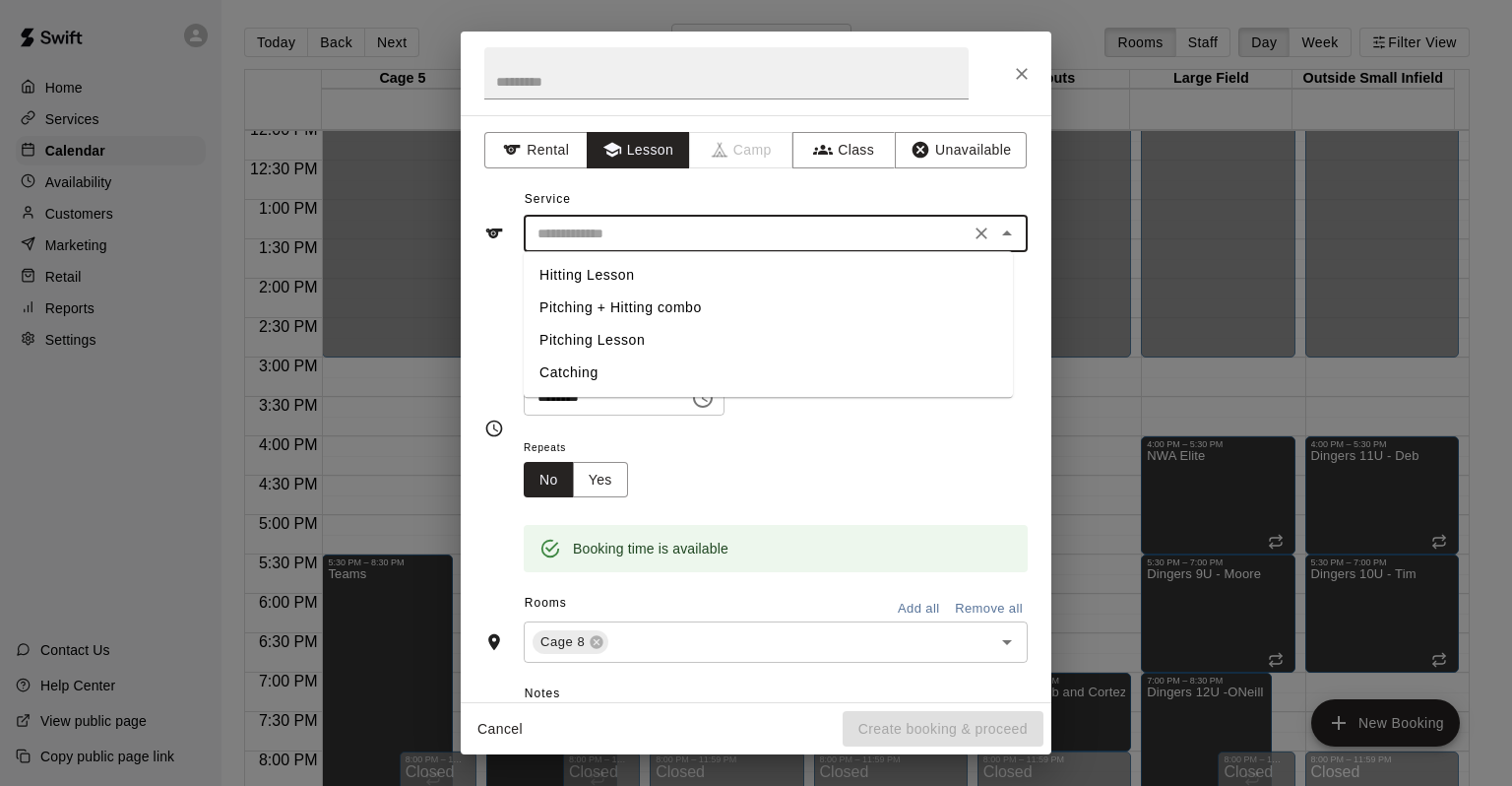 click on "Hitting Lesson" at bounding box center (768, 275) 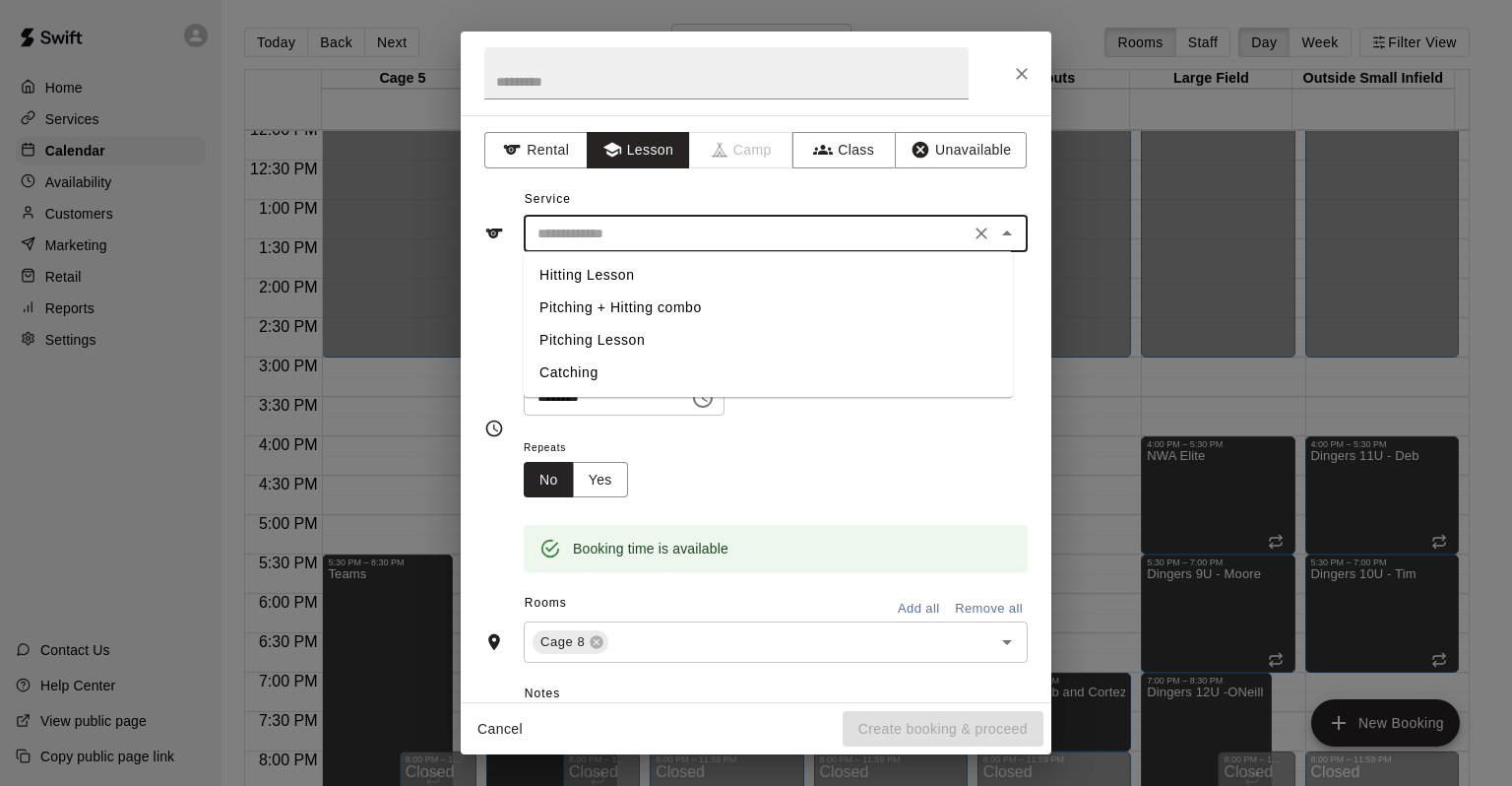 type on "**********" 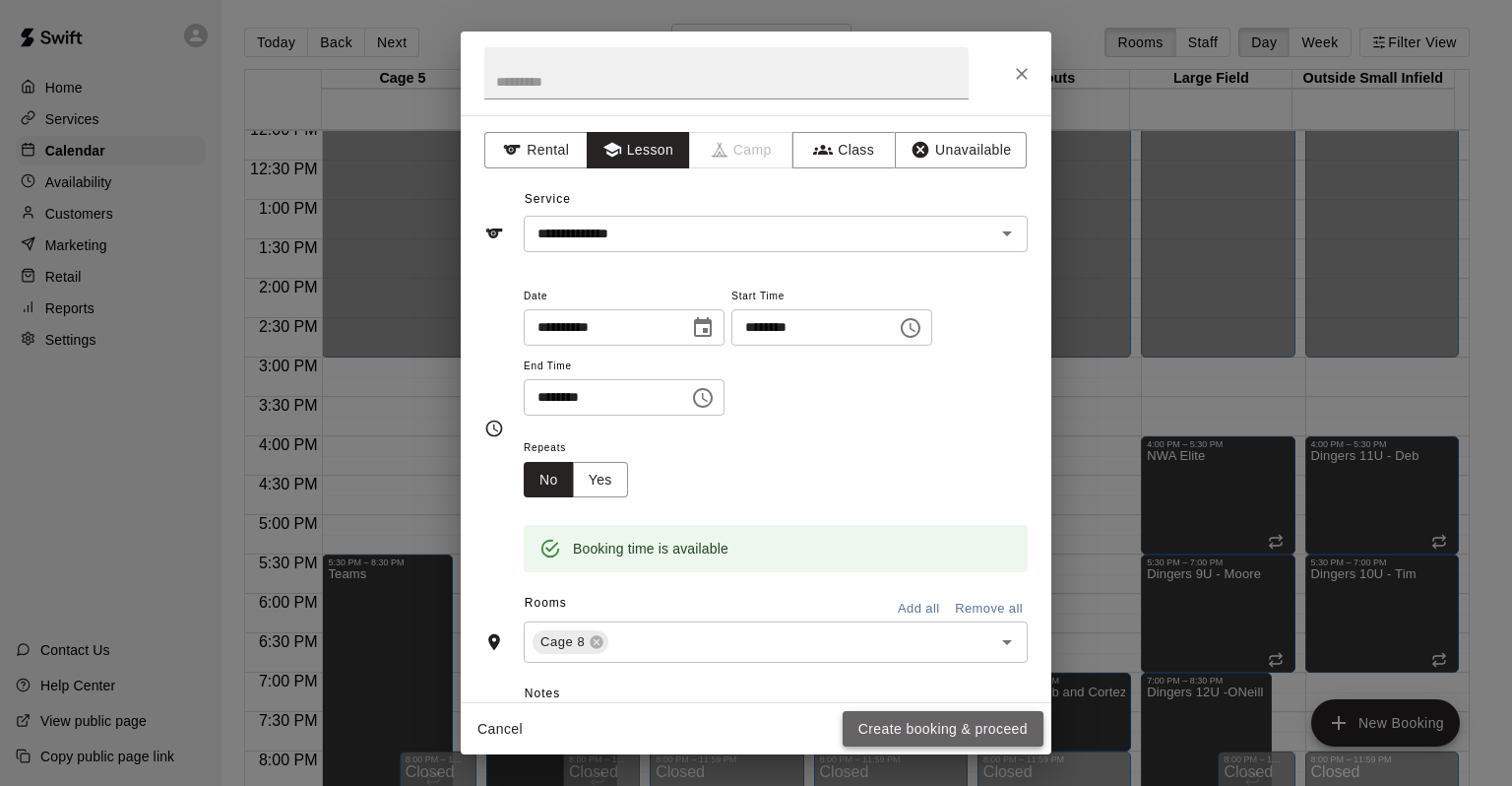 click on "Create booking & proceed" at bounding box center [943, 729] 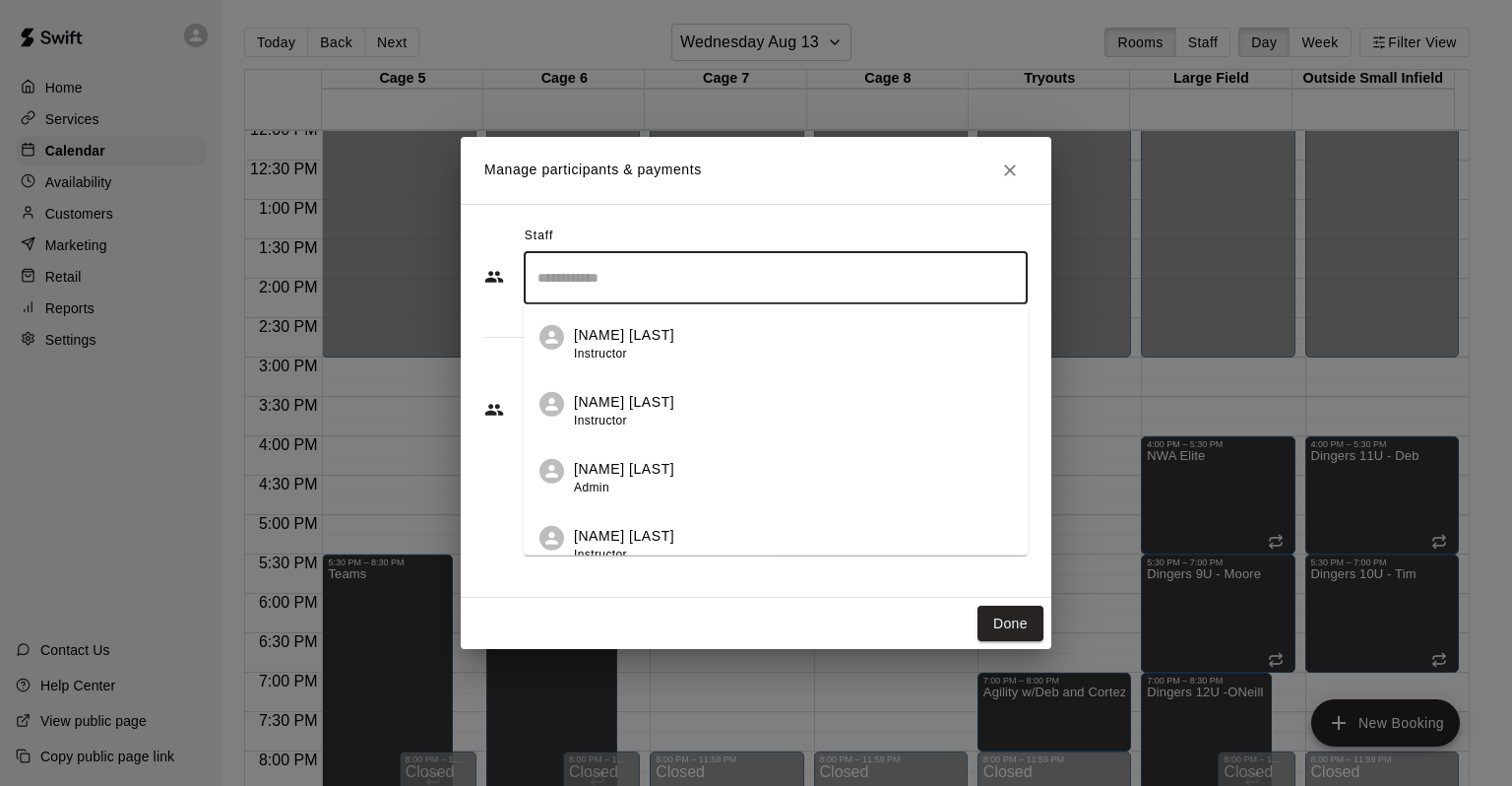 click at bounding box center (776, 278) 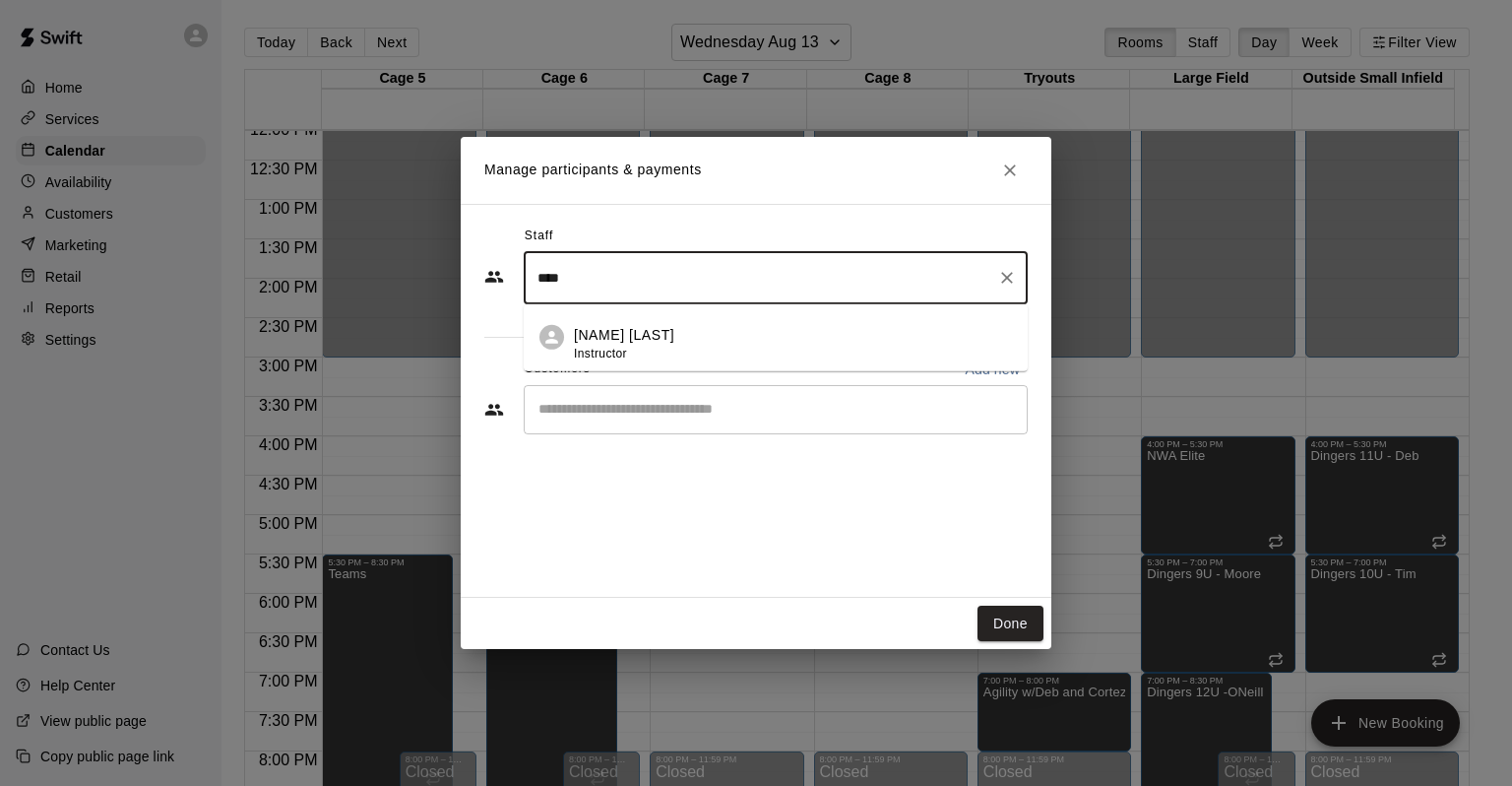click on "[NAME] [LAST] Instructor" at bounding box center [792, 344] 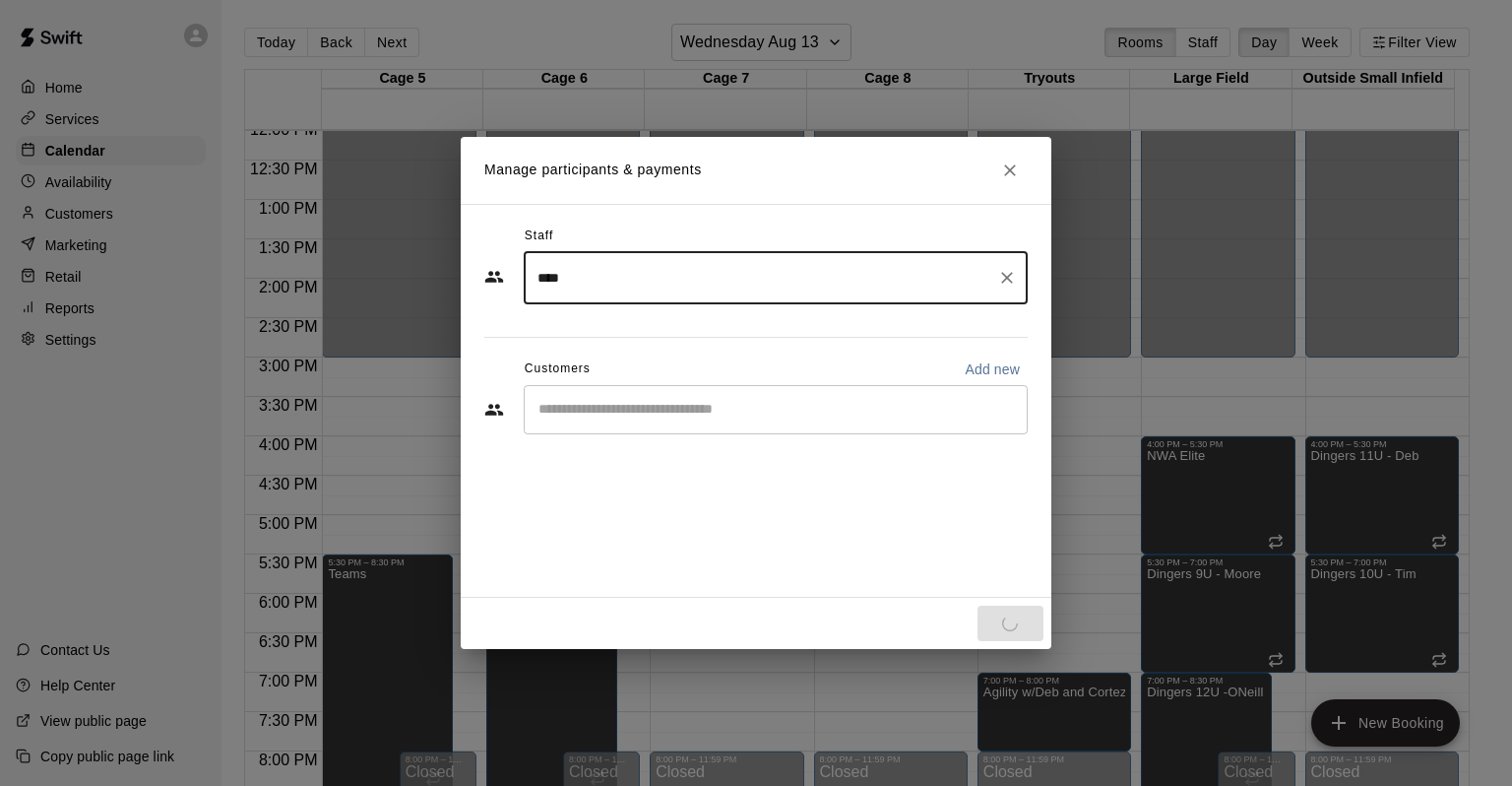 type on "****" 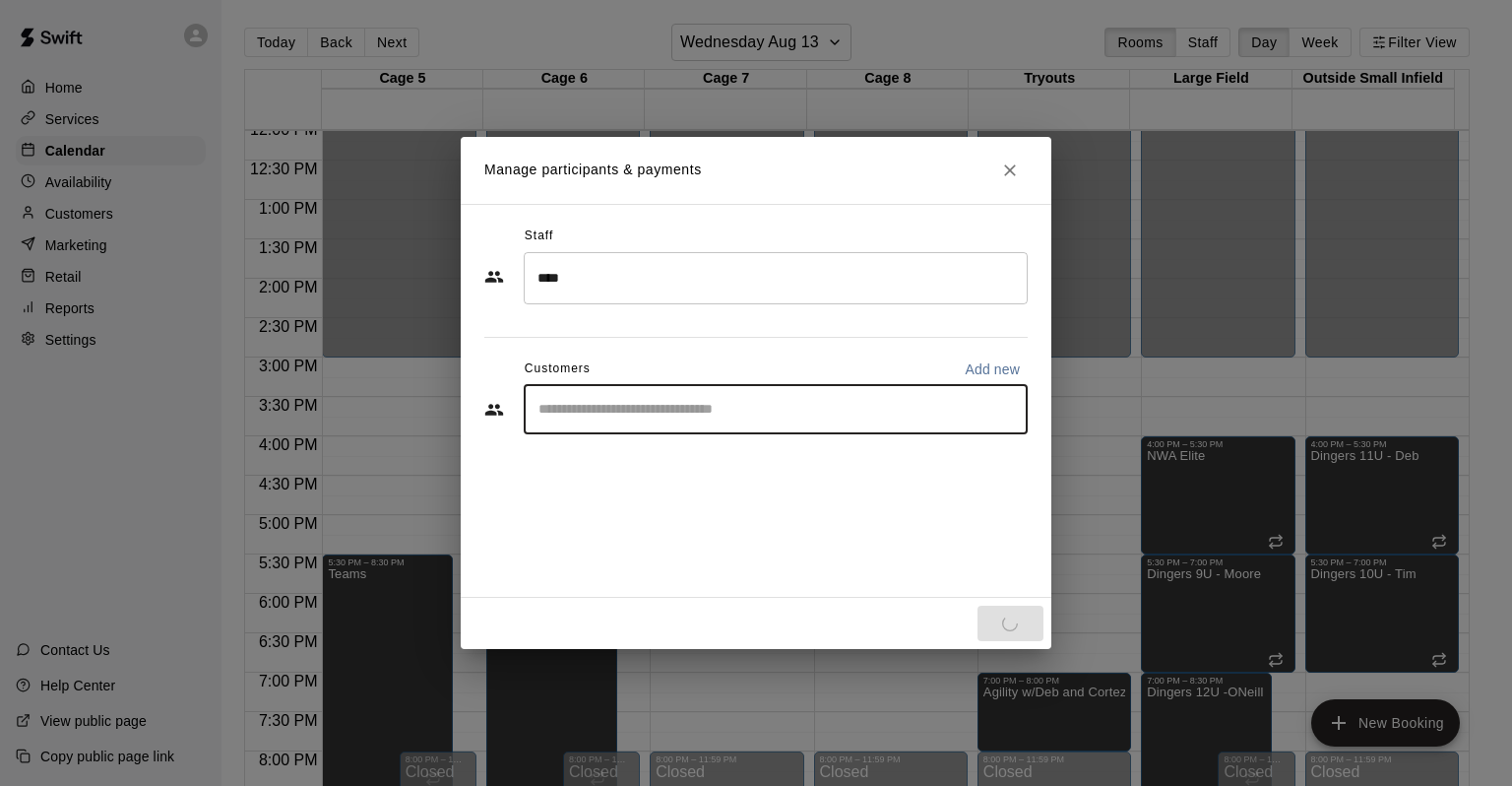 click at bounding box center [776, 410] 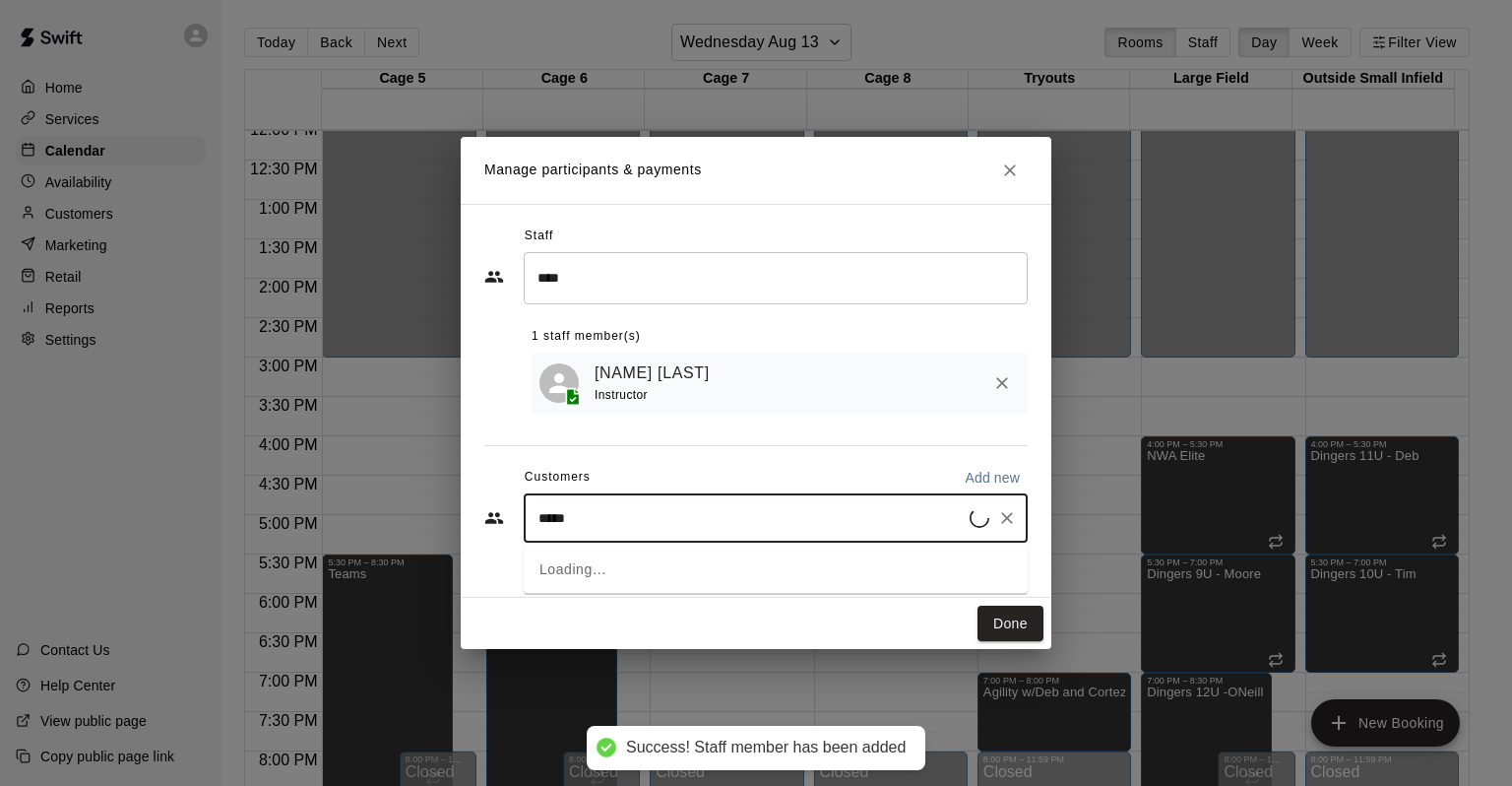 type on "******" 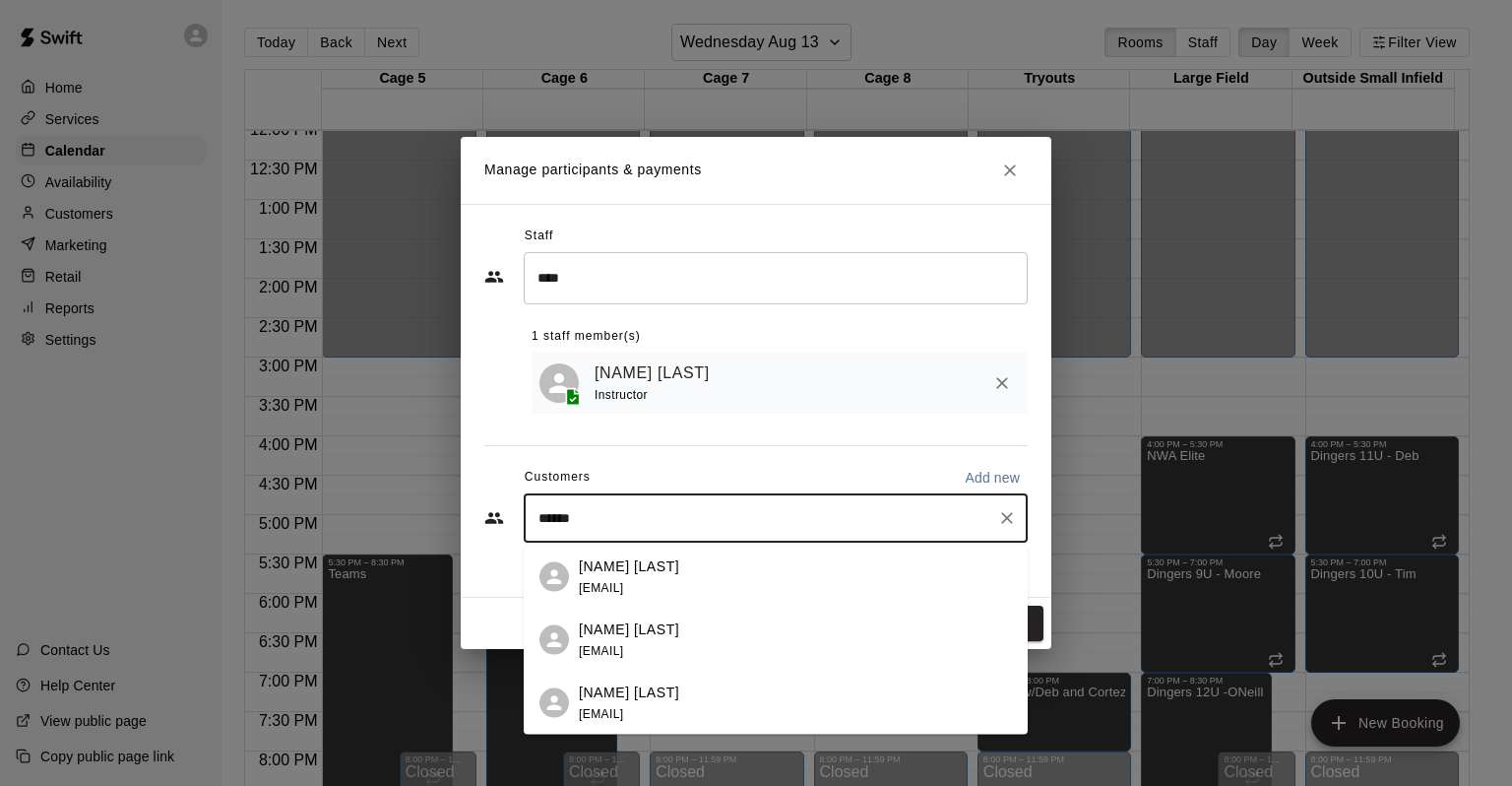 click on "[NAME] [LAST] [EMAIL]" at bounding box center (795, 576) 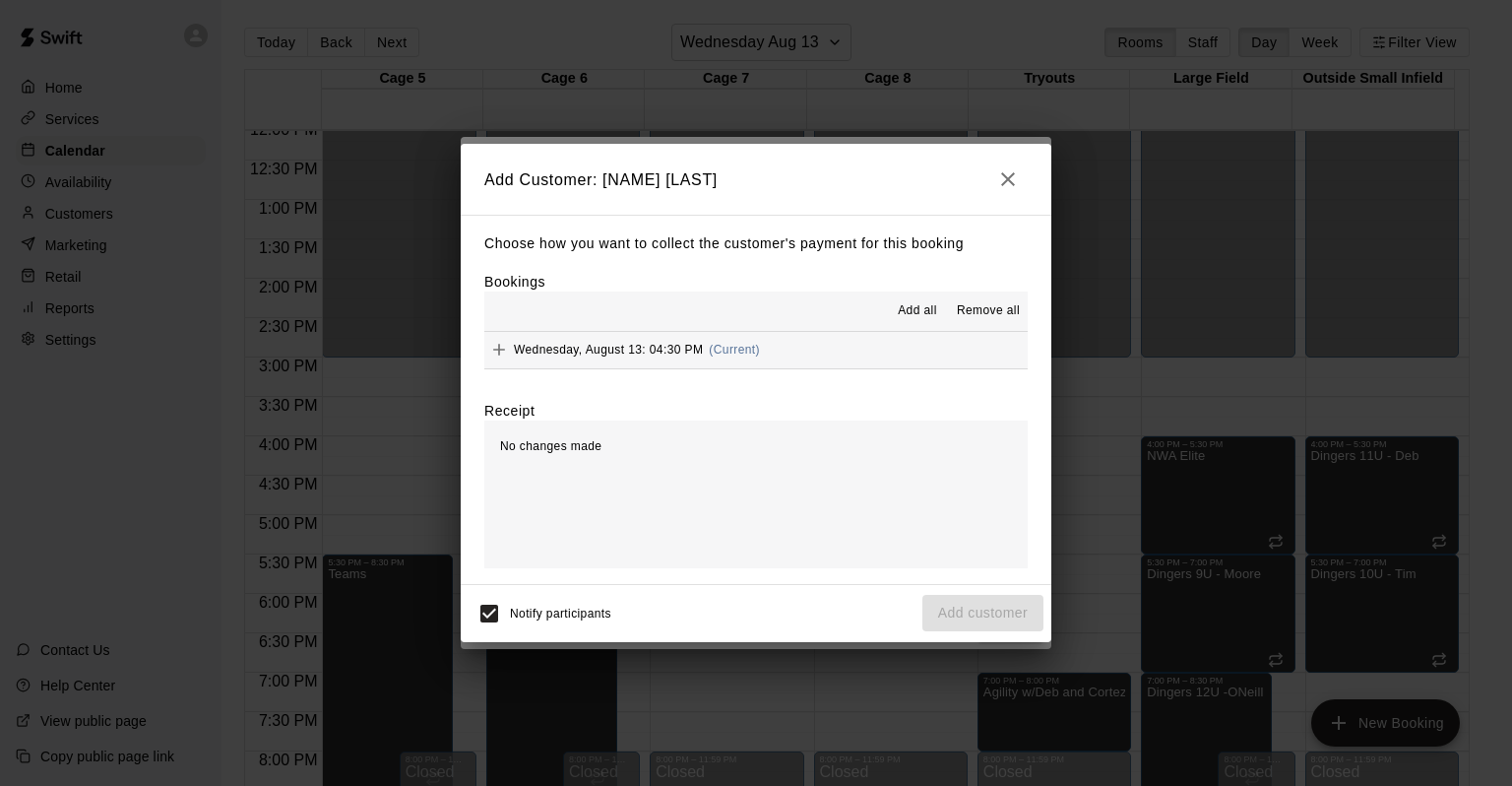 click on "Wednesday, August 13: 04:30 PM" at bounding box center [608, 350] 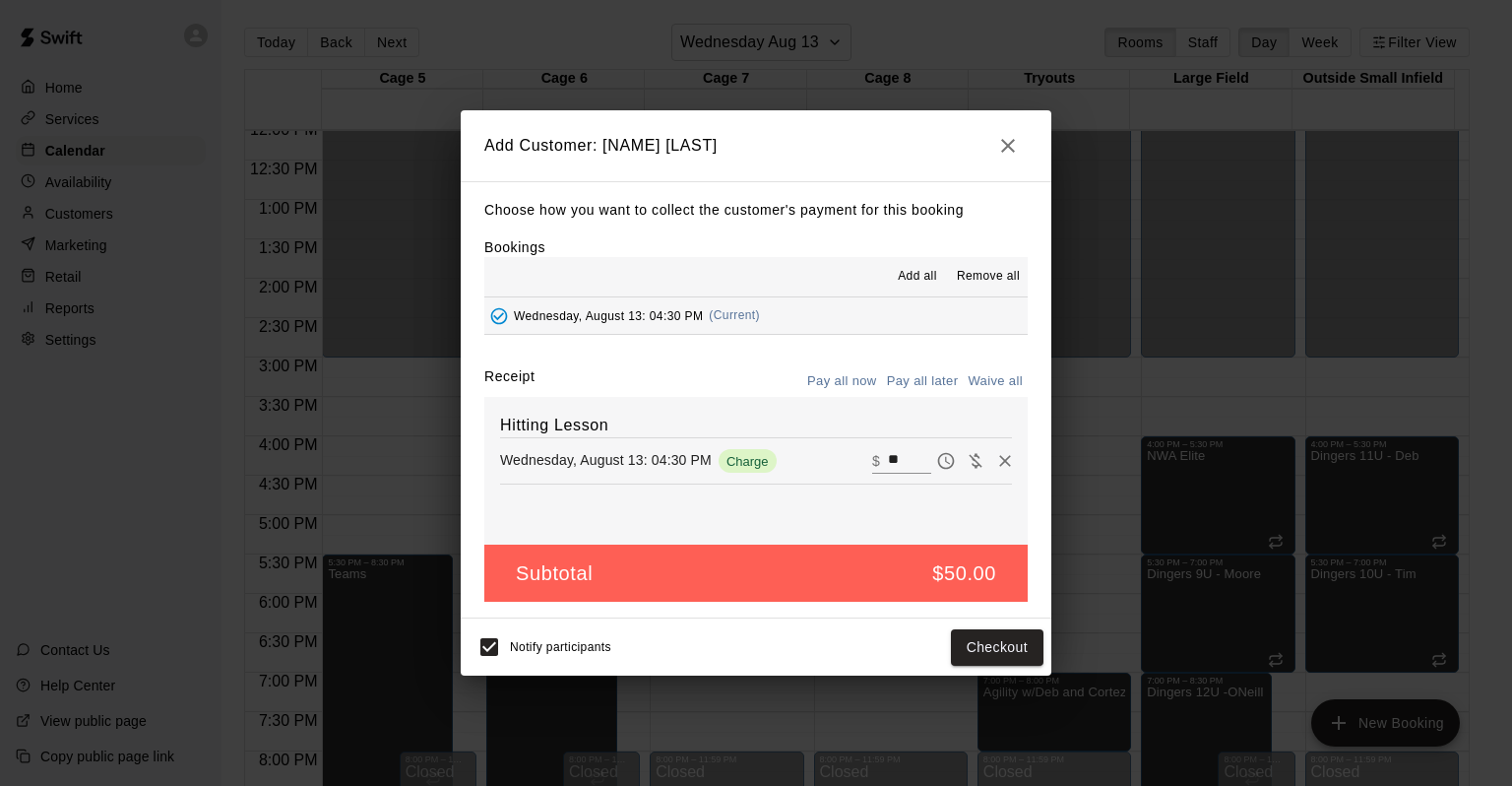 click on "**" at bounding box center [910, 461] 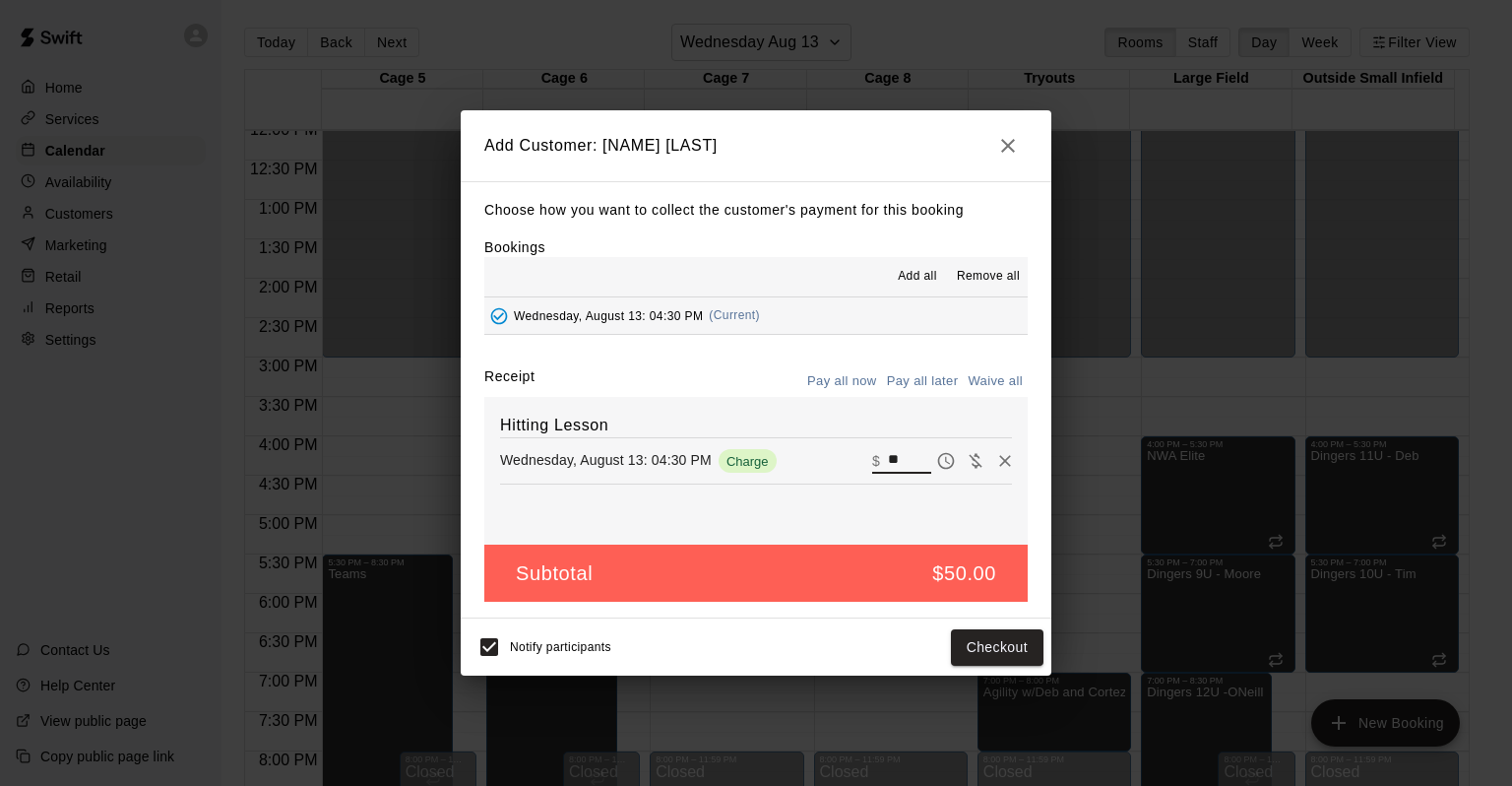 click on "**" at bounding box center (910, 461) 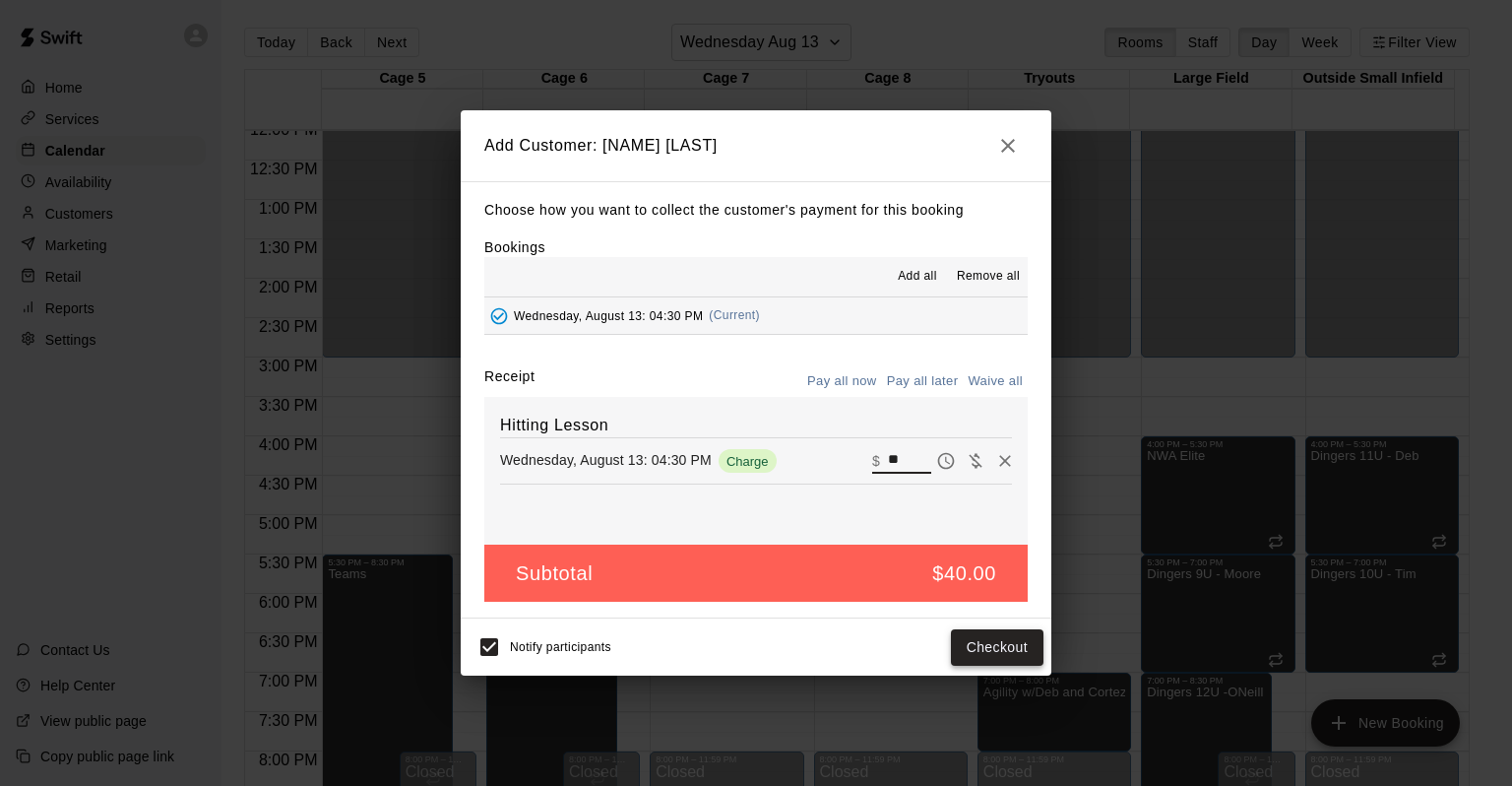 type on "**" 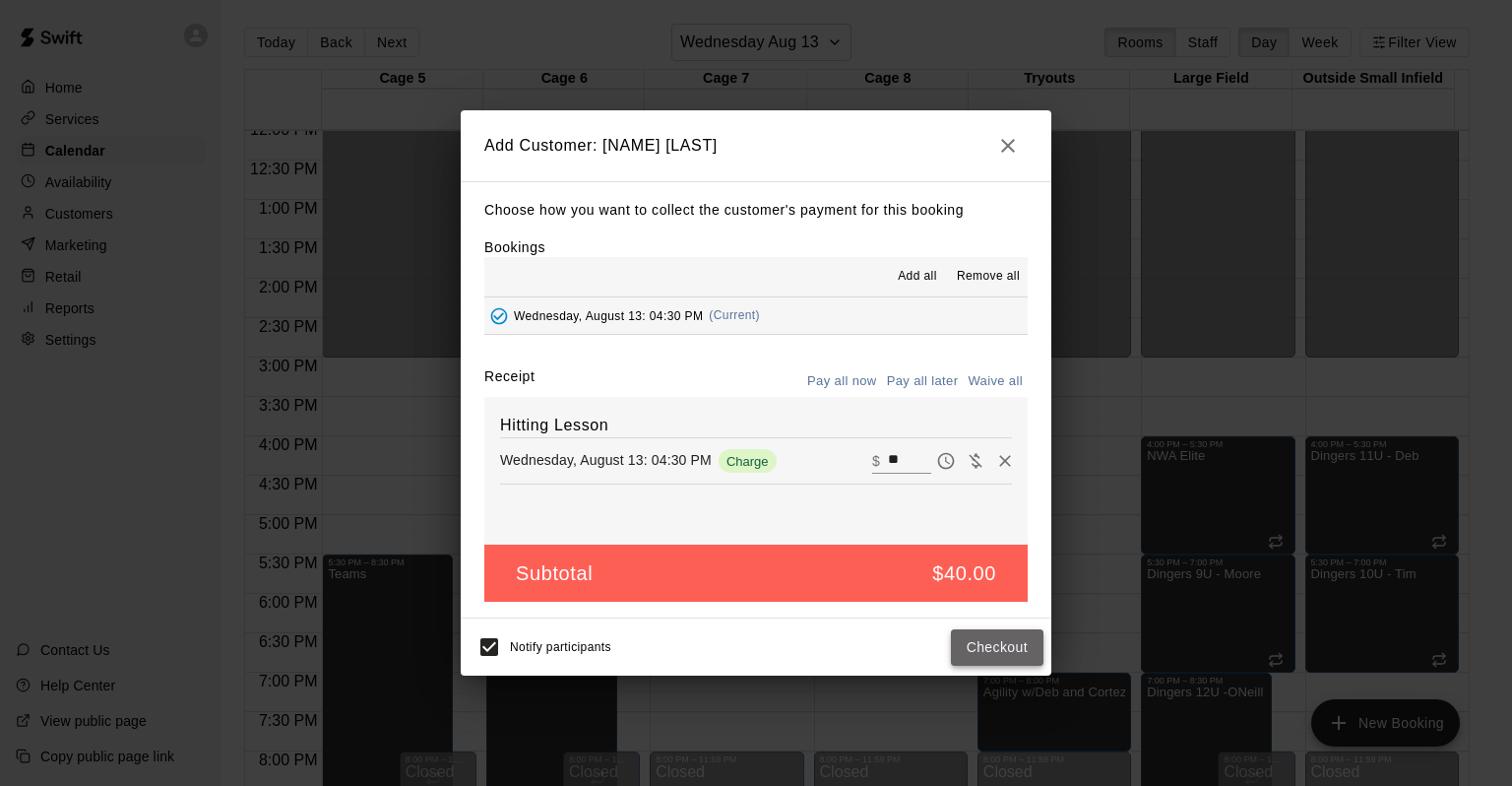 click on "Checkout" at bounding box center [997, 647] 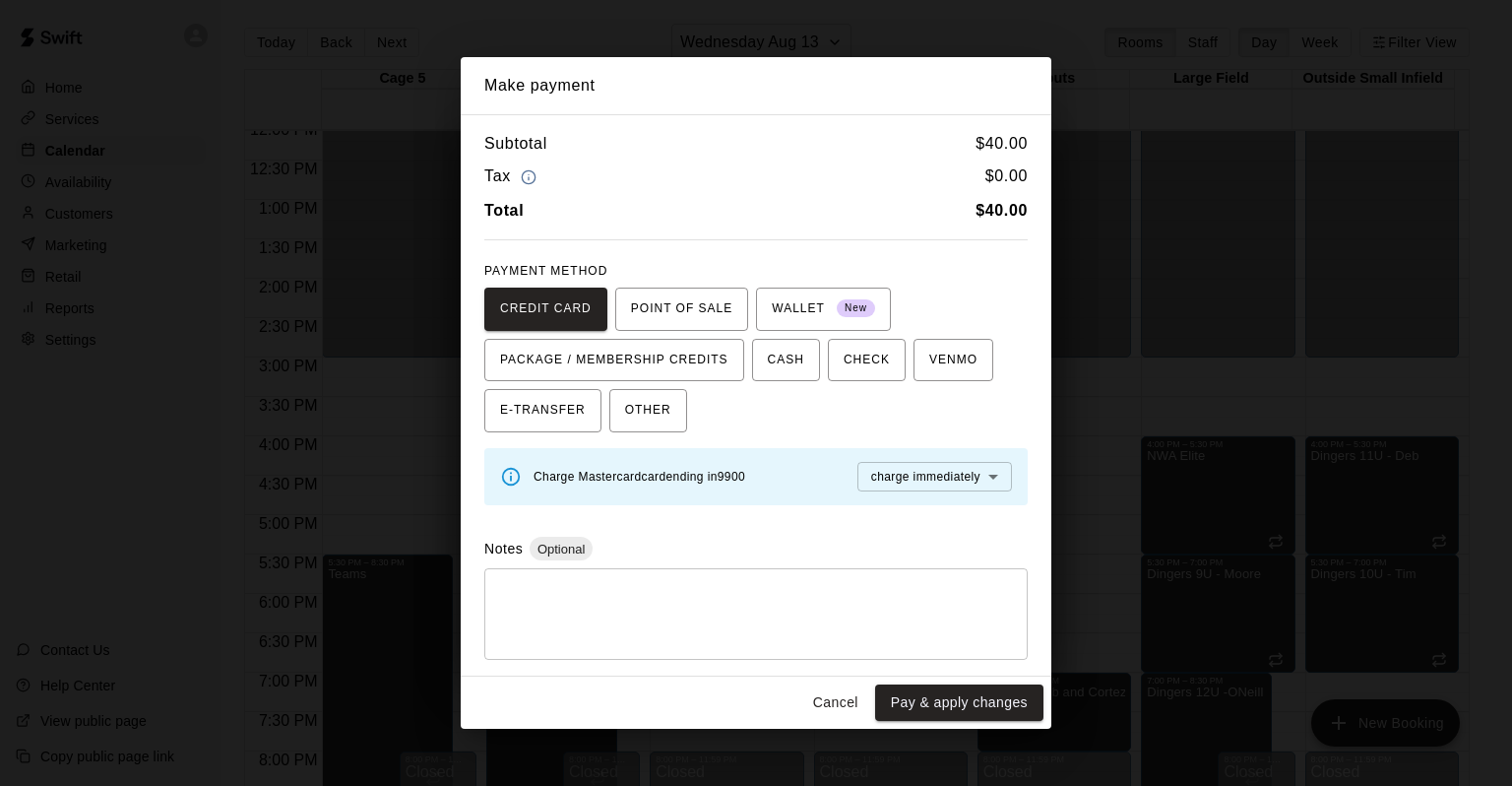 click on "Home Services Calendar Availability Customers Marketing Retail Reports Settings Contact Us Help Center View public page Copy public page link Today Back Next Wednesday Aug 13 Rooms Staff Day Week Filter View Cage 5 13 Wed Cage 6 13 Wed Cage 7 13 Wed Cage 8 13 Wed Tryouts 13 Wed Large Field 13 Wed Outside Small Infield 13 Wed 12:00 AM 12:30 AM 1:00 AM 1:30 AM 2:00 AM 2:30 AM 3:00 AM 3:30 AM 4:00 AM 4:30 AM 5:00 AM 5:30 AM 6:00 AM 6:30 AM 7:00 AM 7:30 AM 8:00 AM 8:30 AM 9:00 AM 9:30 AM 10:00 AM 10:30 AM 11:00 AM 11:30 AM 12:00 PM 12:30 PM 1:00 PM 1:30 PM 2:00 PM 2:30 PM 3:00 PM 3:30 PM 4:00 PM 4:30 PM 5:00 PM 5:30 PM 6:00 PM 6:30 PM 7:00 PM 7:30 PM 8:00 PM 8:30 PM 9:00 PM 9:30 PM 10:00 PM 10:30 PM 11:00 PM 11:30 PM 12:00 AM – 3:00 PM Closed 5:30 PM – 8:30 PM Teams 8:00 PM – 11:59 PM Closed 12:00 AM – 3:00 PM Closed 5:30 PM – 8:30 PM Teams Cage 5, Cage 6 8:00 PM – 11:59 PM Closed 12:00 AM – 3:00 PM Closed 5:30 PM – 6:30 PM [NAME] [LAST] Pitching + Hitting combo BE 0 8:00 PM – 11:59 PM Closed EH" at bounding box center (756, 409) 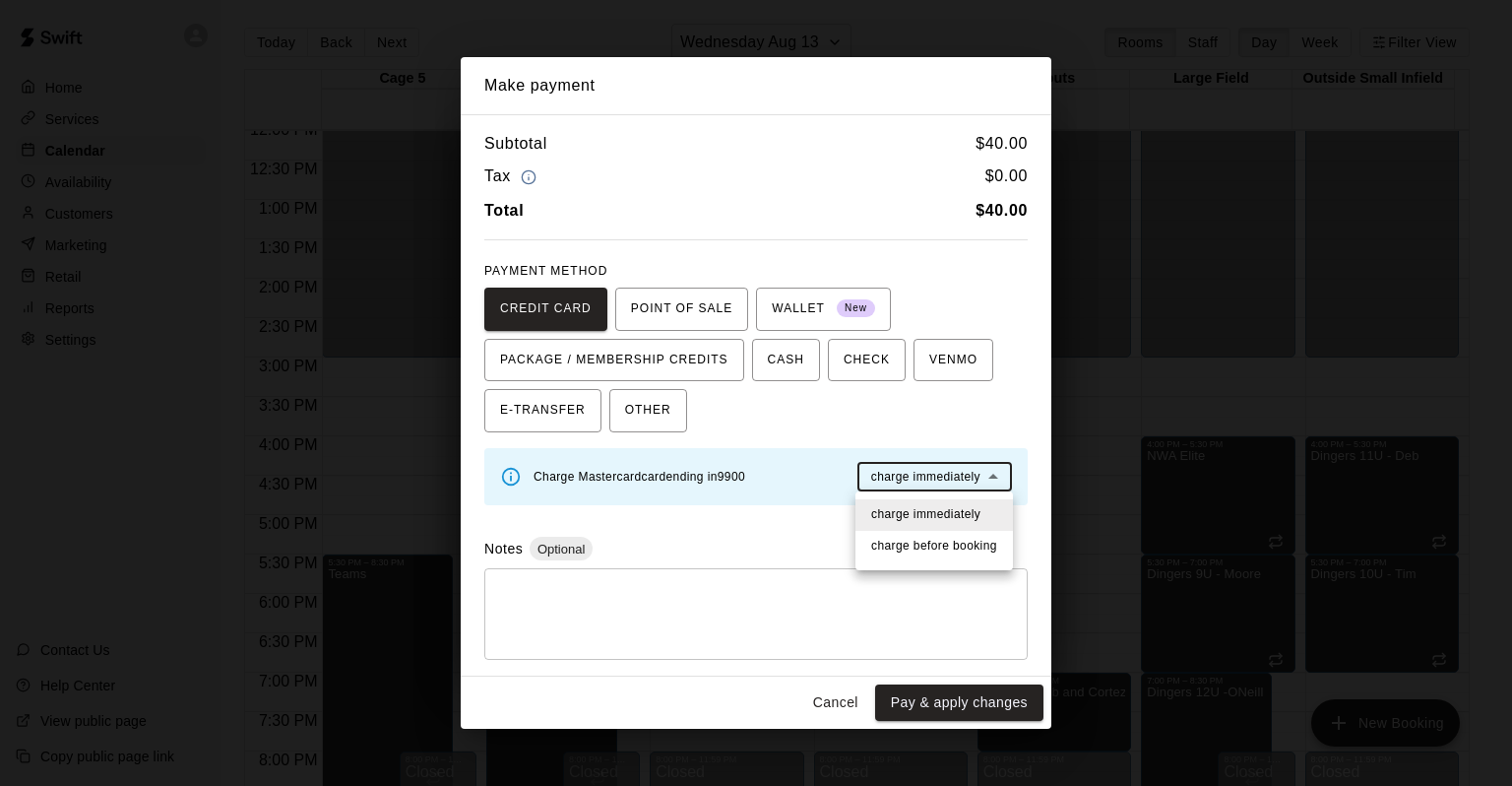 click on "charge before booking" at bounding box center (934, 547) 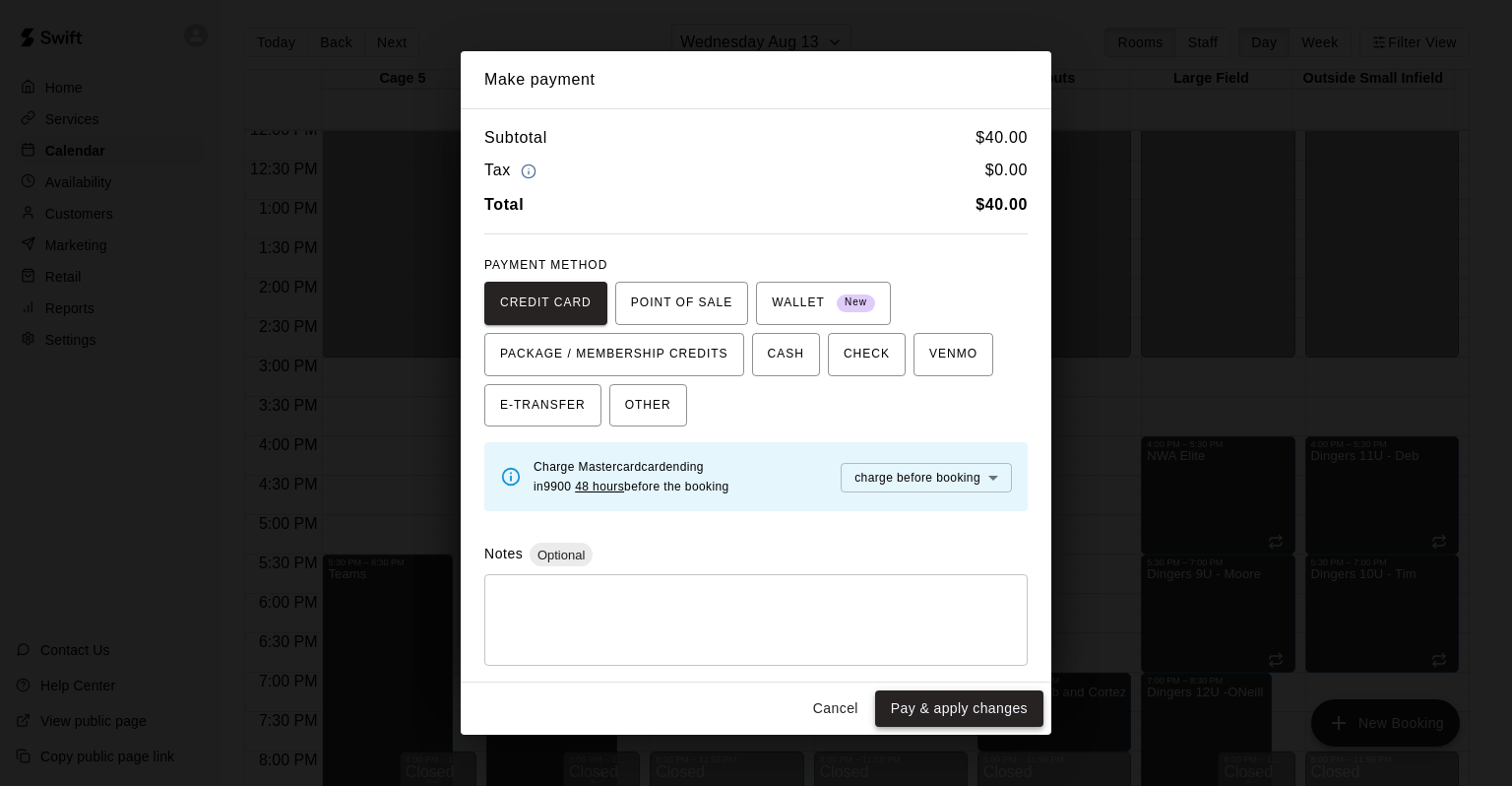 click on "Pay & apply changes" at bounding box center (959, 708) 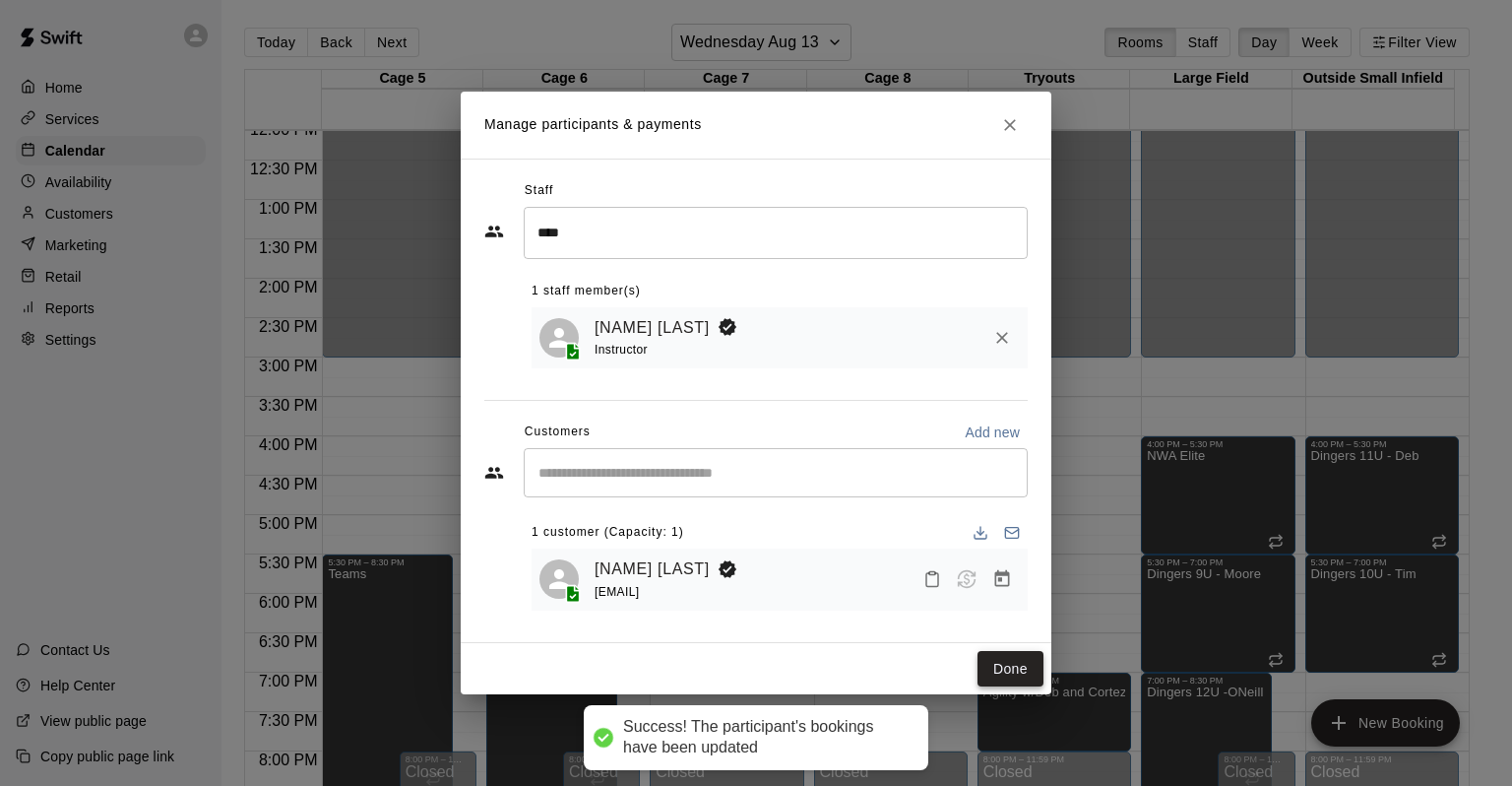 click on "Done" at bounding box center (1010, 669) 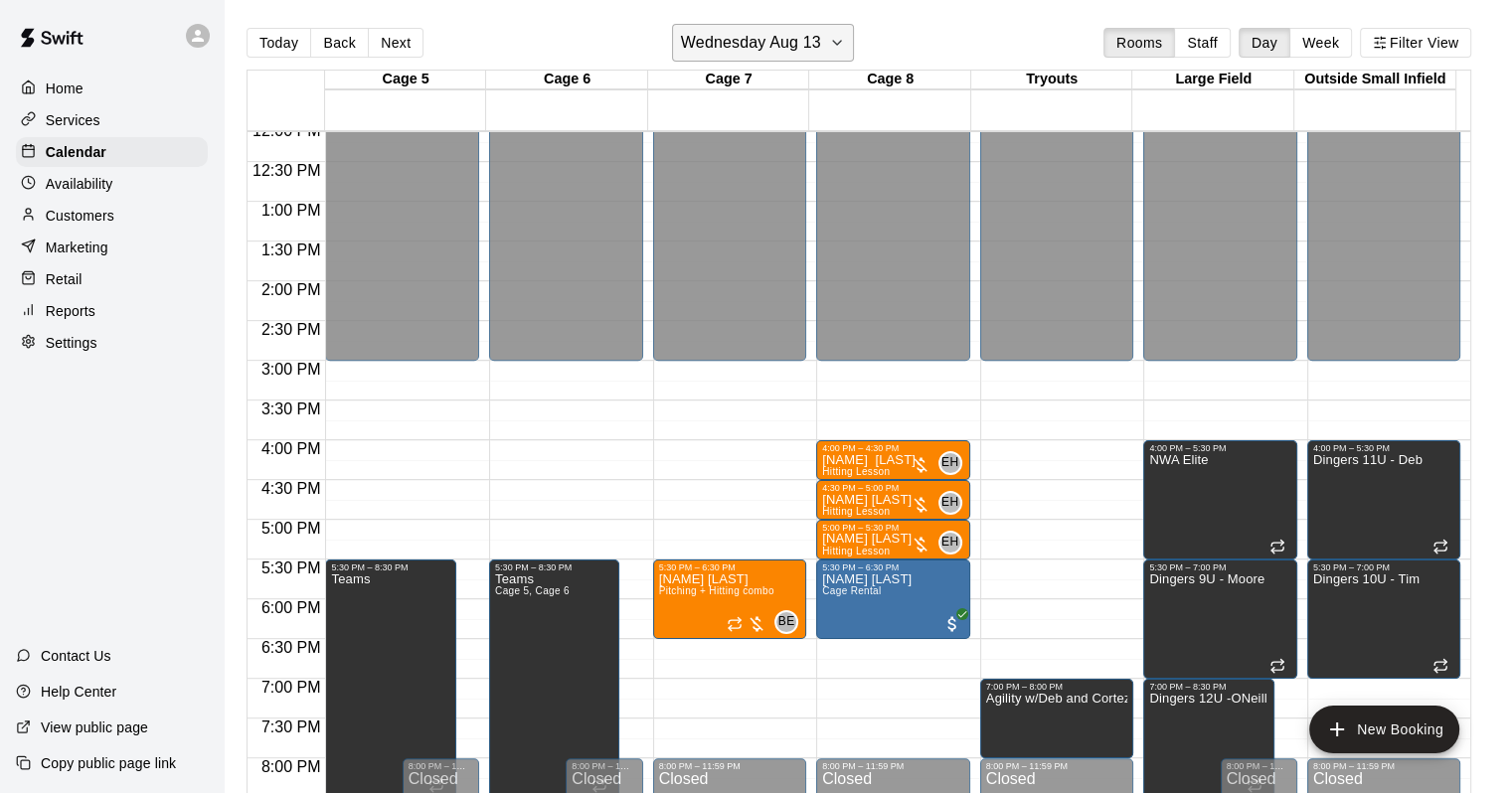 click on "Wednesday Aug 13" at bounding box center (751, 43) 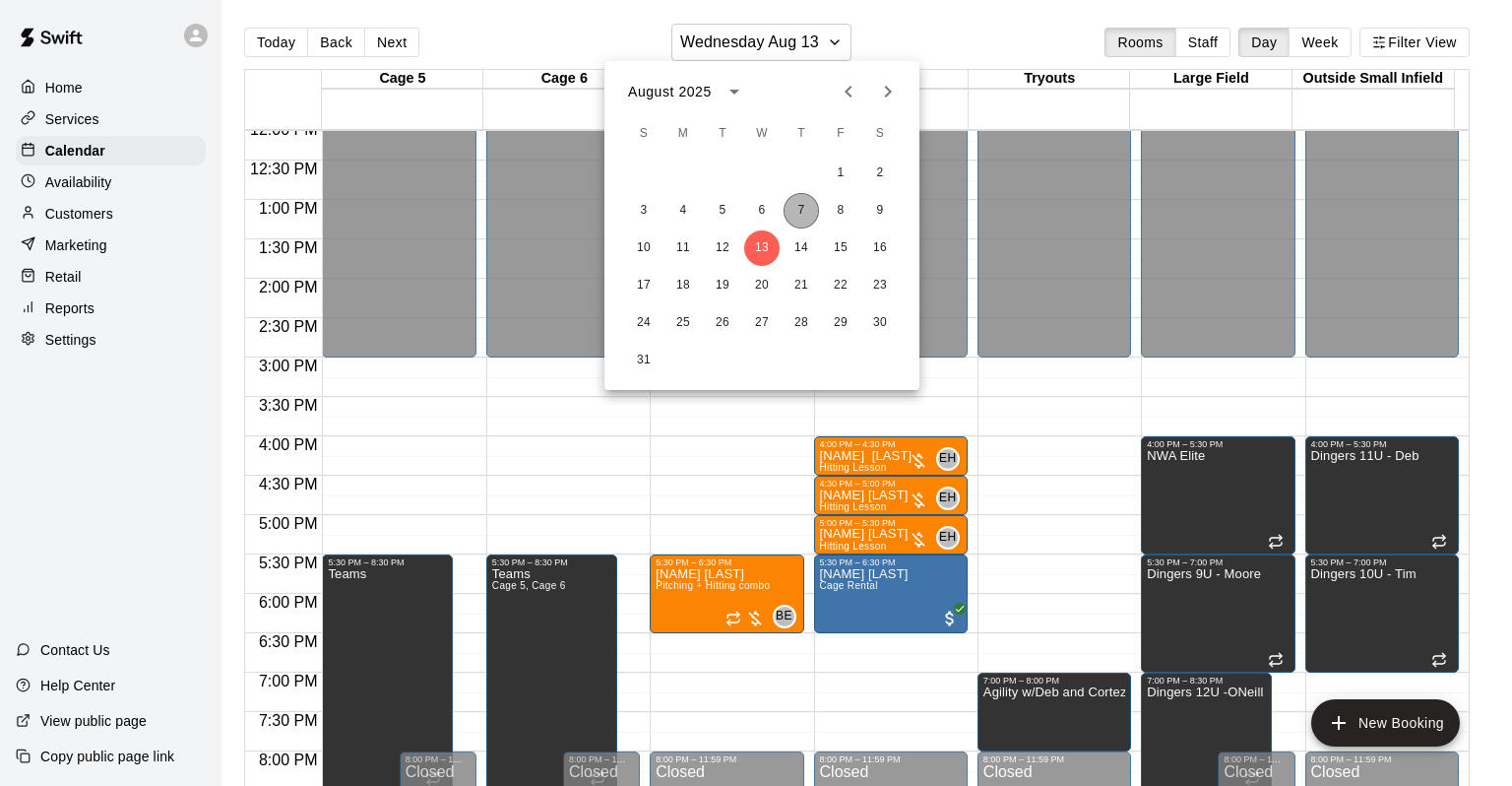 click on "7" at bounding box center (801, 211) 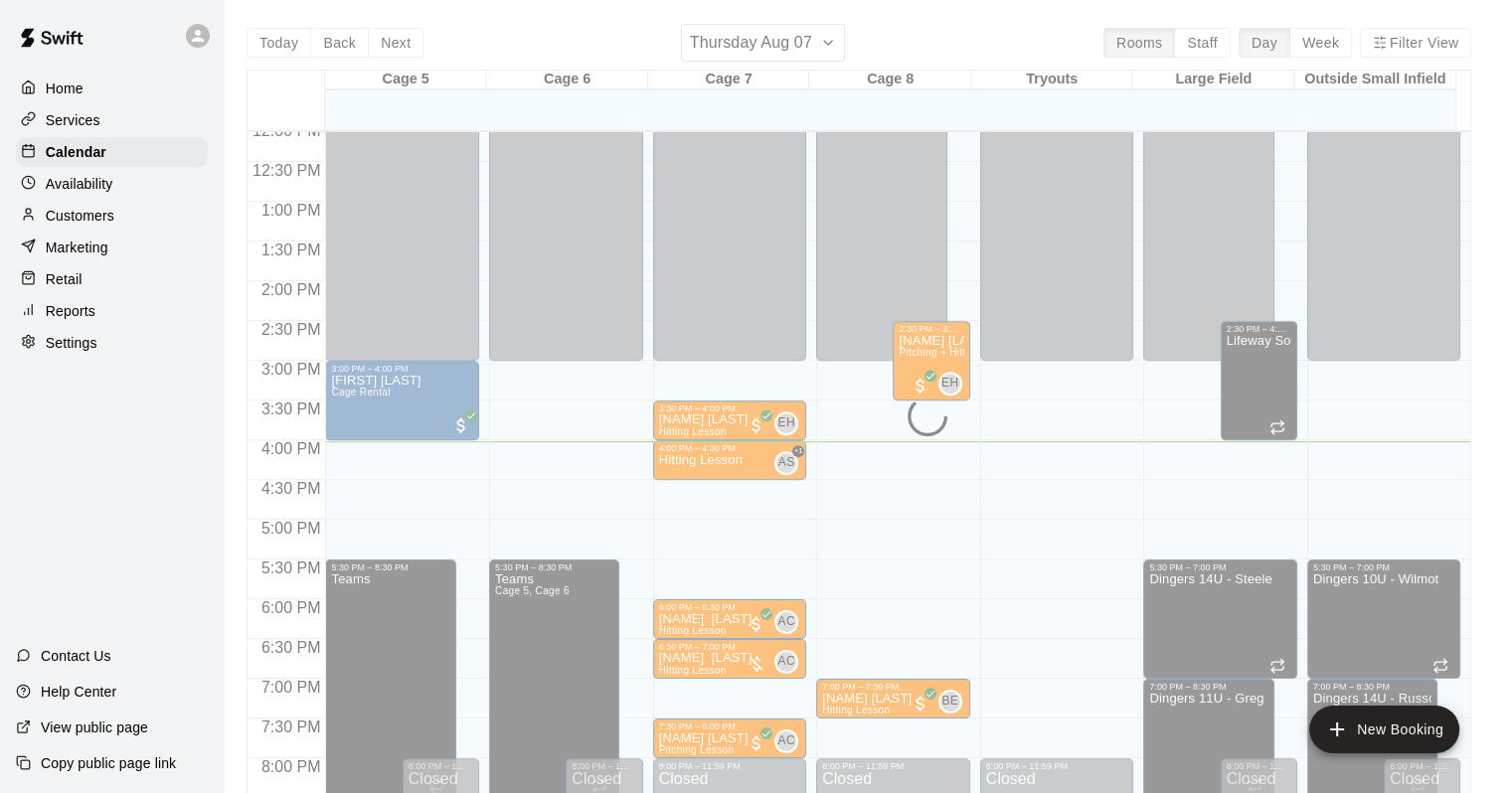 click on "12:00 AM – 3:00 PM Closed 8:00 PM – 11:59 PM Closed" at bounding box center [1057, 122] 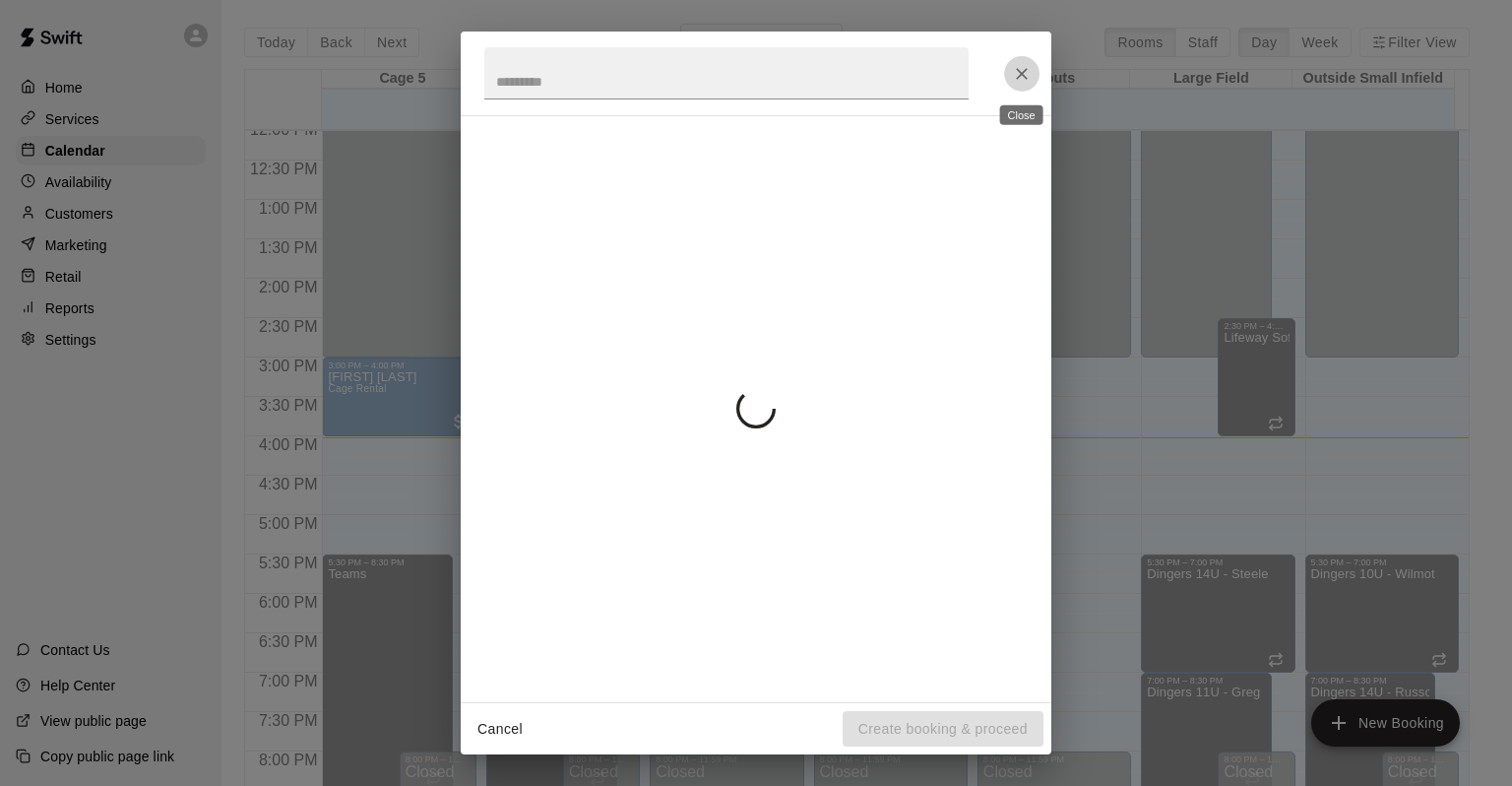 click 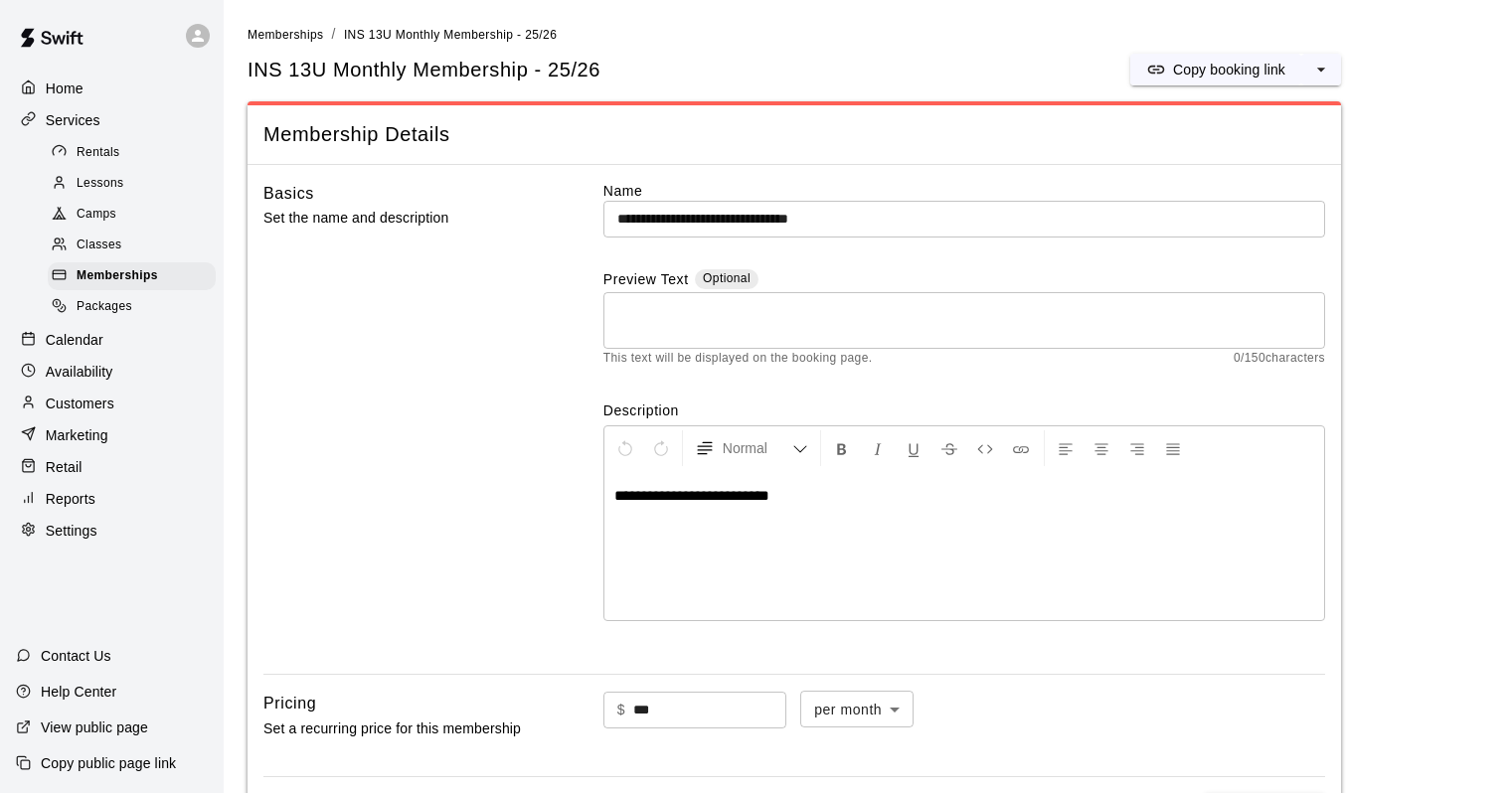 scroll, scrollTop: 0, scrollLeft: 0, axis: both 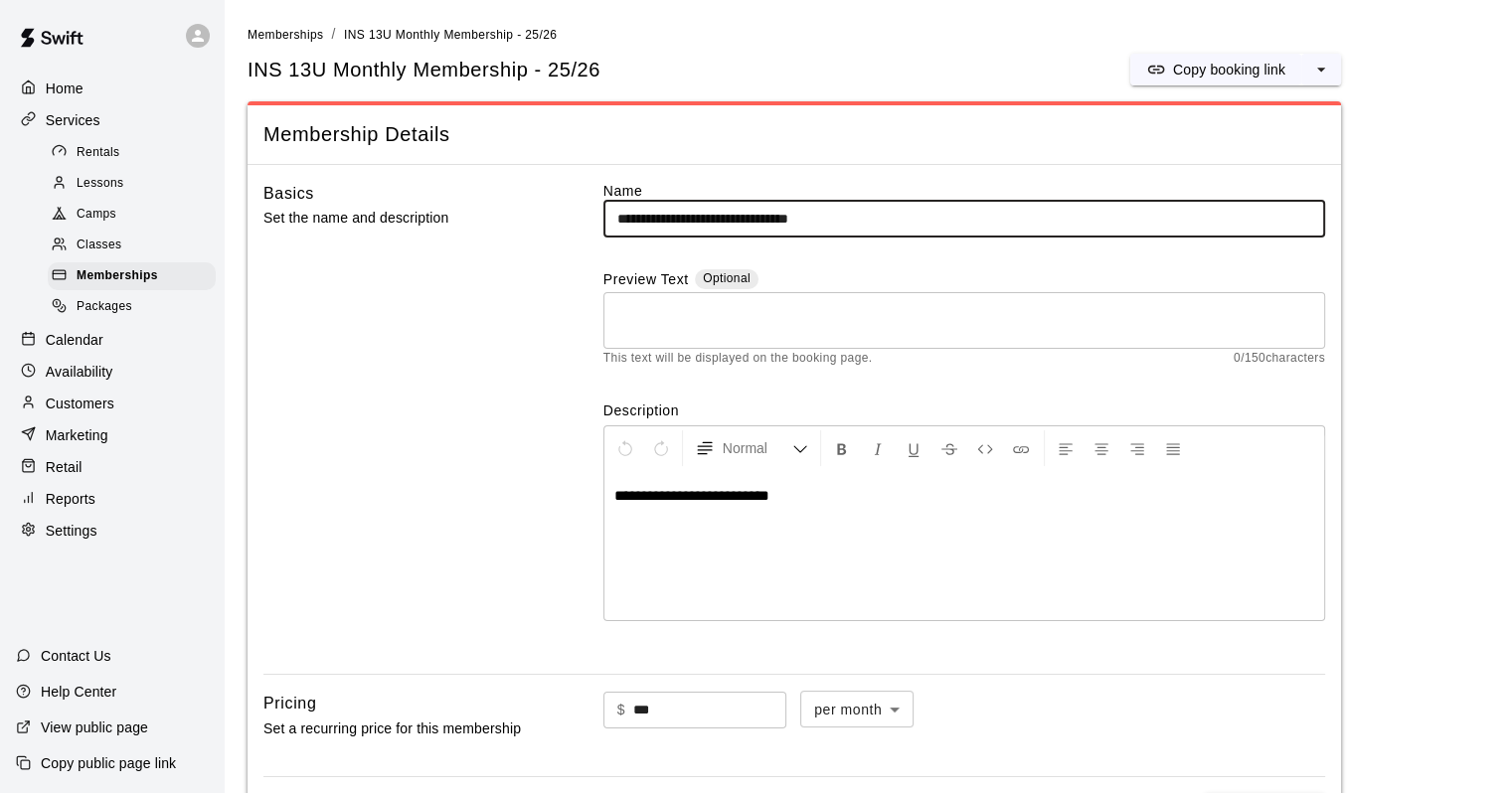 click on "Calendar" at bounding box center (111, 340) 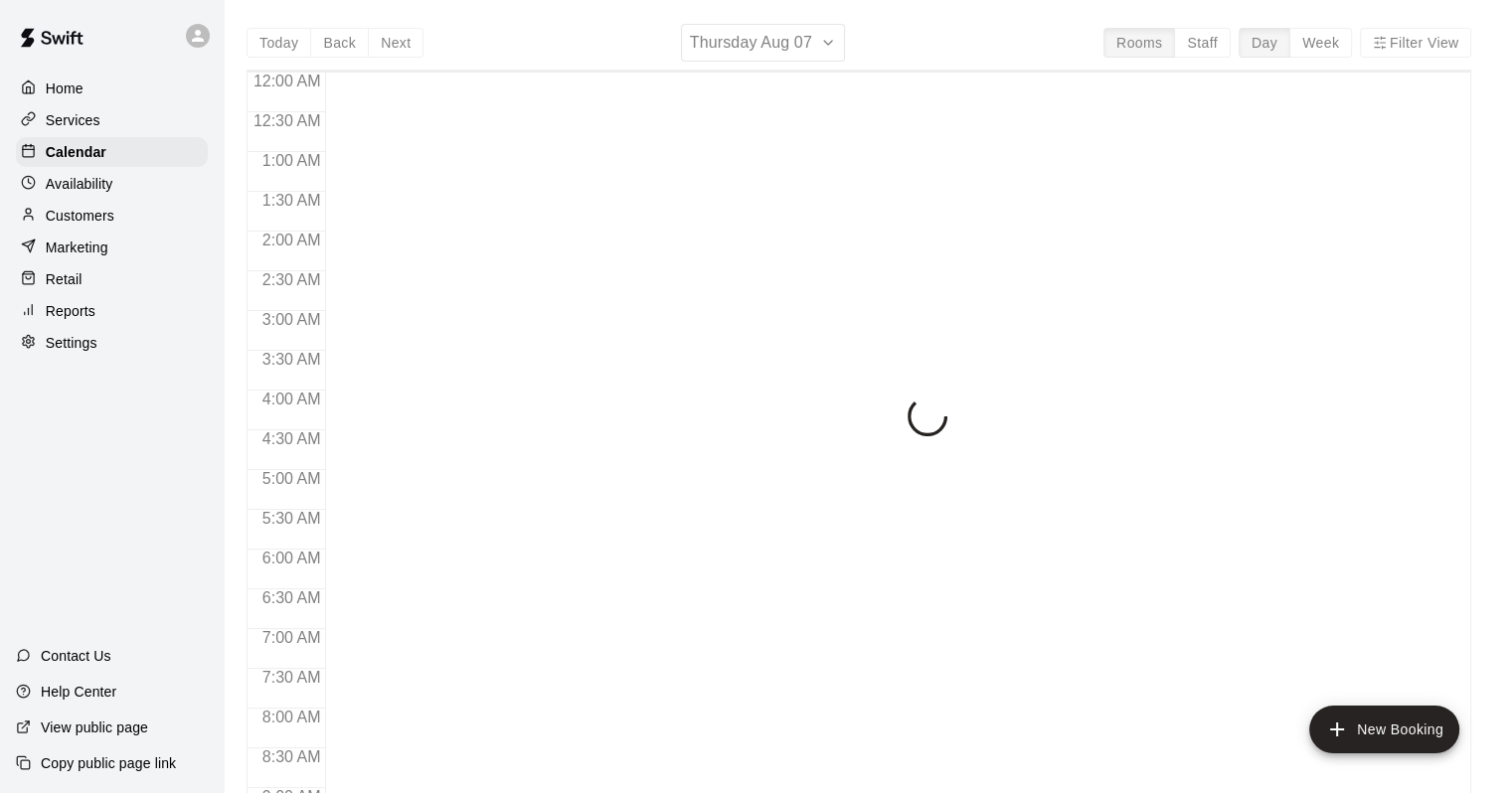 scroll, scrollTop: 1163, scrollLeft: 0, axis: vertical 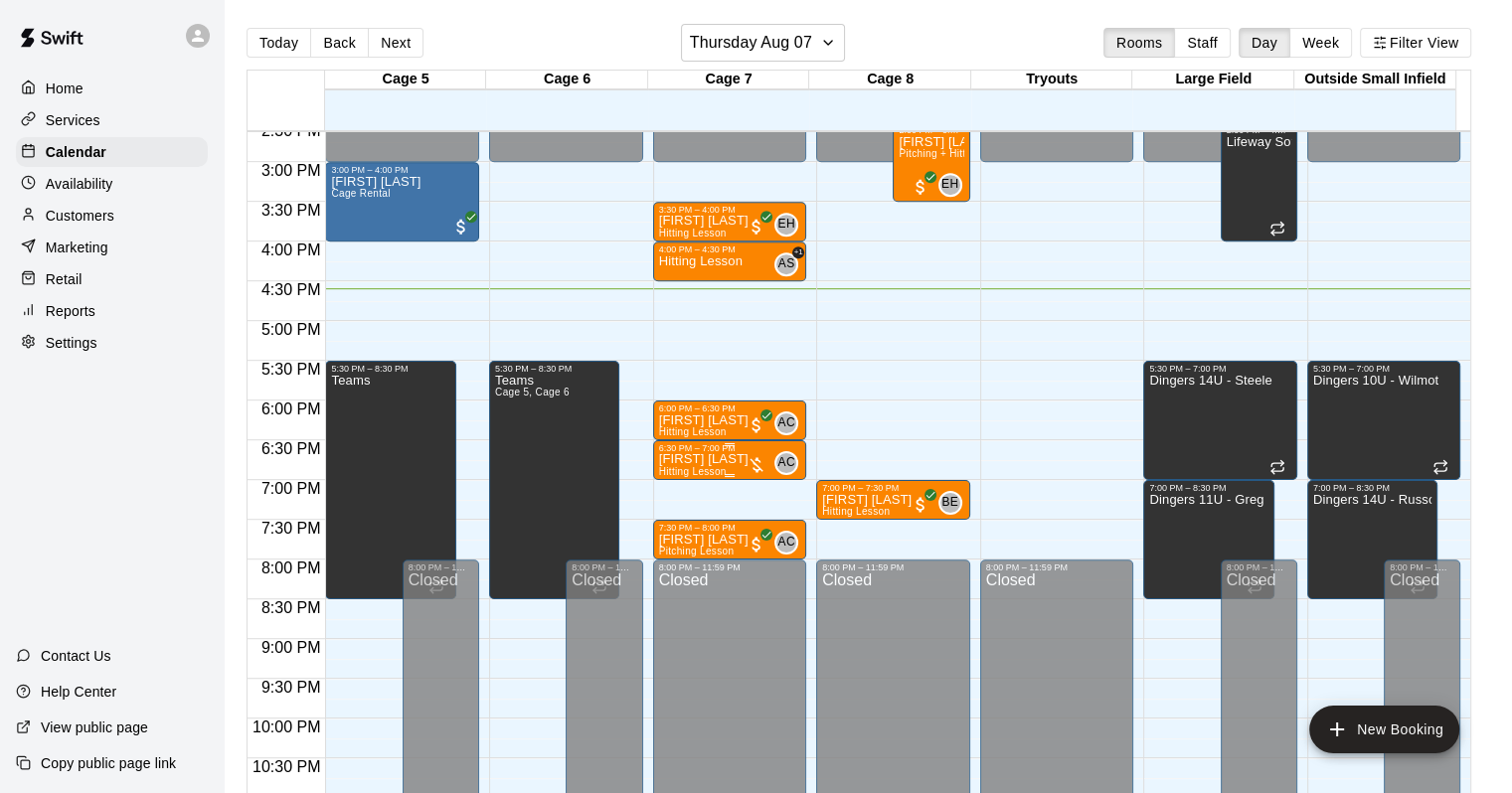 click at bounding box center (756, 465) 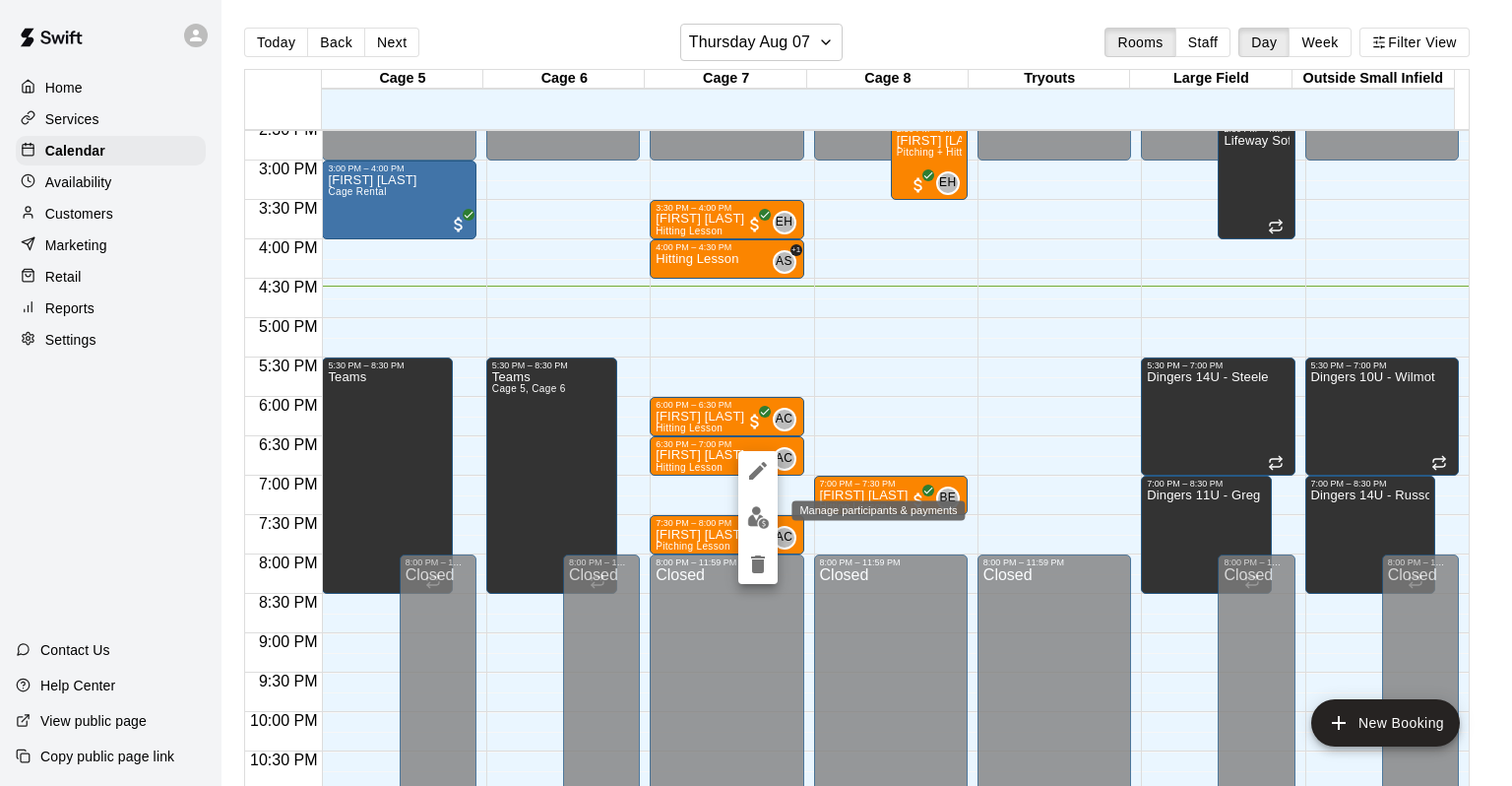 click at bounding box center (758, 517) 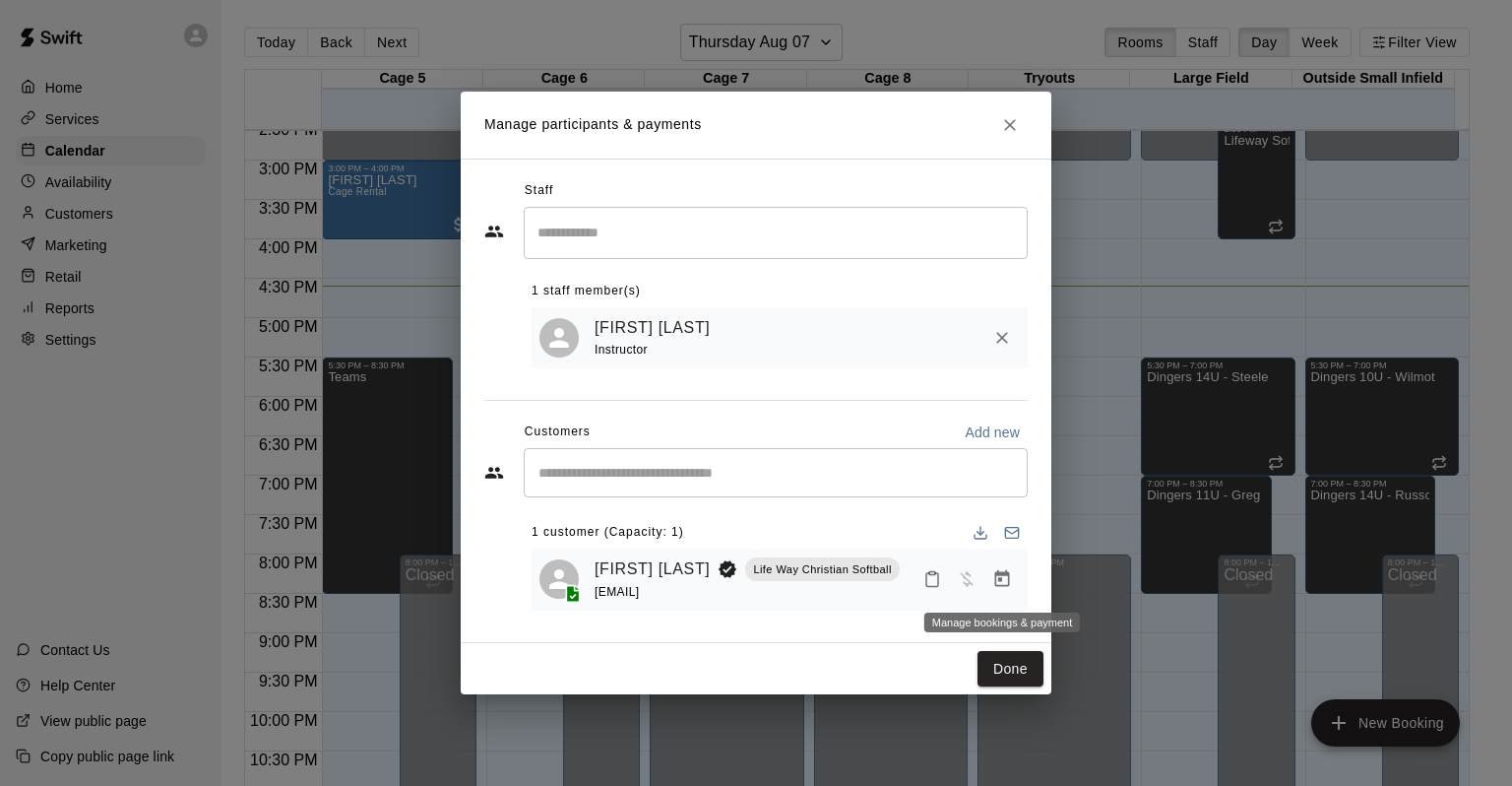 click 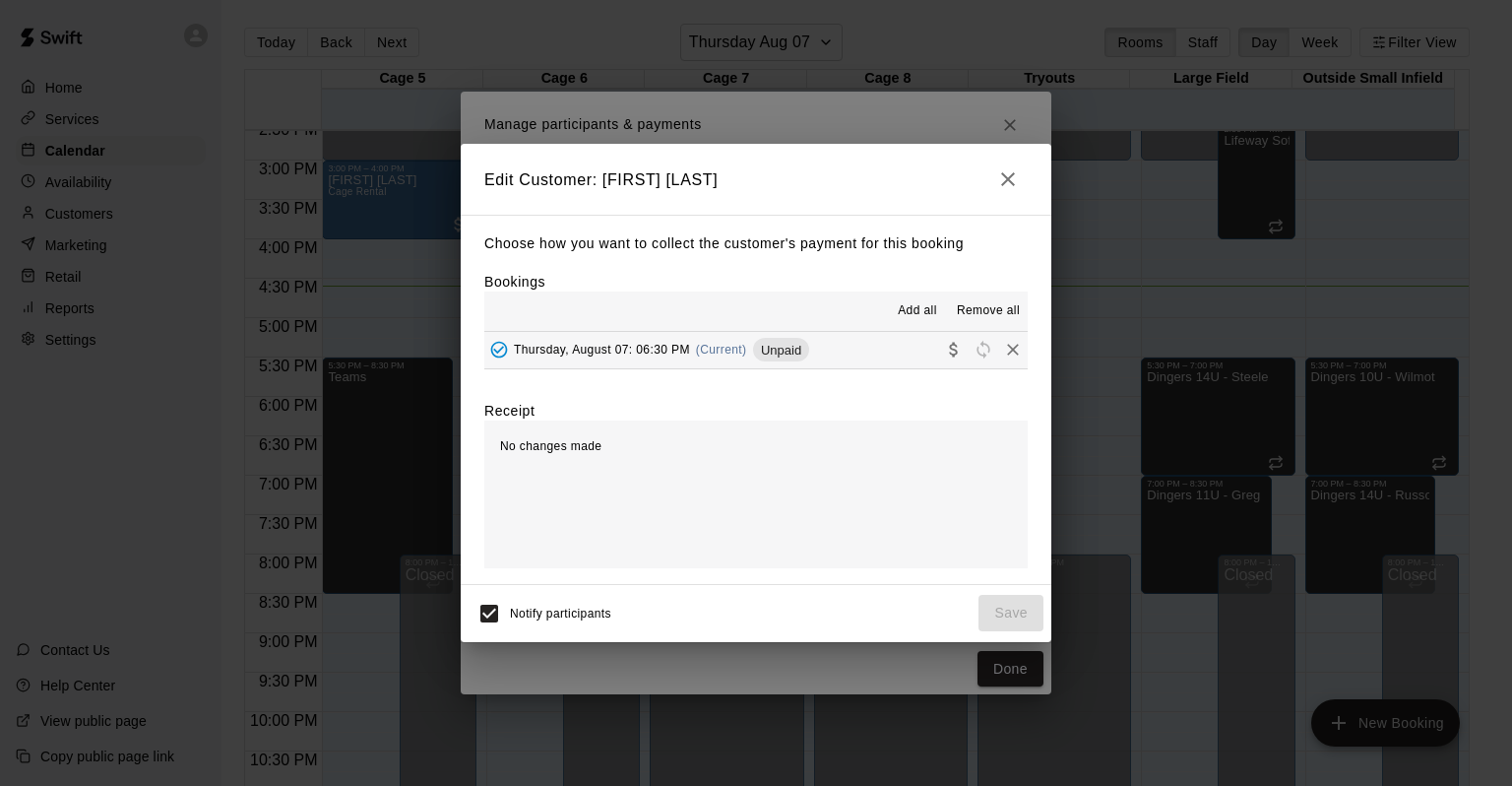 click 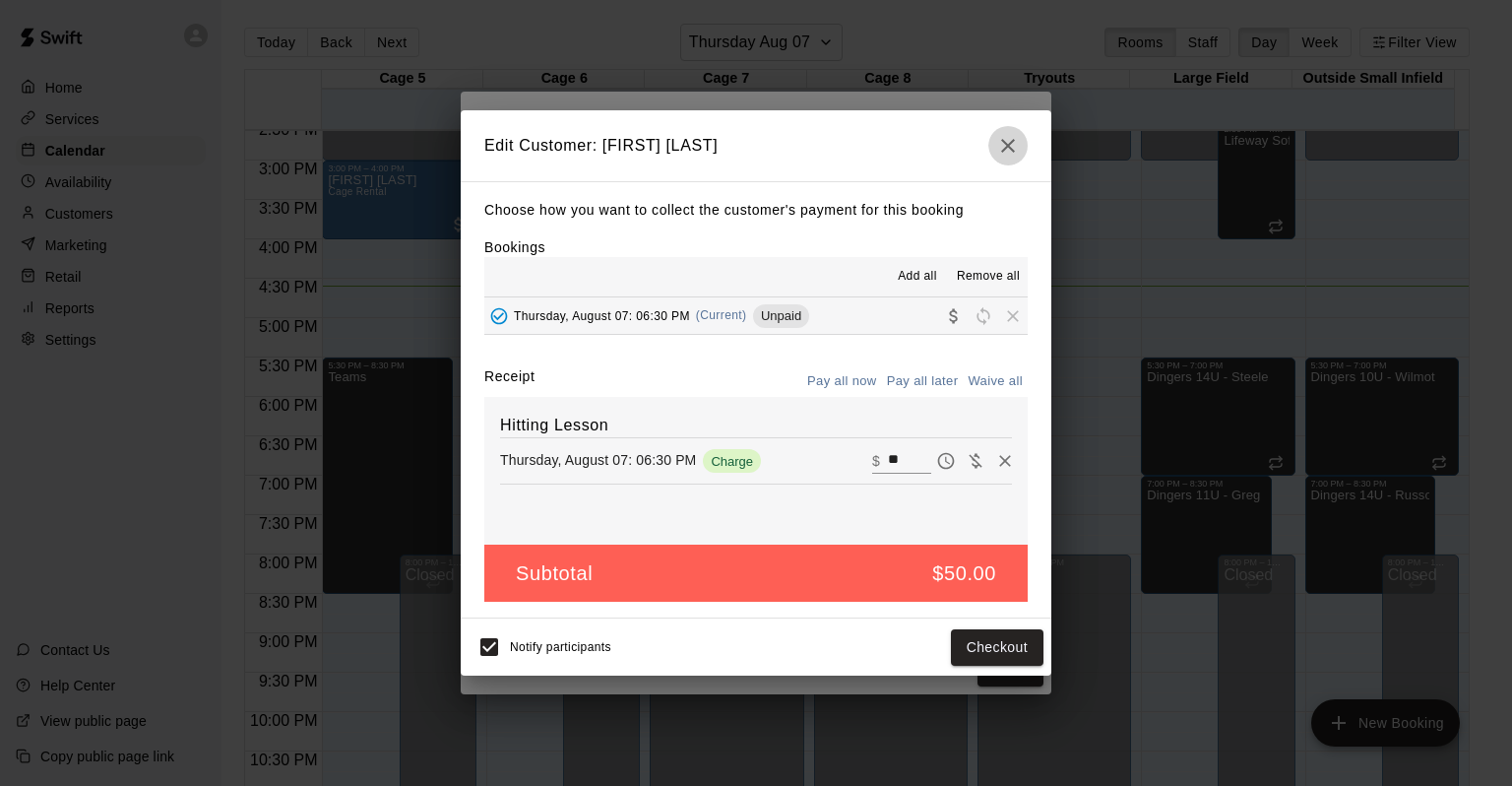 click at bounding box center (1008, 146) 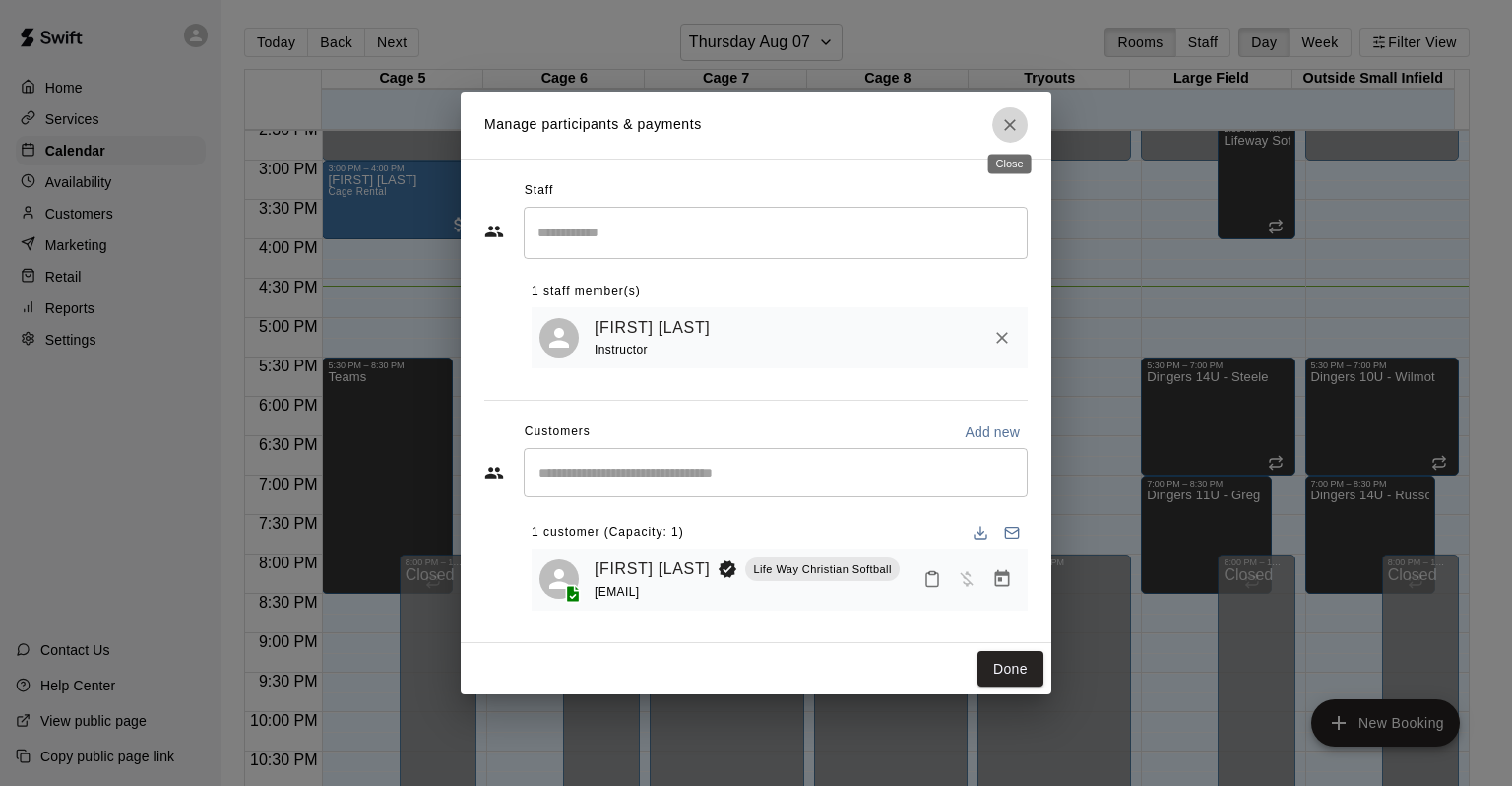 click 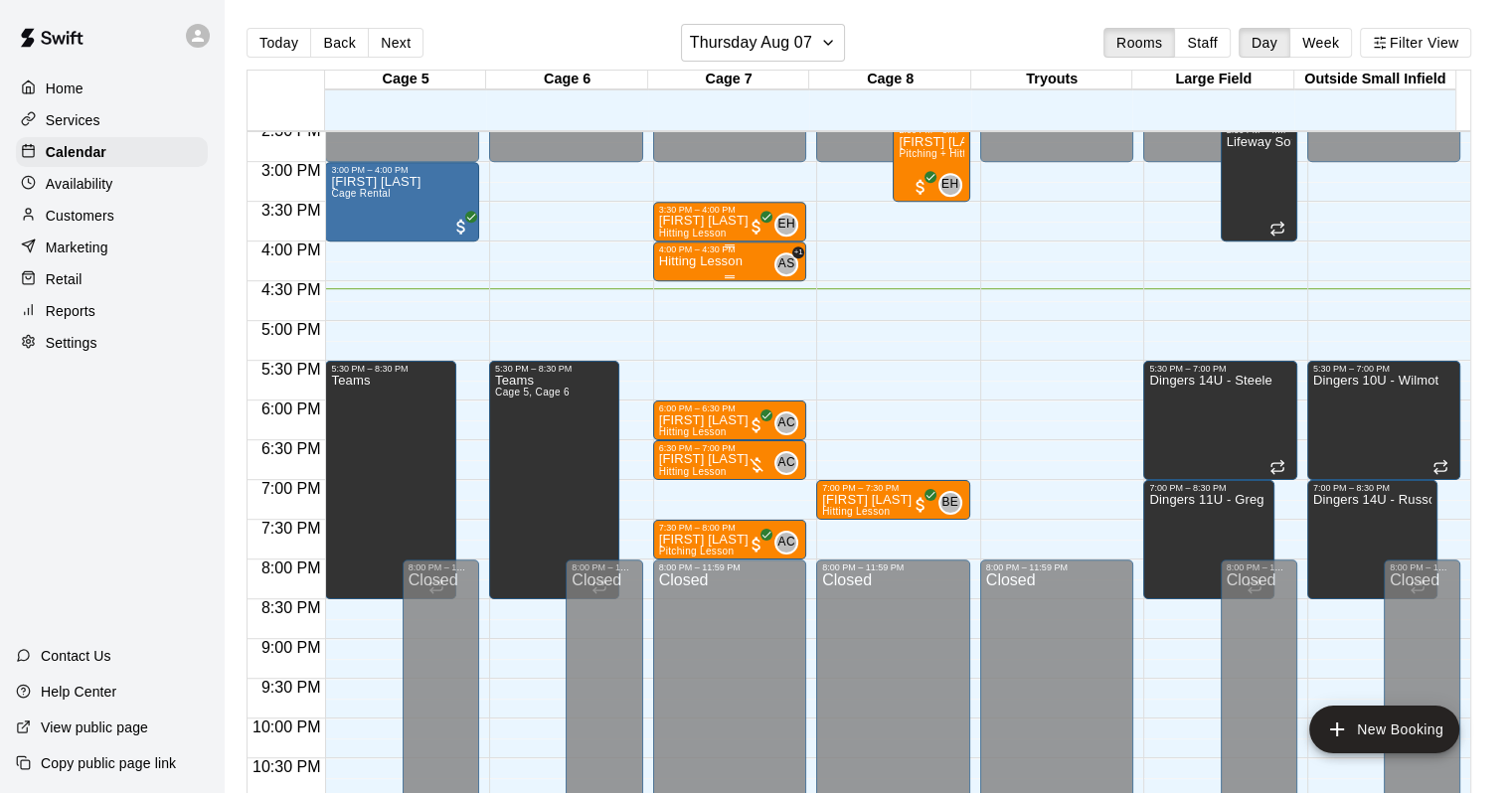 click on "Hitting Lesson AS +1" at bounding box center (730, 651) 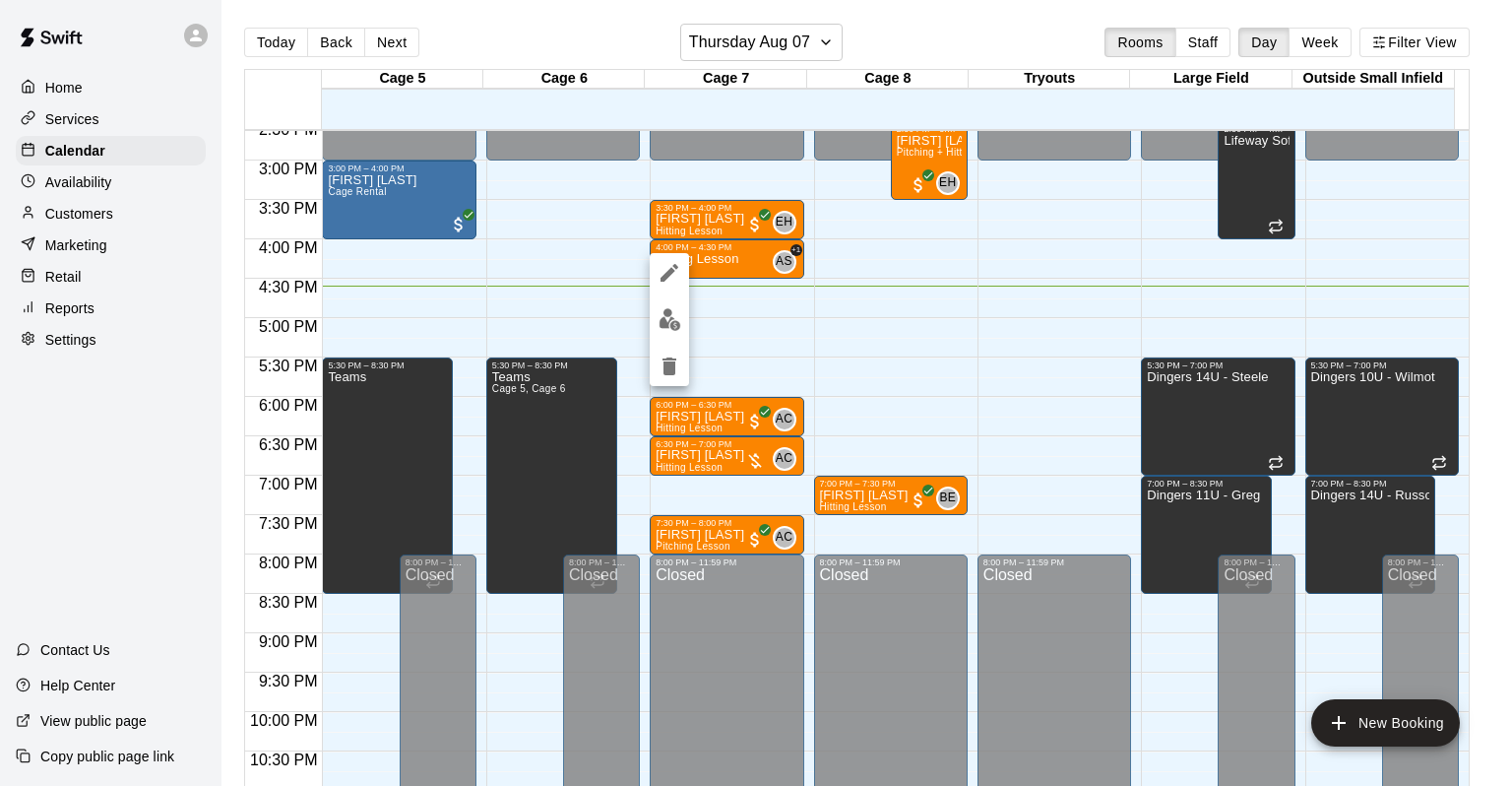 click at bounding box center (756, 393) 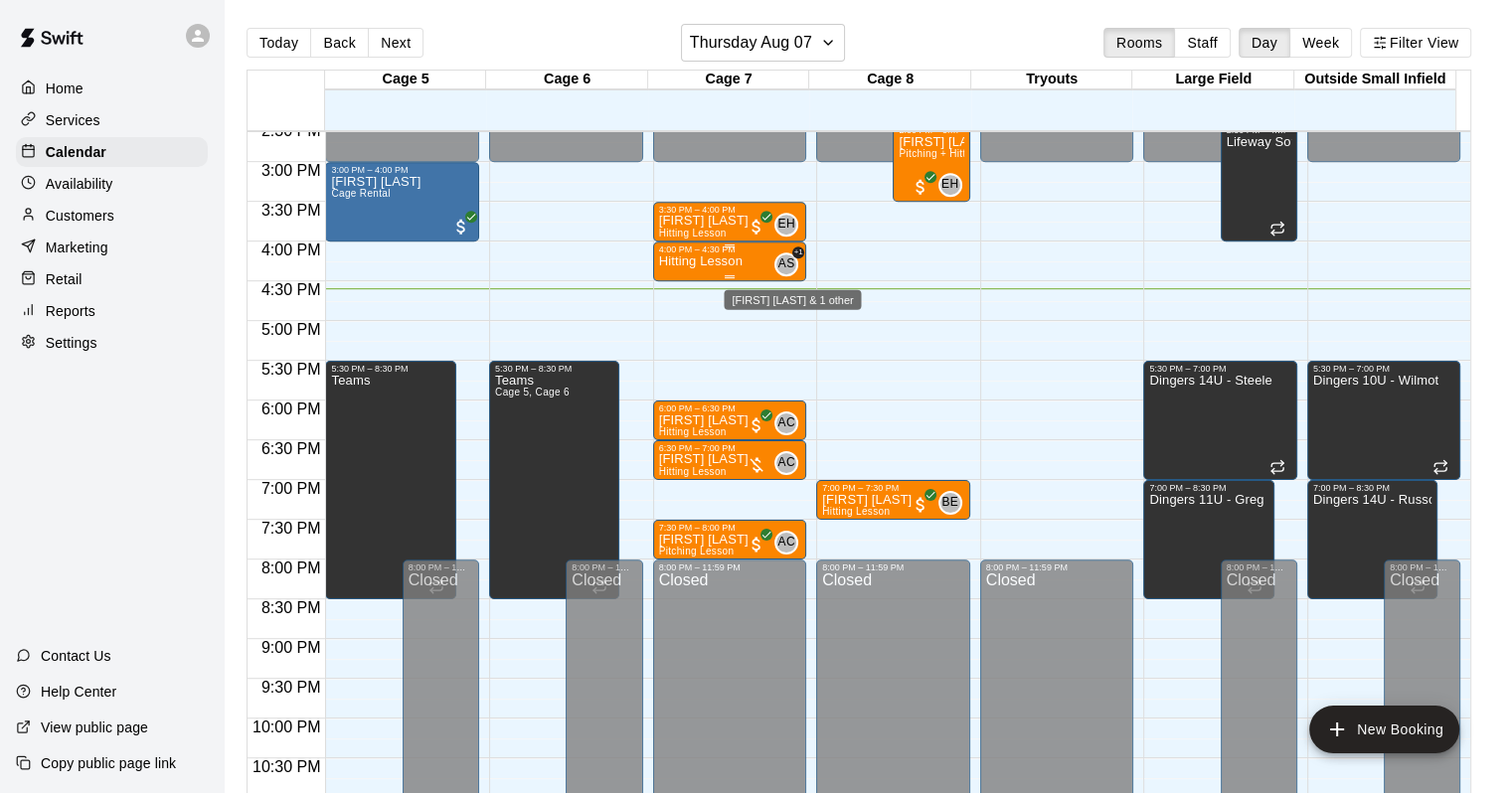 click on "+1" at bounding box center [798, 252] 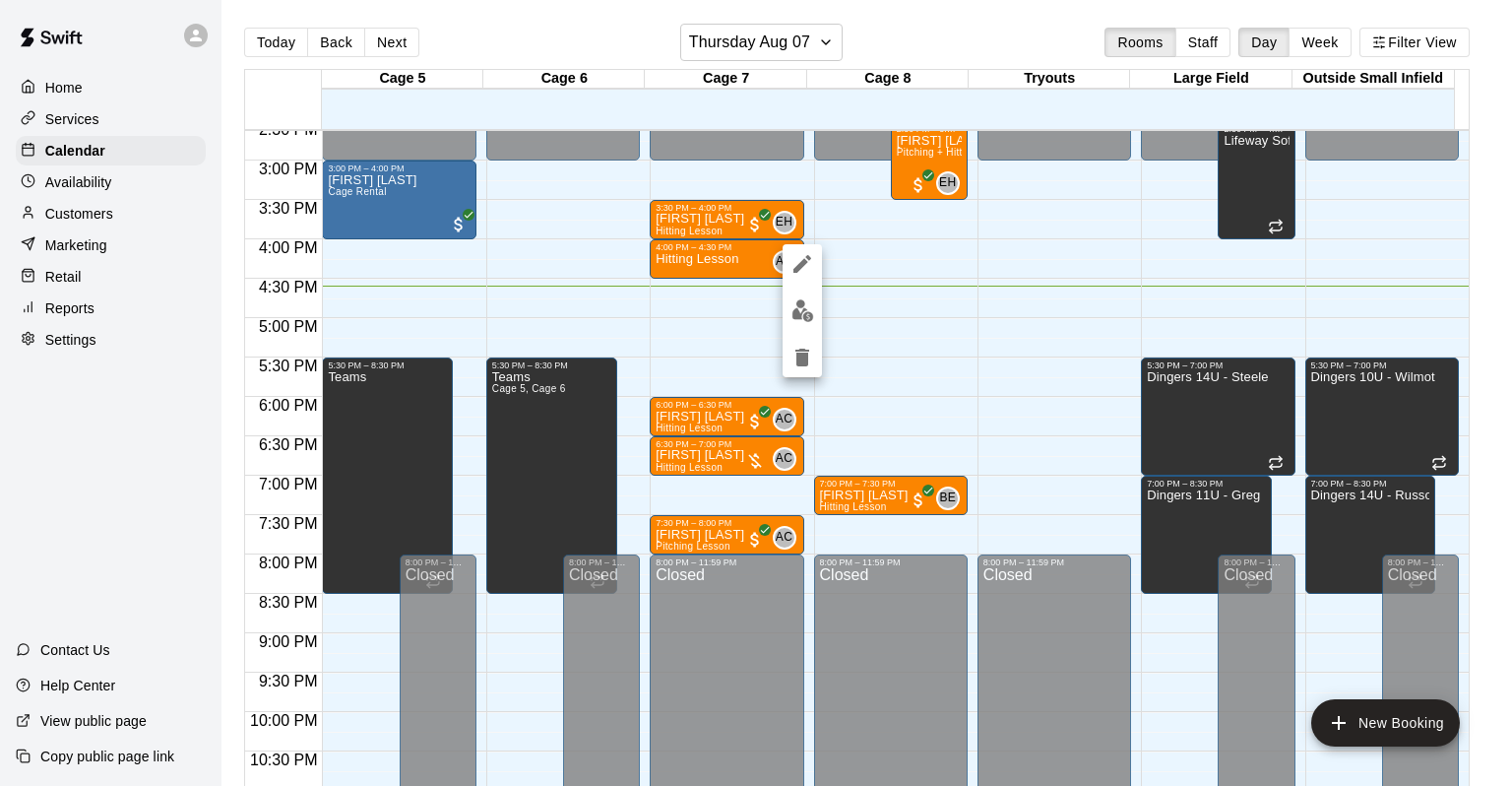 click at bounding box center [756, 393] 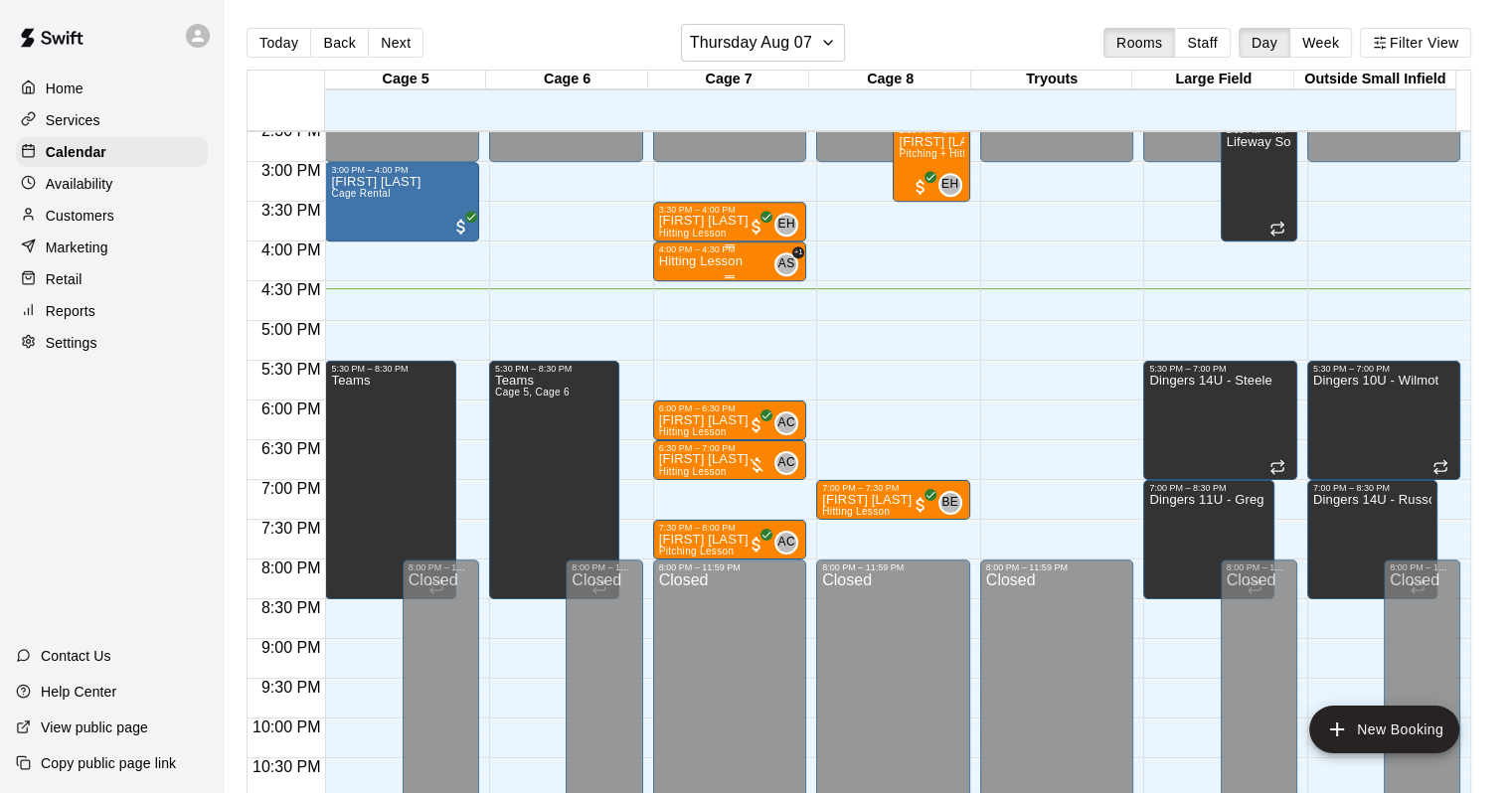 click on "Hitting Lesson" at bounding box center [701, 261] 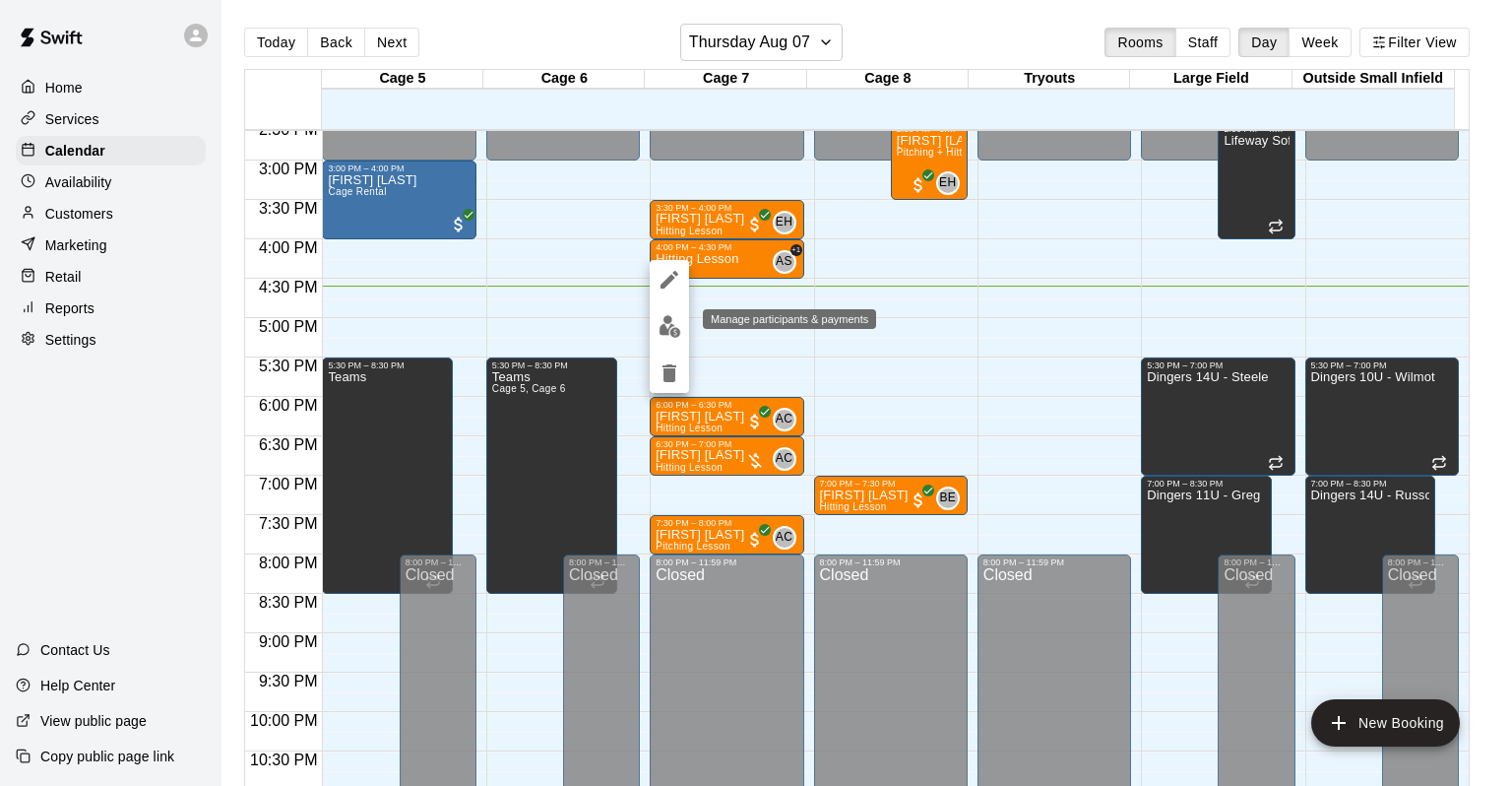 click at bounding box center (669, 326) 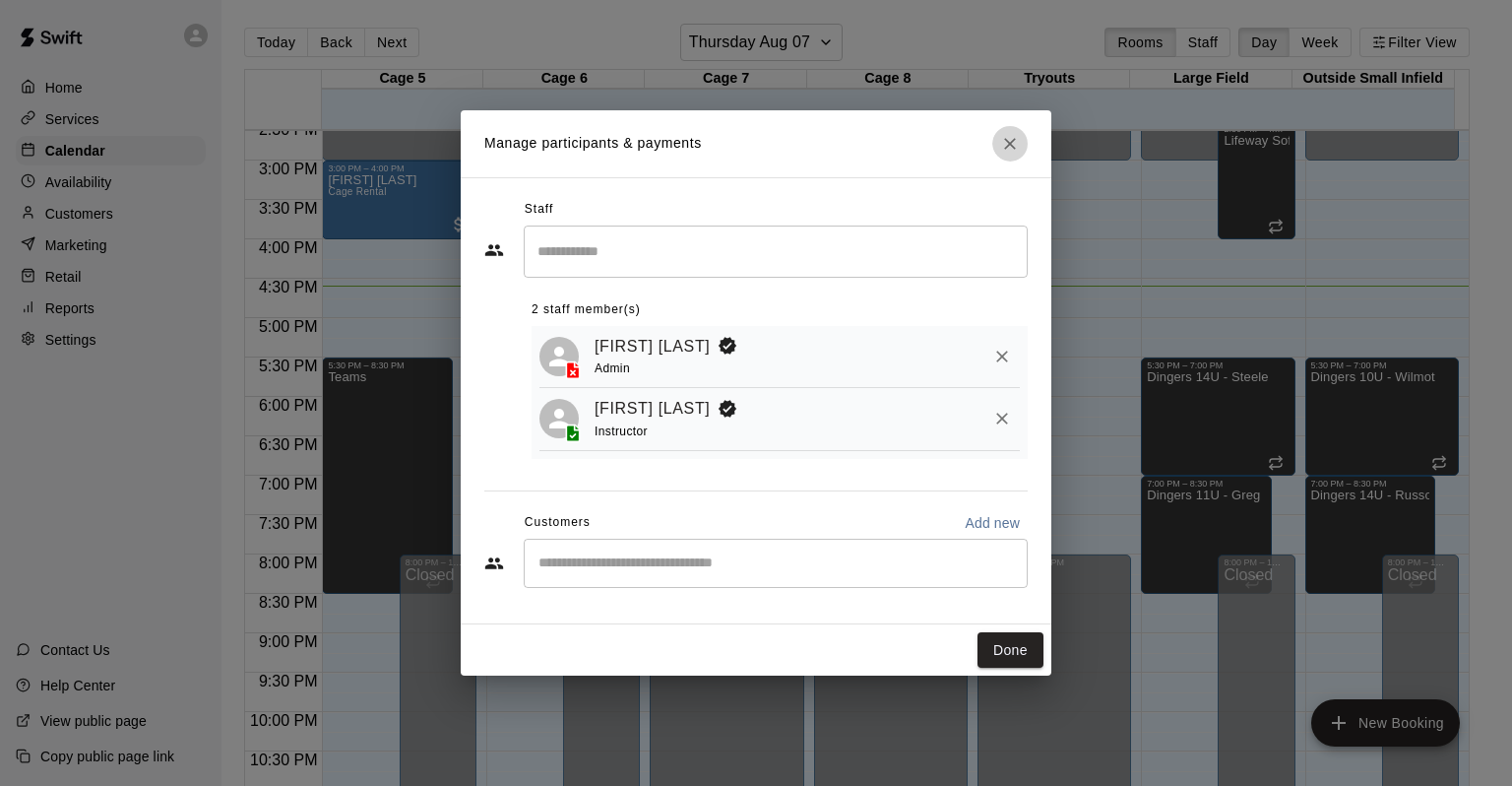 click at bounding box center (1010, 144) 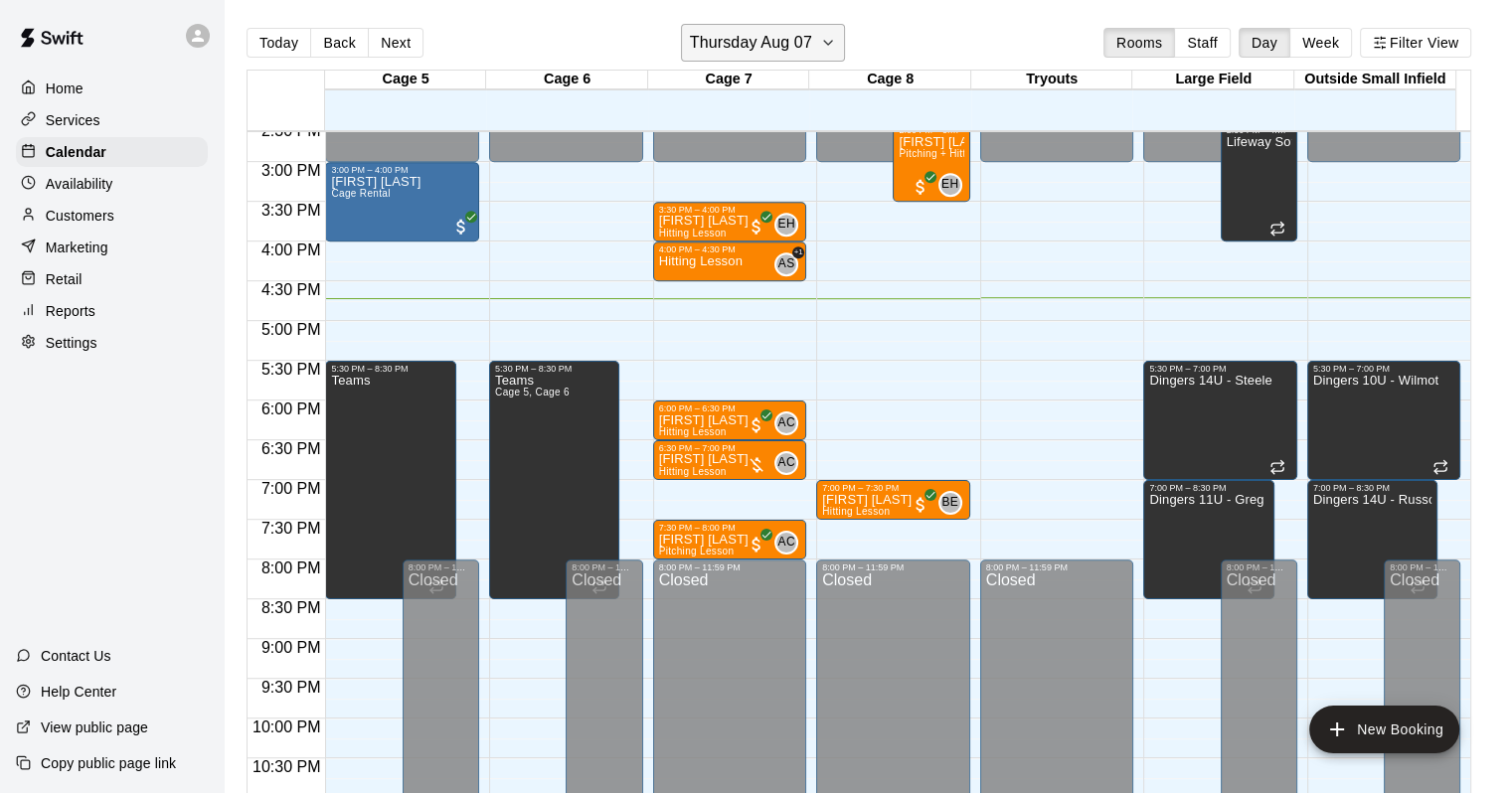 click on "Thursday Aug 07" at bounding box center (751, 43) 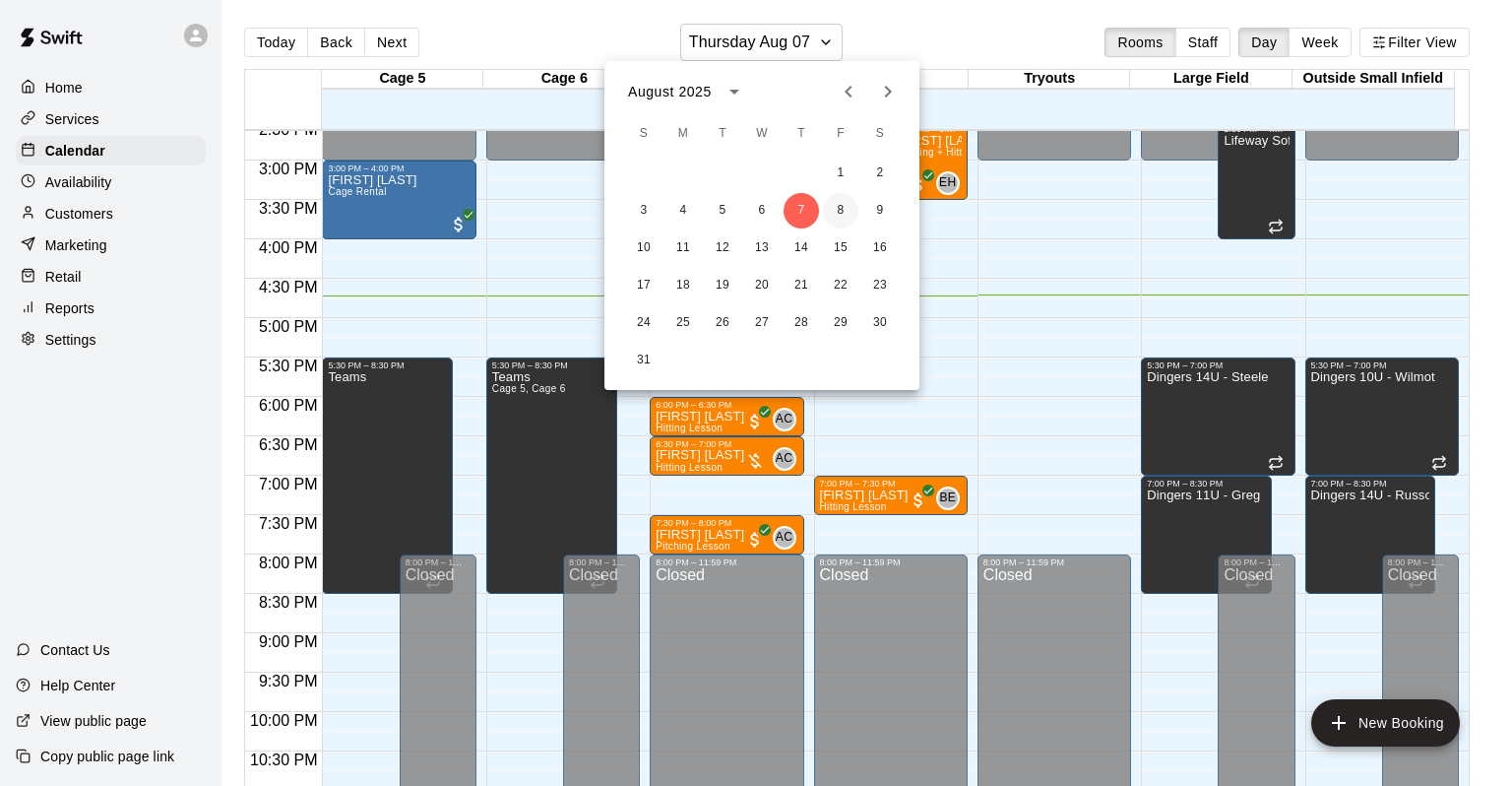 click on "8" at bounding box center (841, 211) 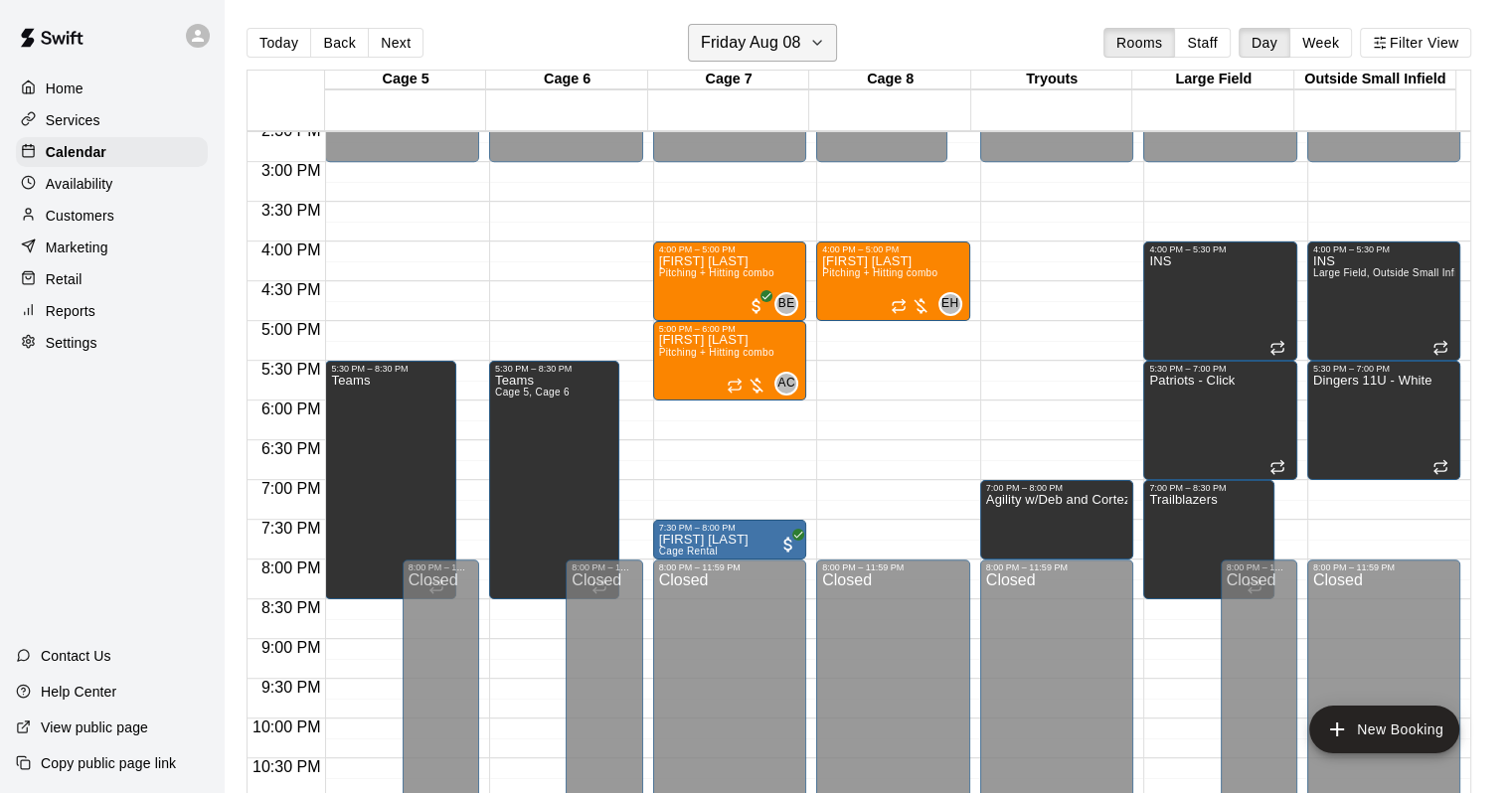 click 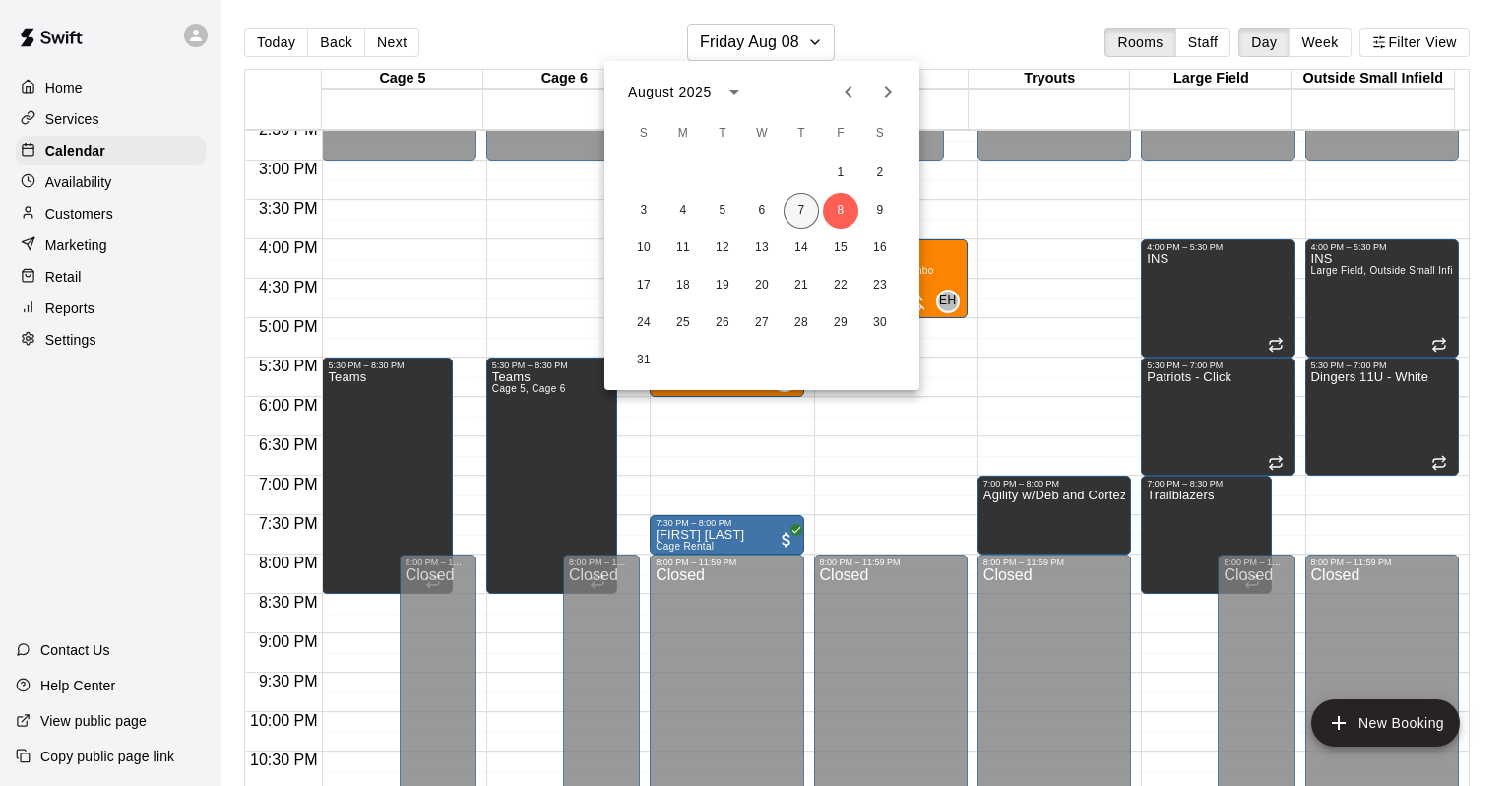 click on "7" at bounding box center [801, 211] 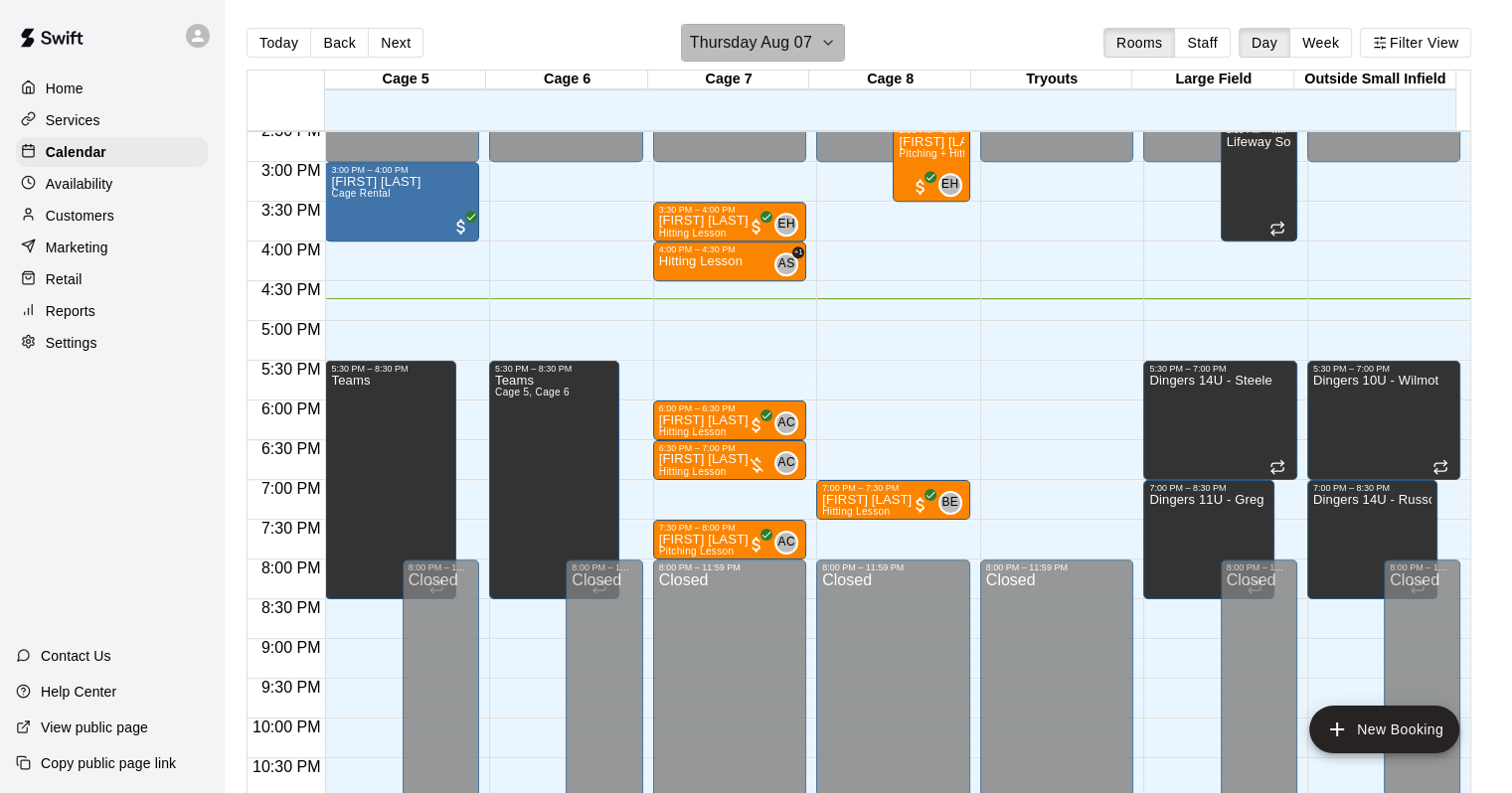 click on "Thursday Aug 07" at bounding box center [751, 43] 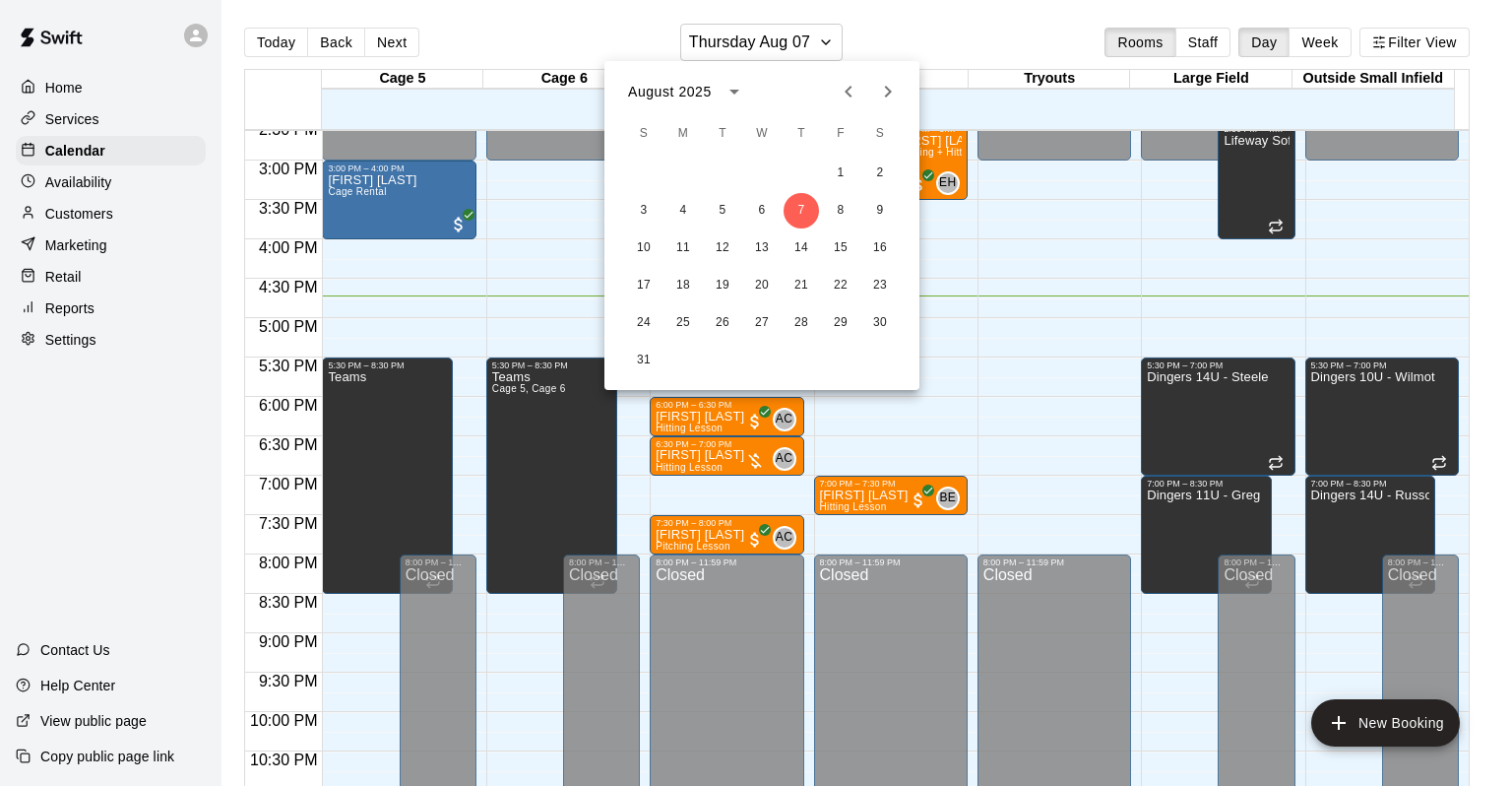 click on "August 2025 S M T W T F S 1 2 3 4 5 6 7 8 9 10 11 12 13 14 15 16 17 18 19 20 21 22 23 24 25 26 27 28 29 30 31" at bounding box center (762, 226) 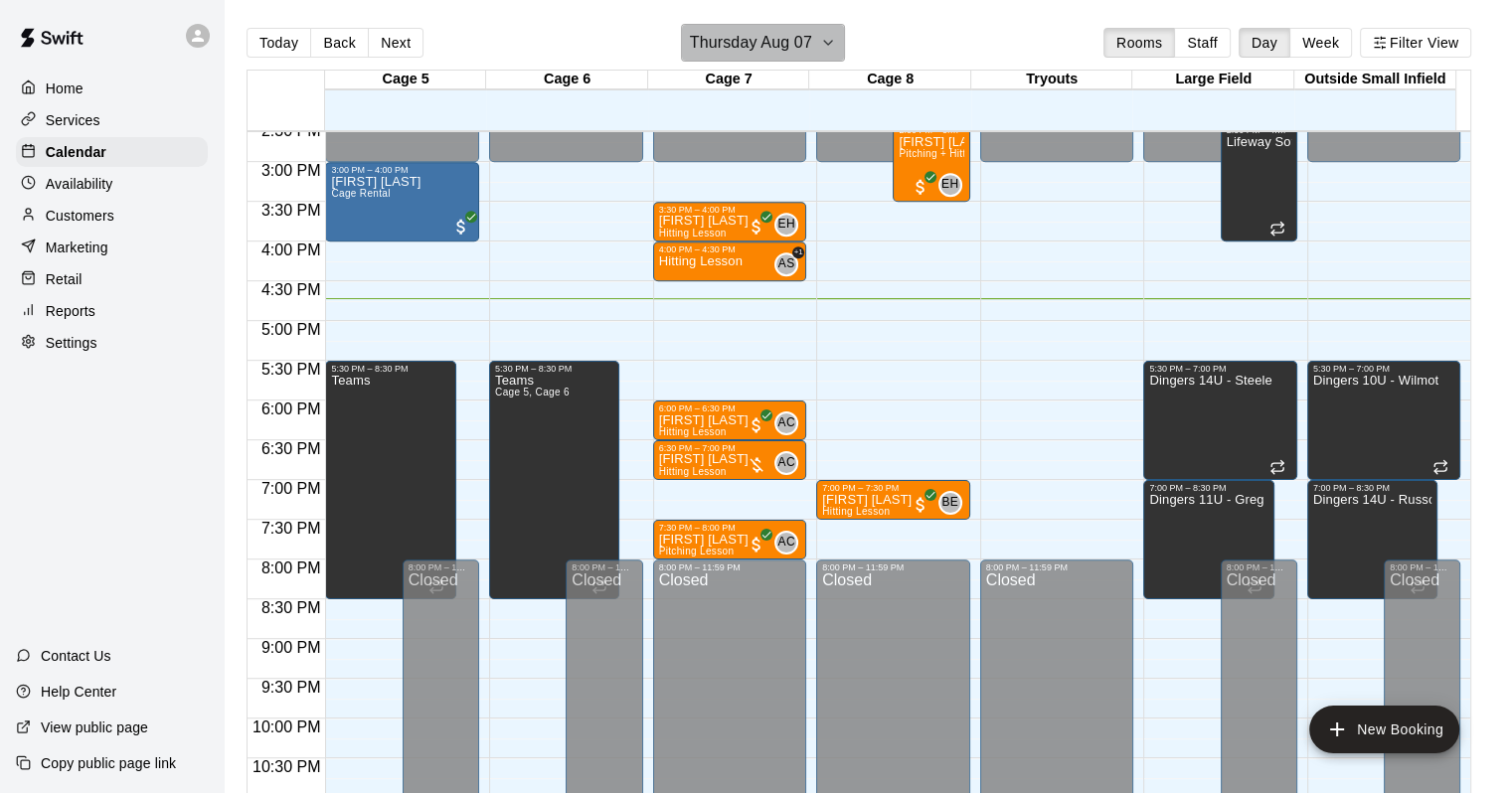 click on "Thursday Aug 07" at bounding box center [751, 43] 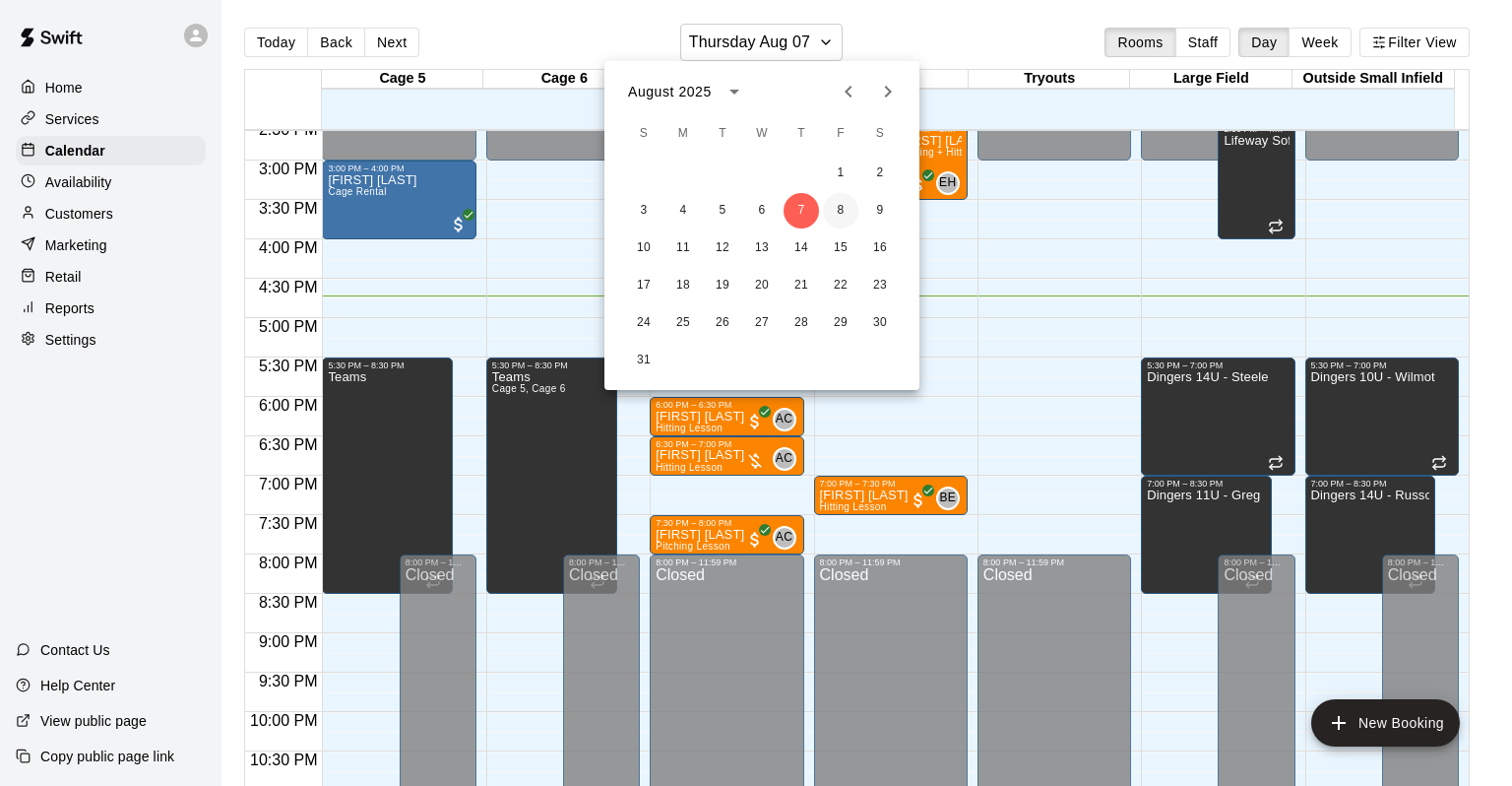 drag, startPoint x: 842, startPoint y: 207, endPoint x: 844, endPoint y: 219, distance: 12.165525 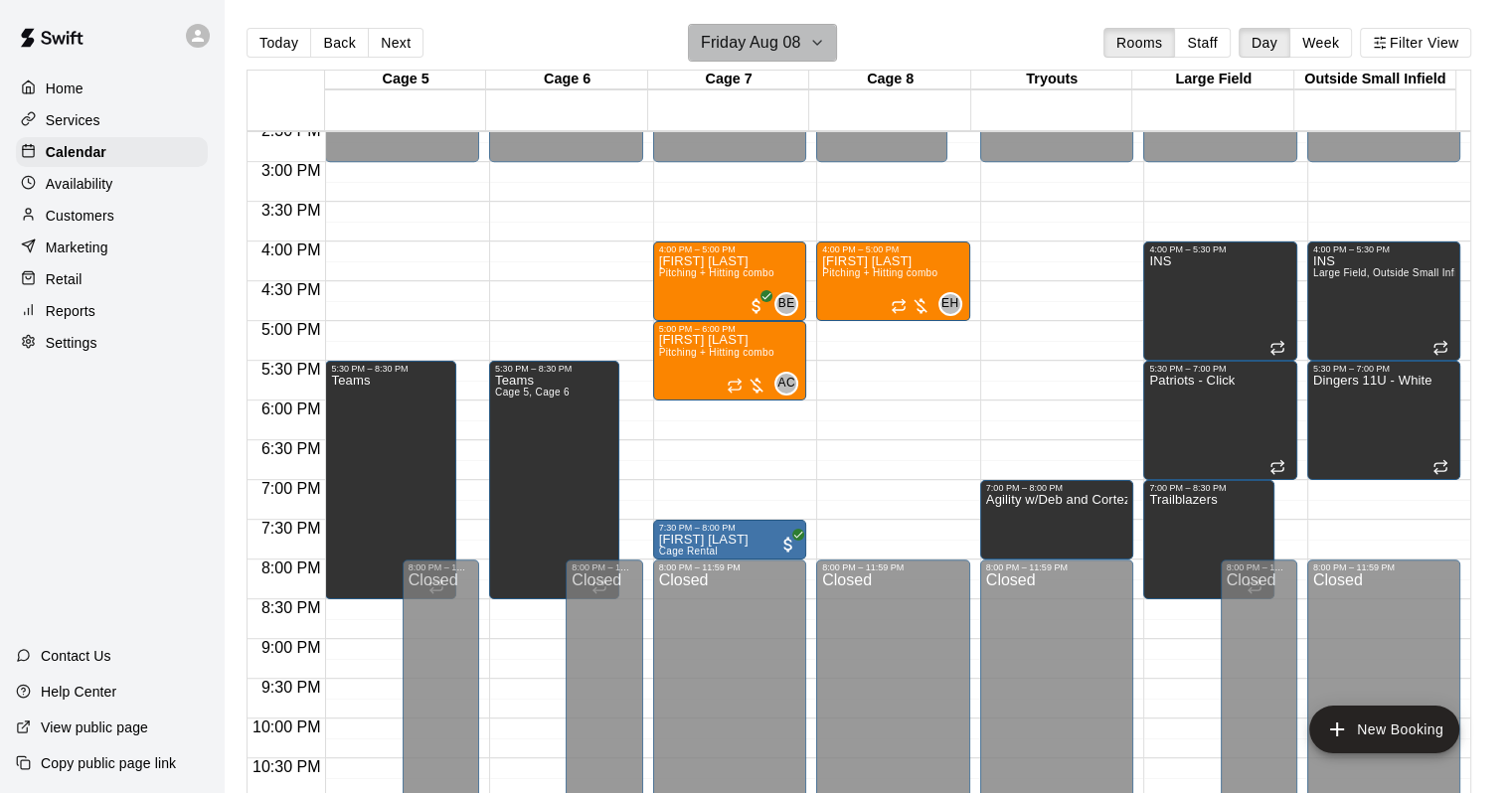 click on "Friday Aug 08" at bounding box center [751, 43] 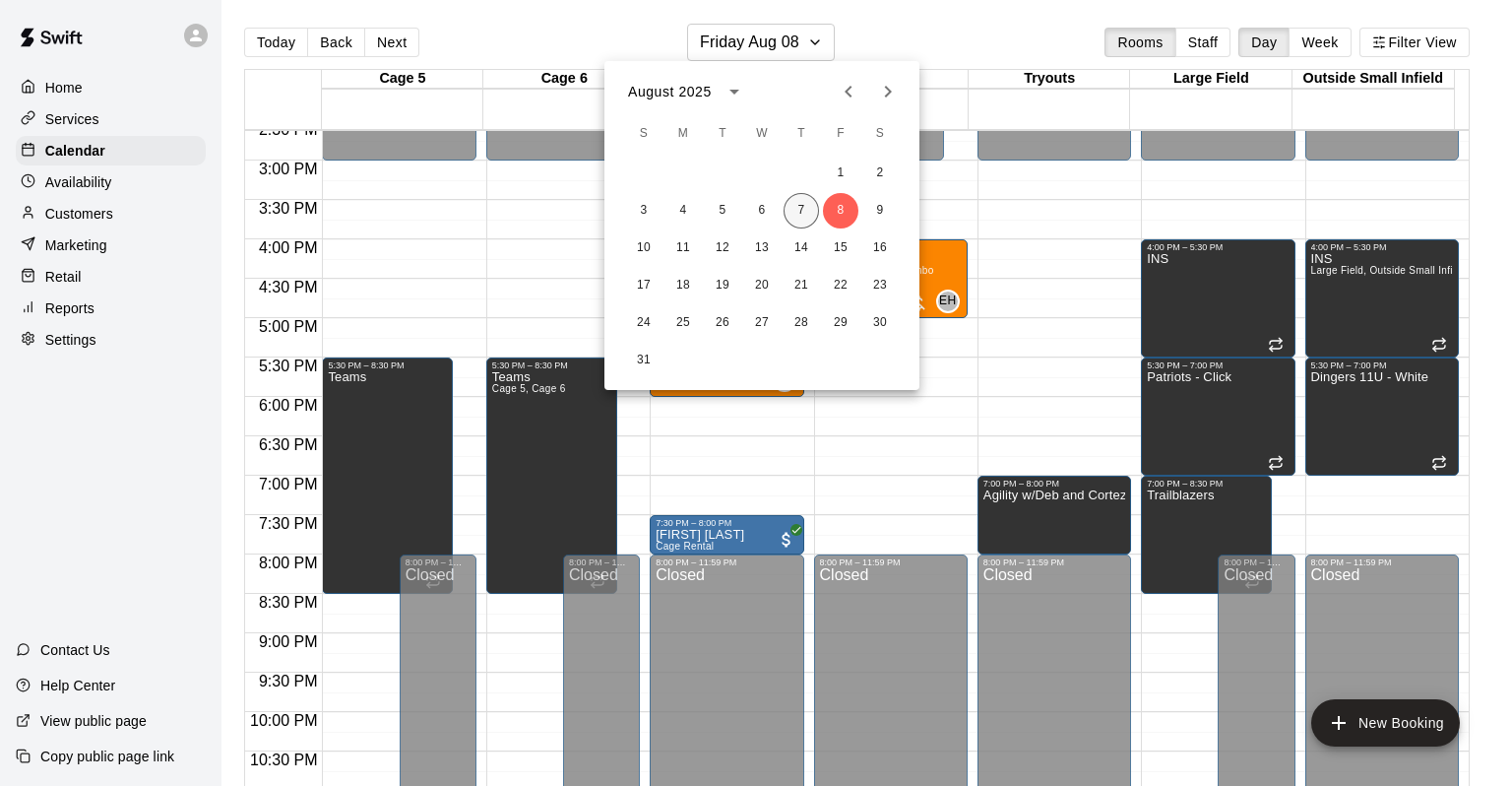 click on "7" at bounding box center [801, 211] 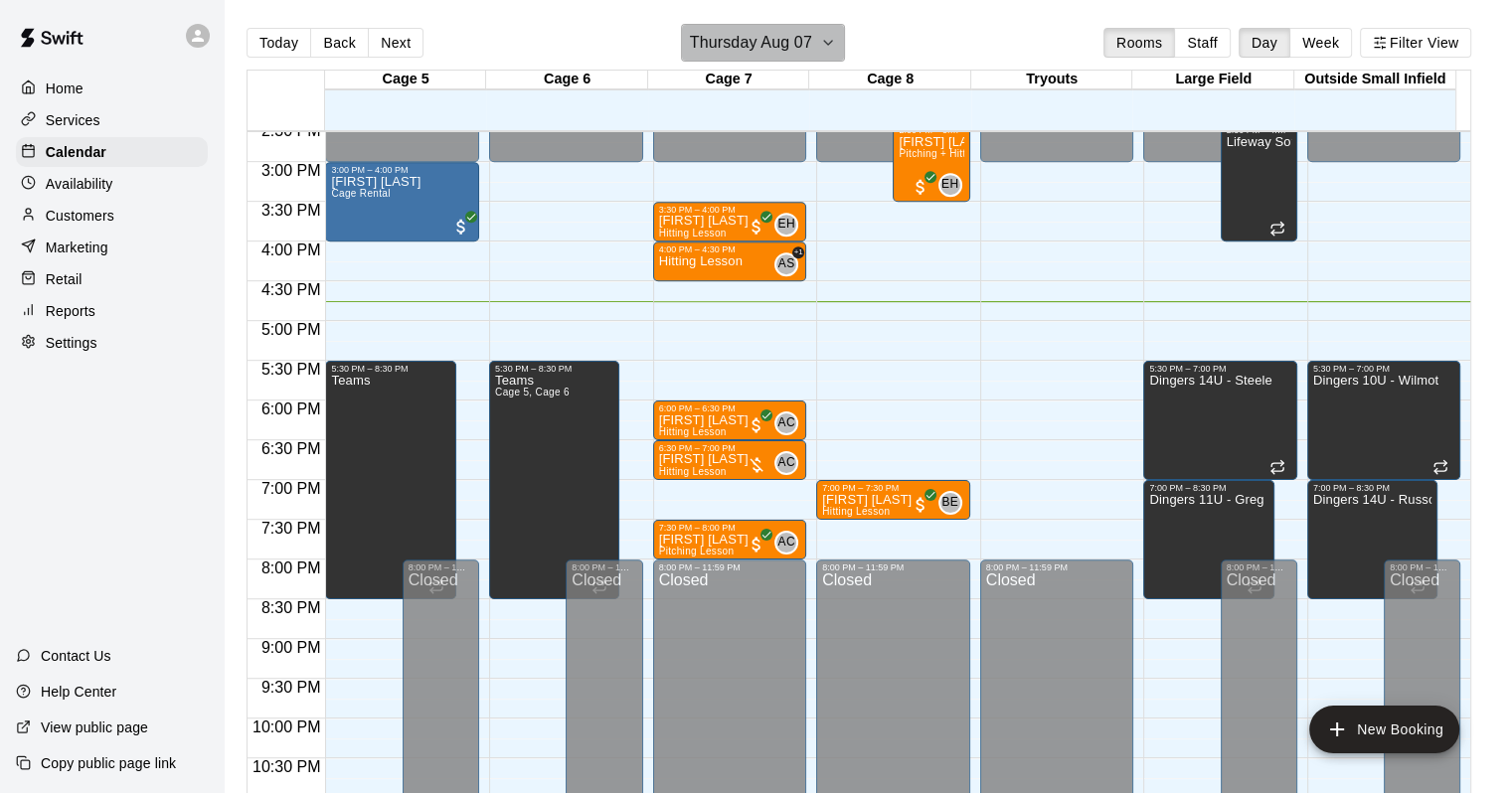 click on "Thursday Aug 07" at bounding box center (751, 43) 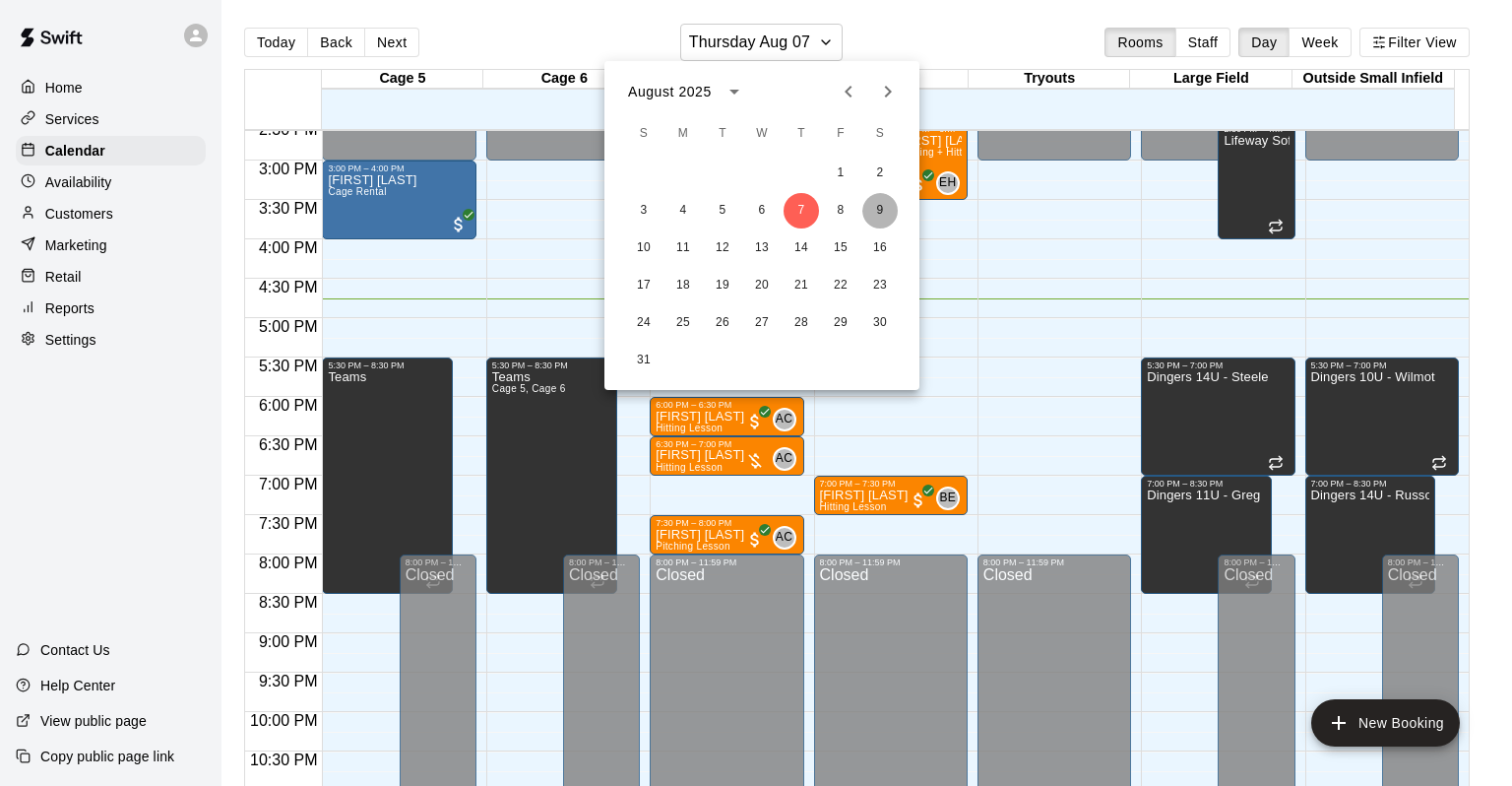 click on "9" at bounding box center (880, 211) 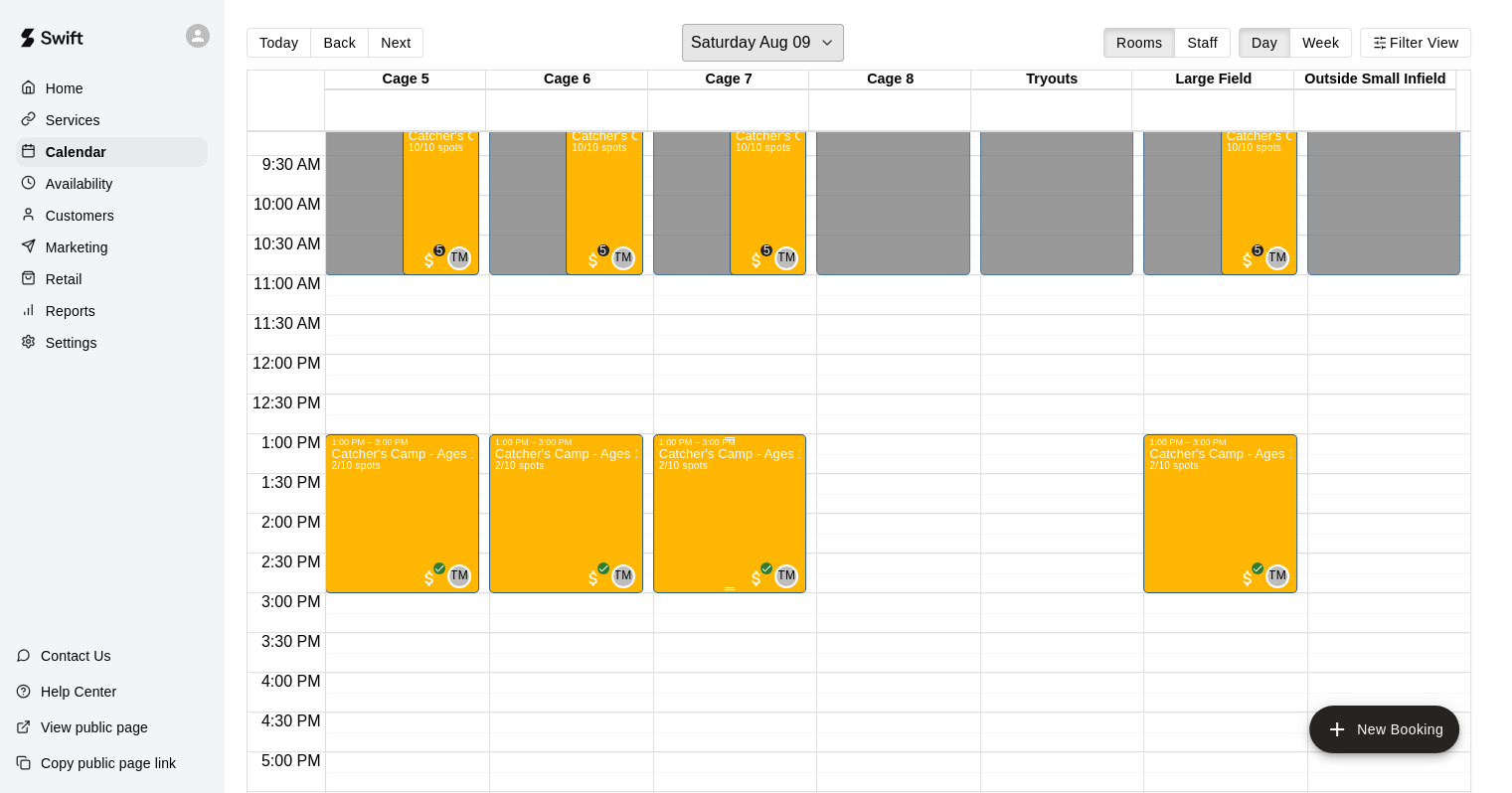 scroll, scrollTop: 765, scrollLeft: 0, axis: vertical 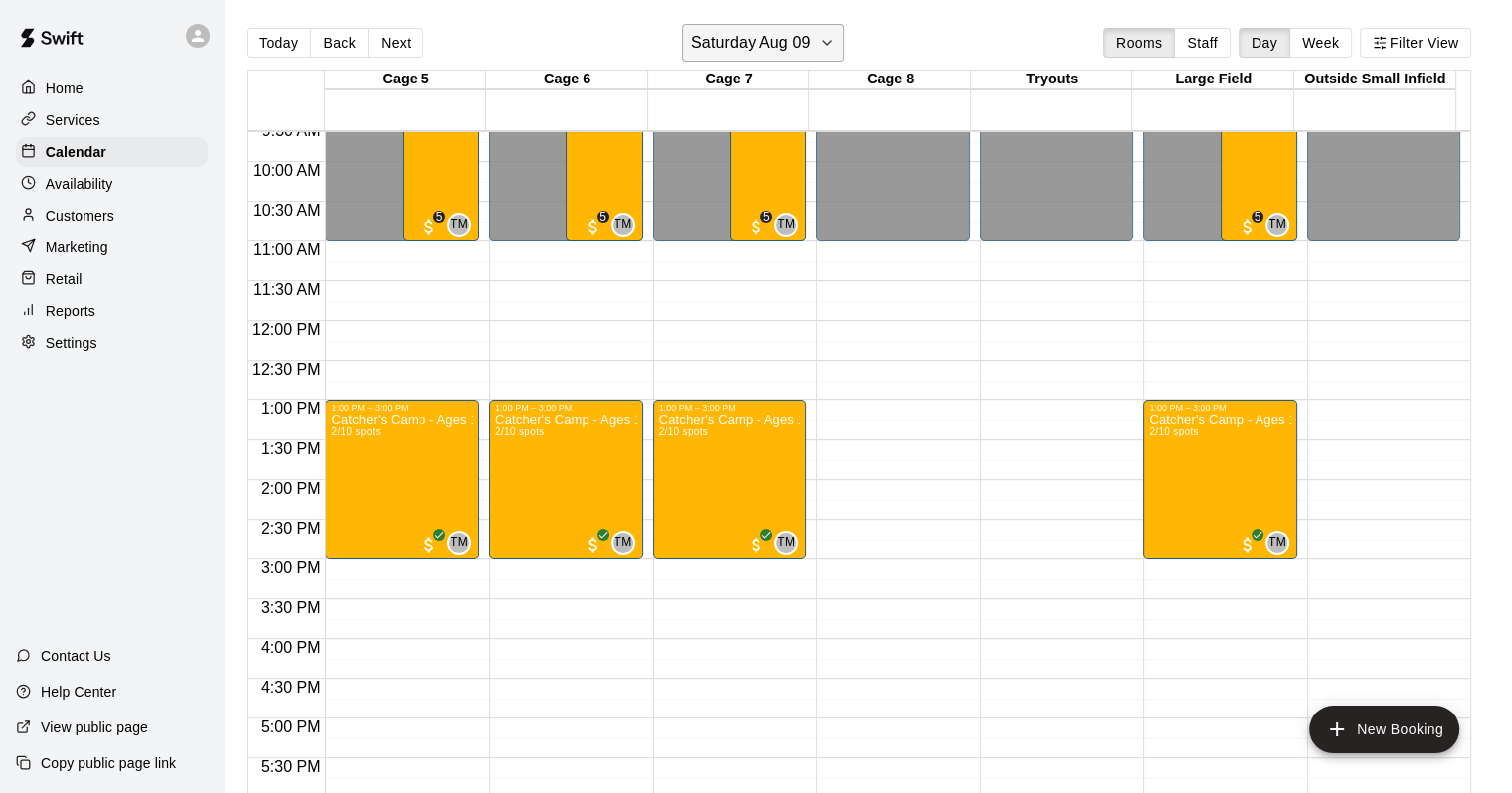 click on "Saturday Aug 09" at bounding box center [751, 43] 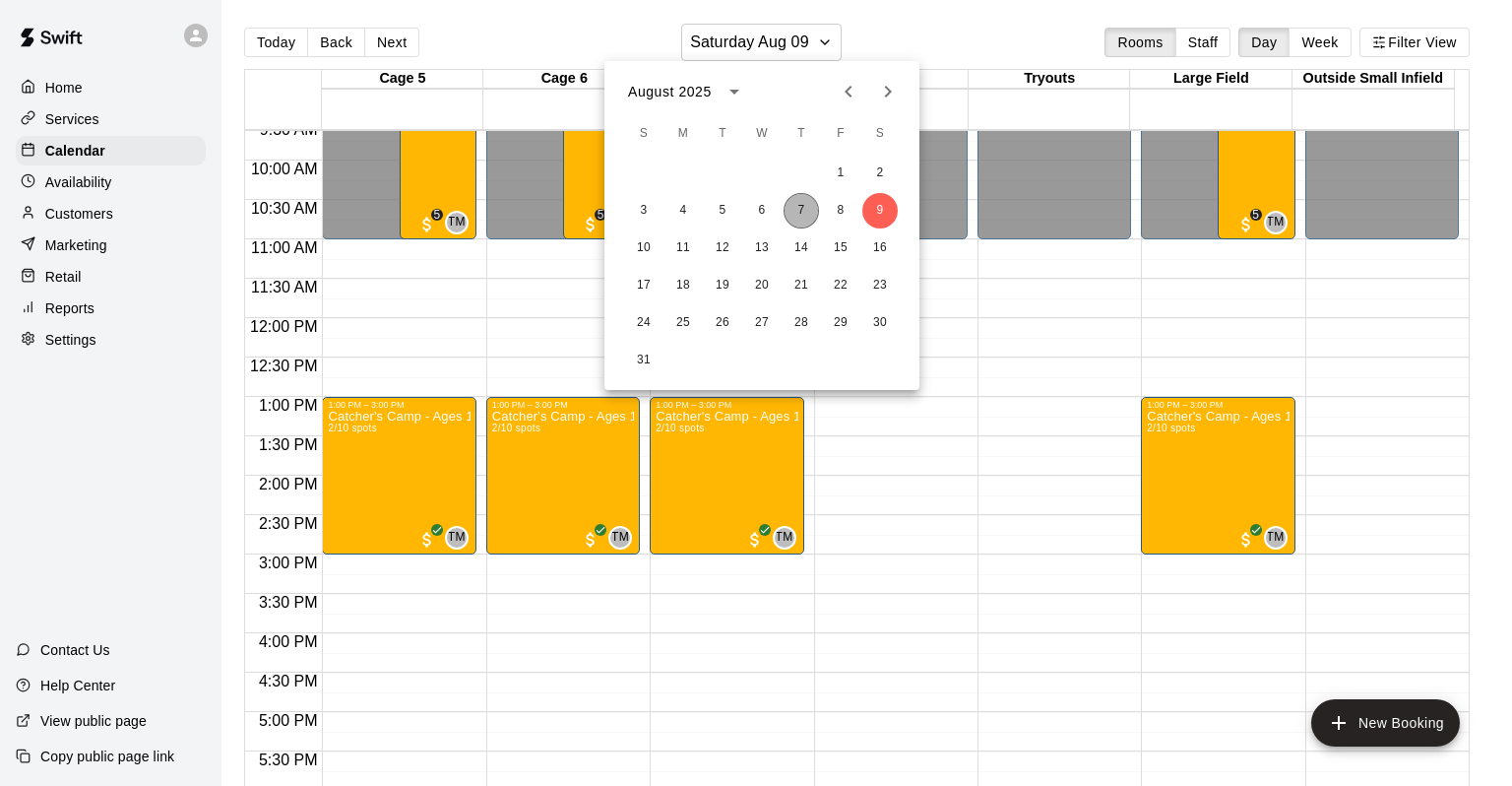 click on "7" at bounding box center (801, 211) 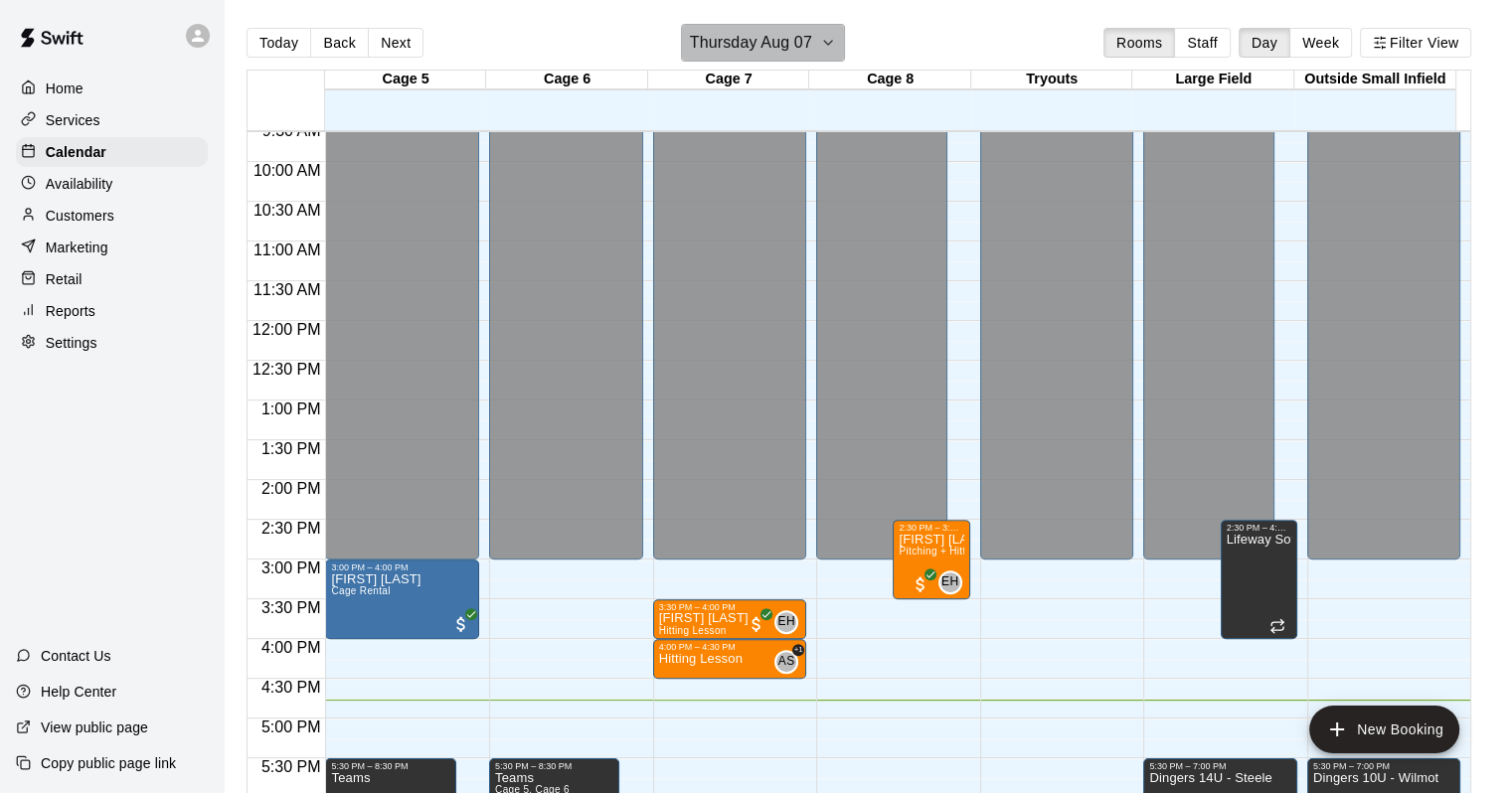 click on "Thursday Aug 07" at bounding box center (751, 43) 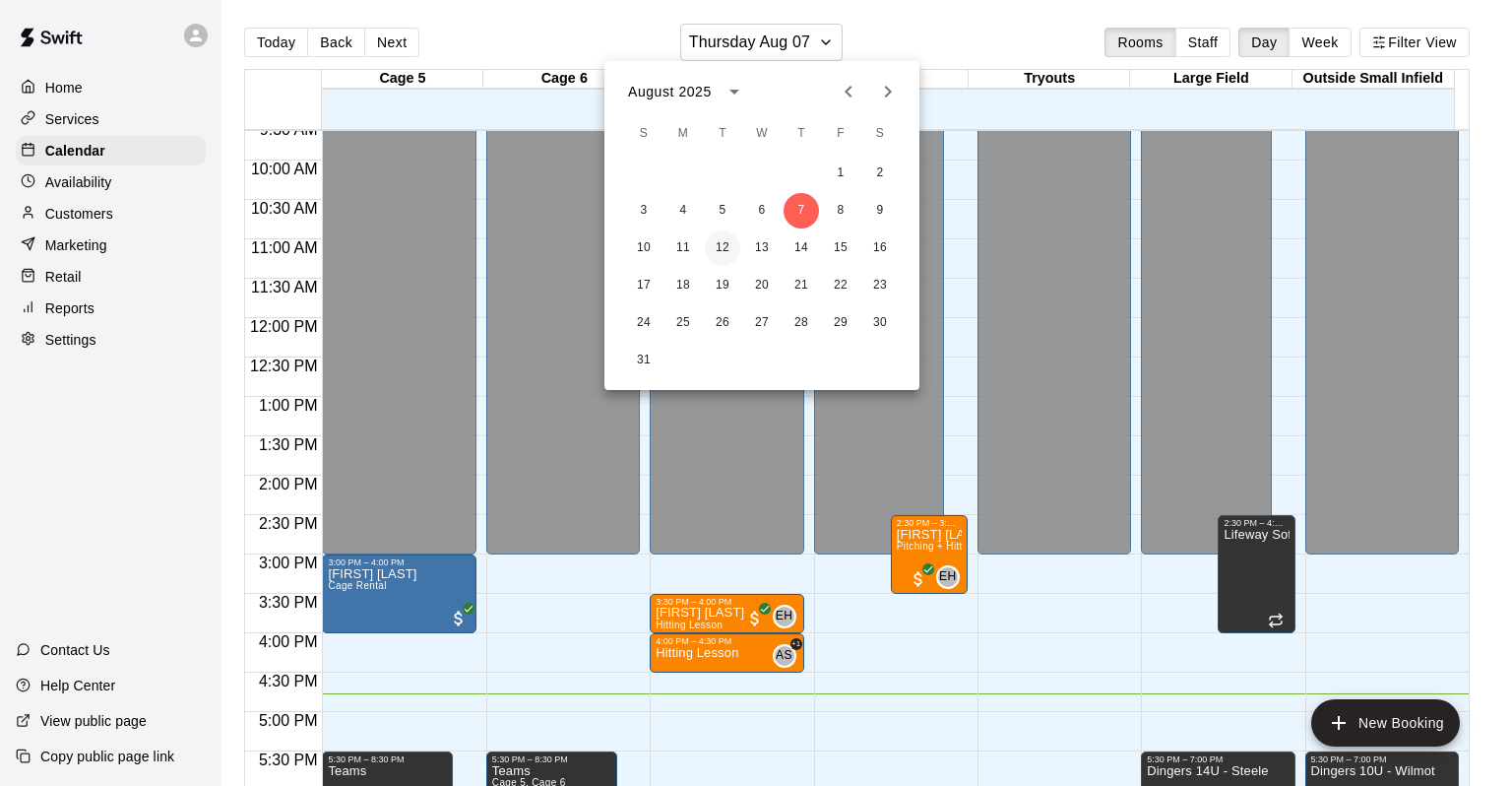 click on "12" at bounding box center (723, 248) 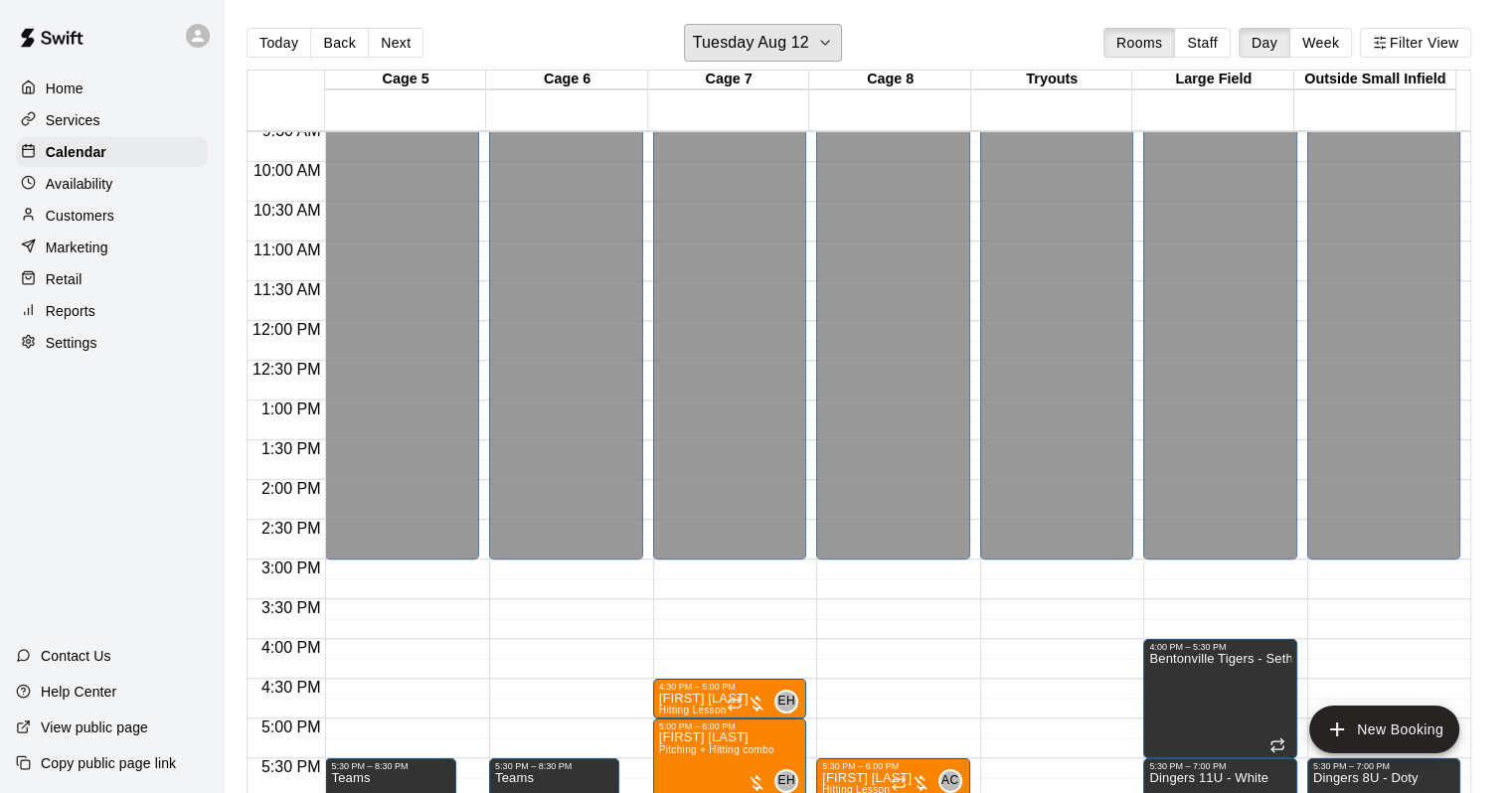 click on "Tuesday Aug 12" at bounding box center [762, 43] 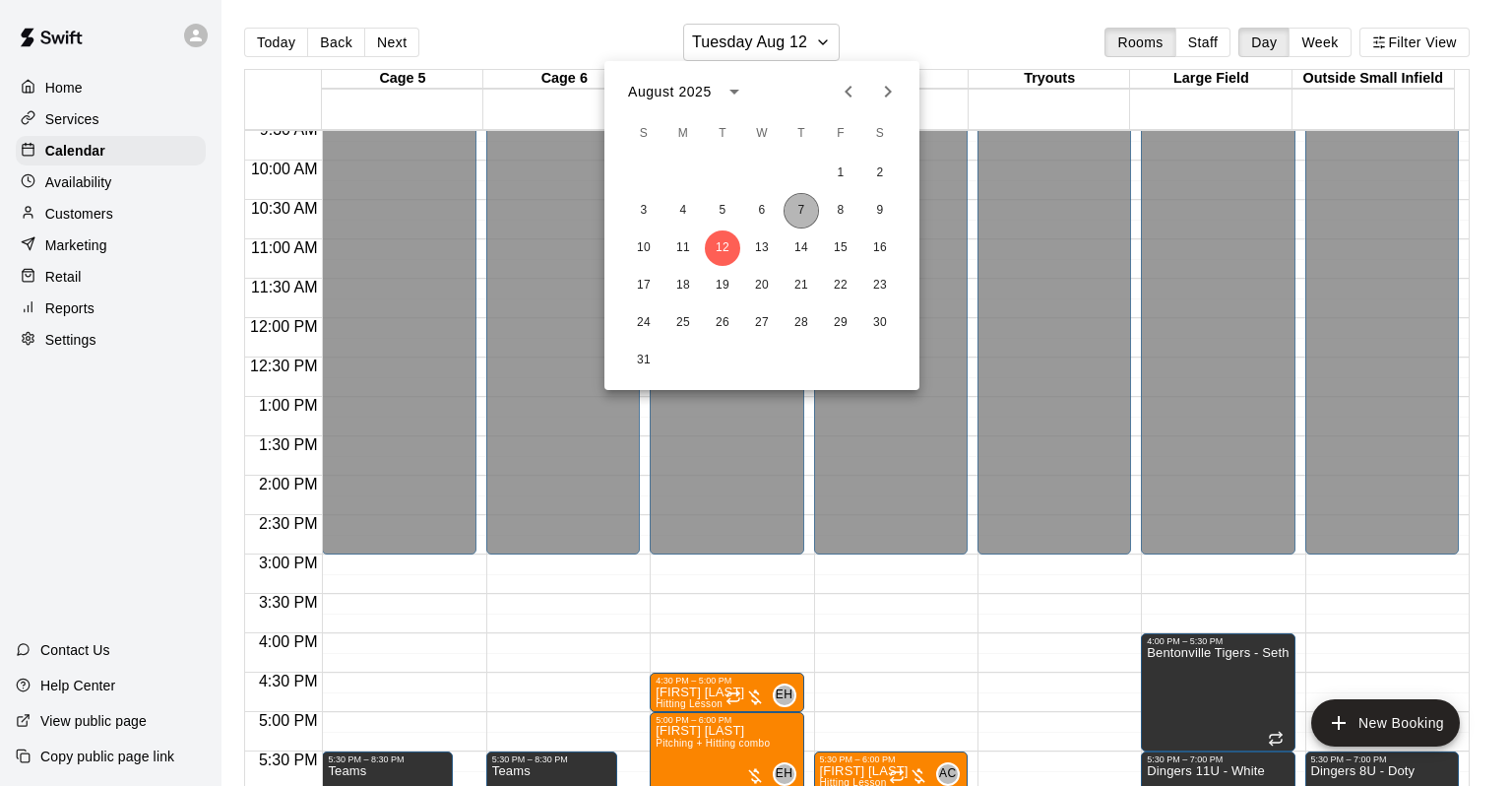 click on "7" at bounding box center (801, 211) 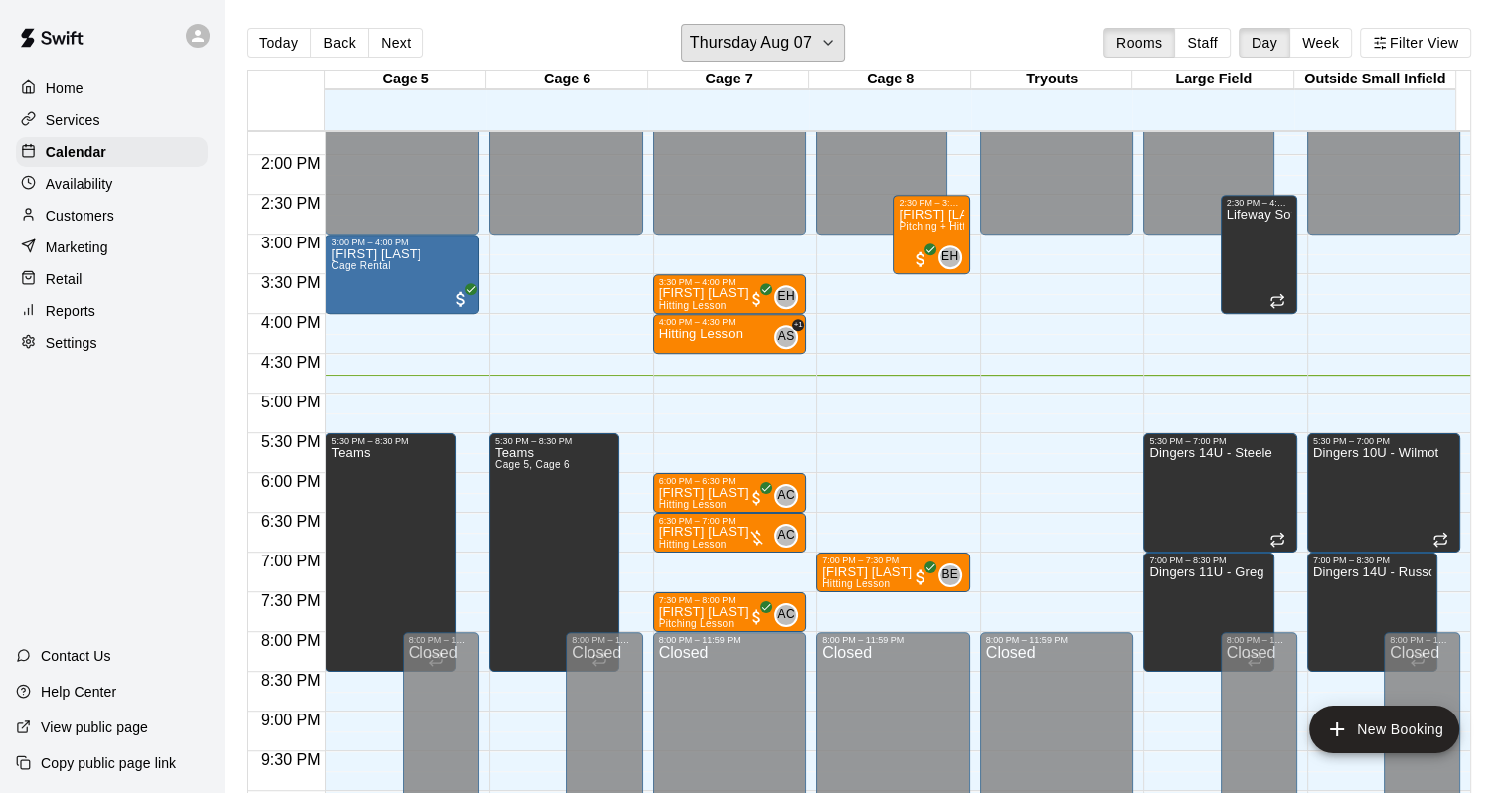 scroll, scrollTop: 1124, scrollLeft: 0, axis: vertical 